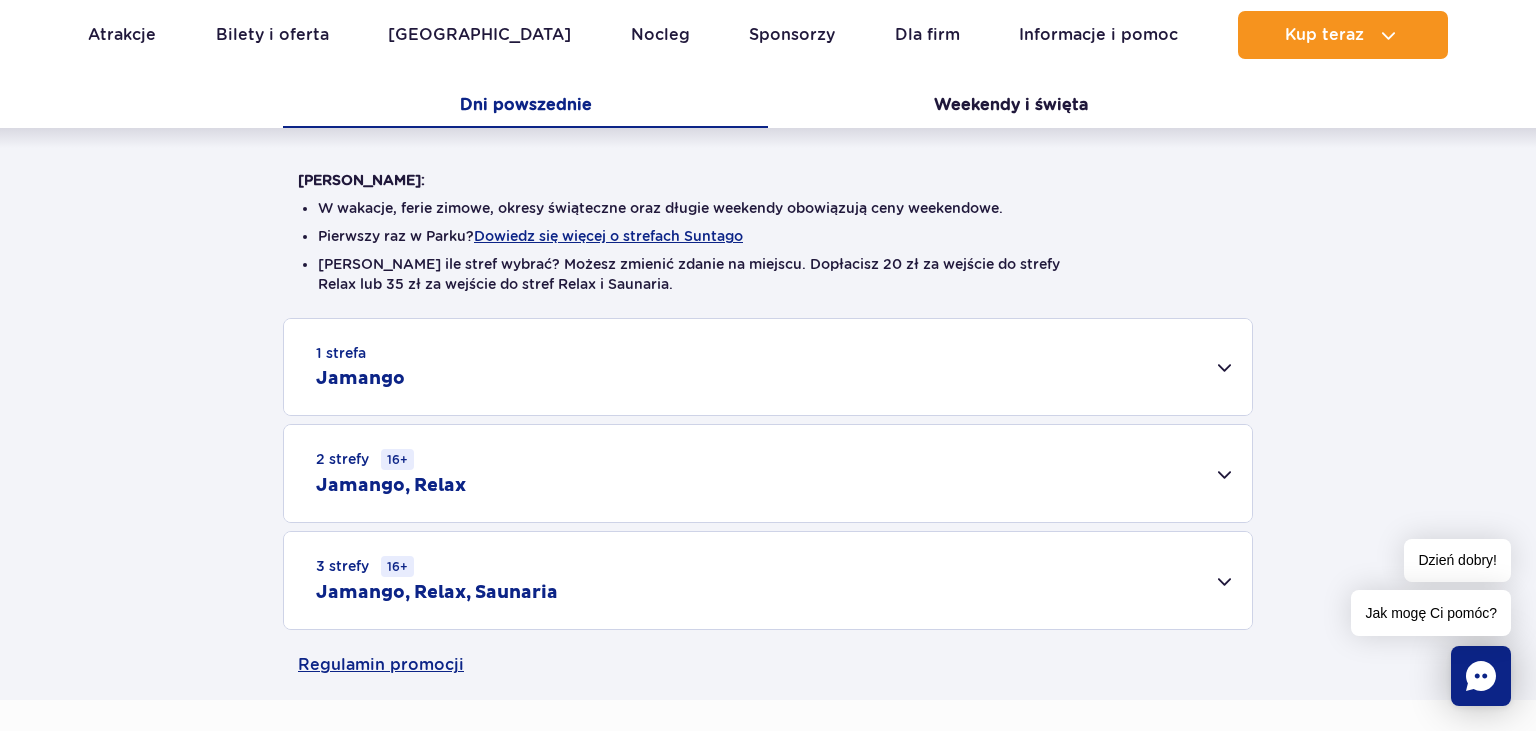 scroll, scrollTop: 0, scrollLeft: 0, axis: both 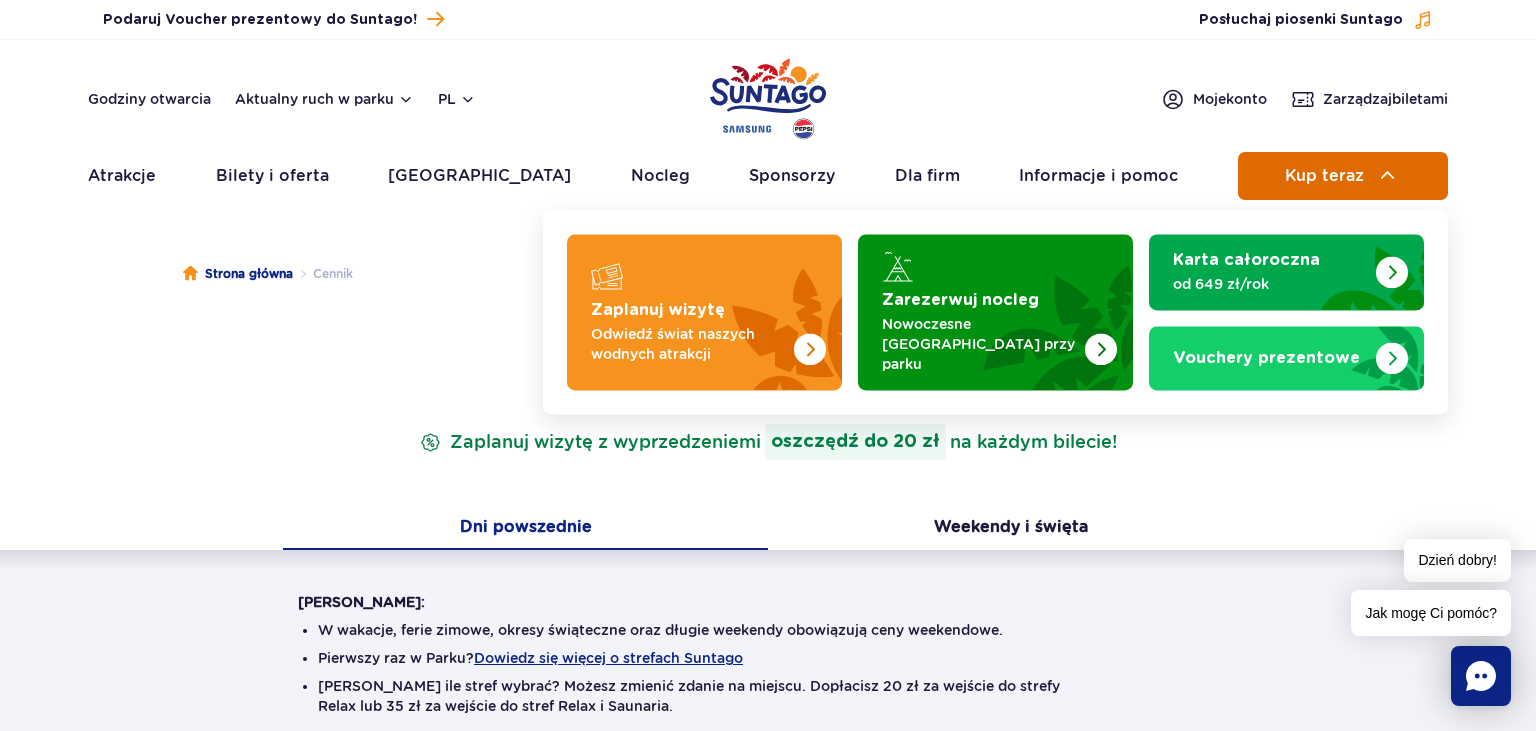 click on "Kup teraz" at bounding box center (1324, 176) 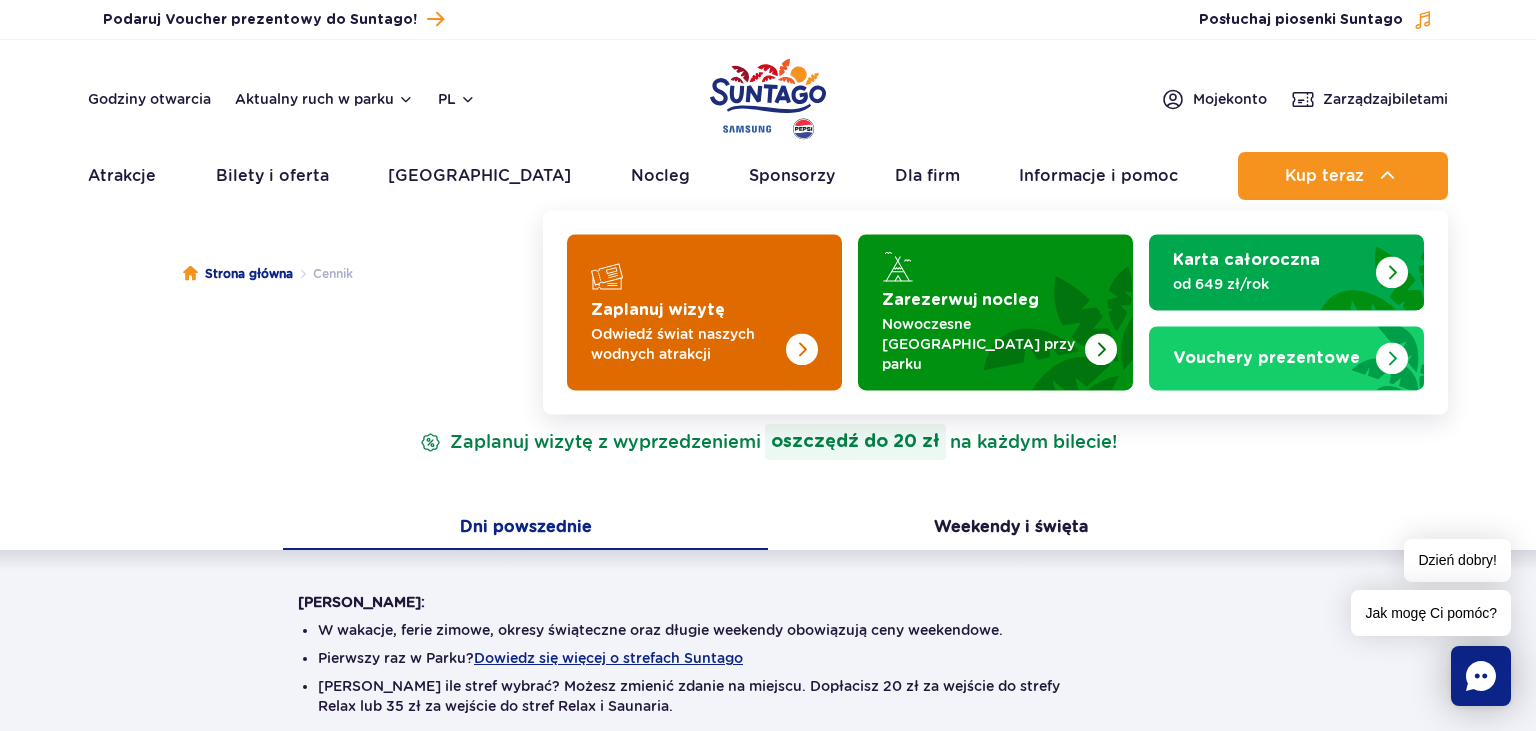 click at bounding box center [704, 312] 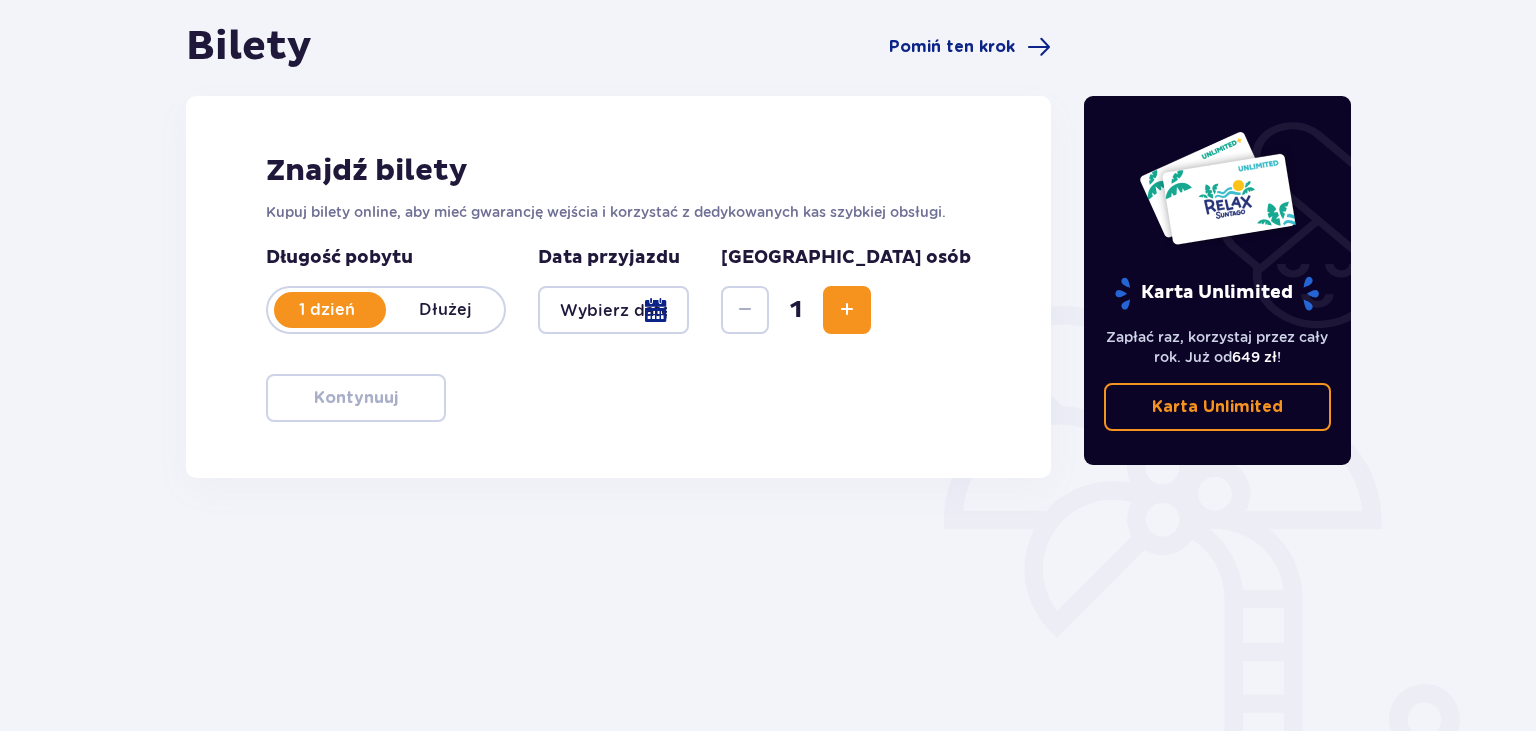scroll, scrollTop: 211, scrollLeft: 0, axis: vertical 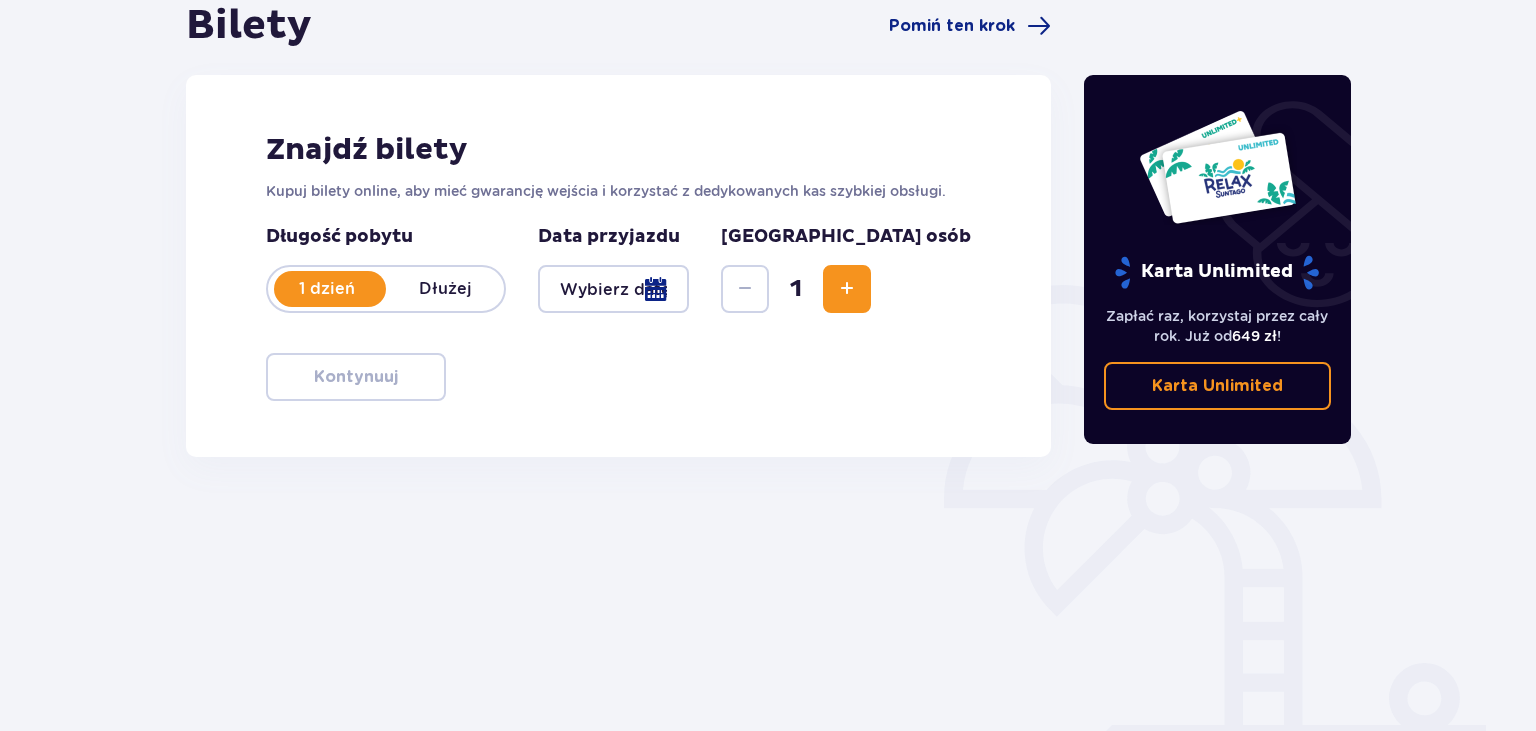 click on "Dłużej" at bounding box center (445, 289) 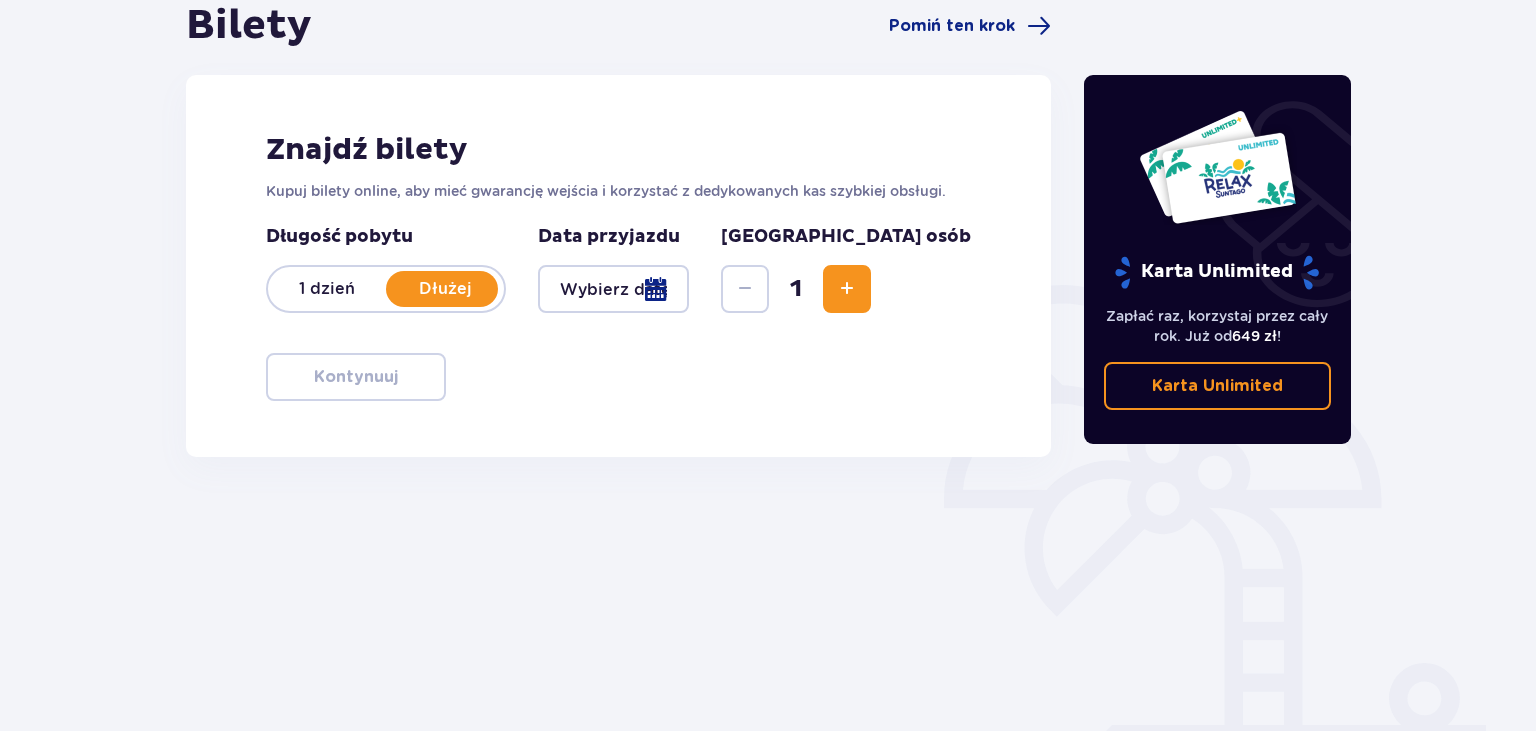 click at bounding box center (613, 289) 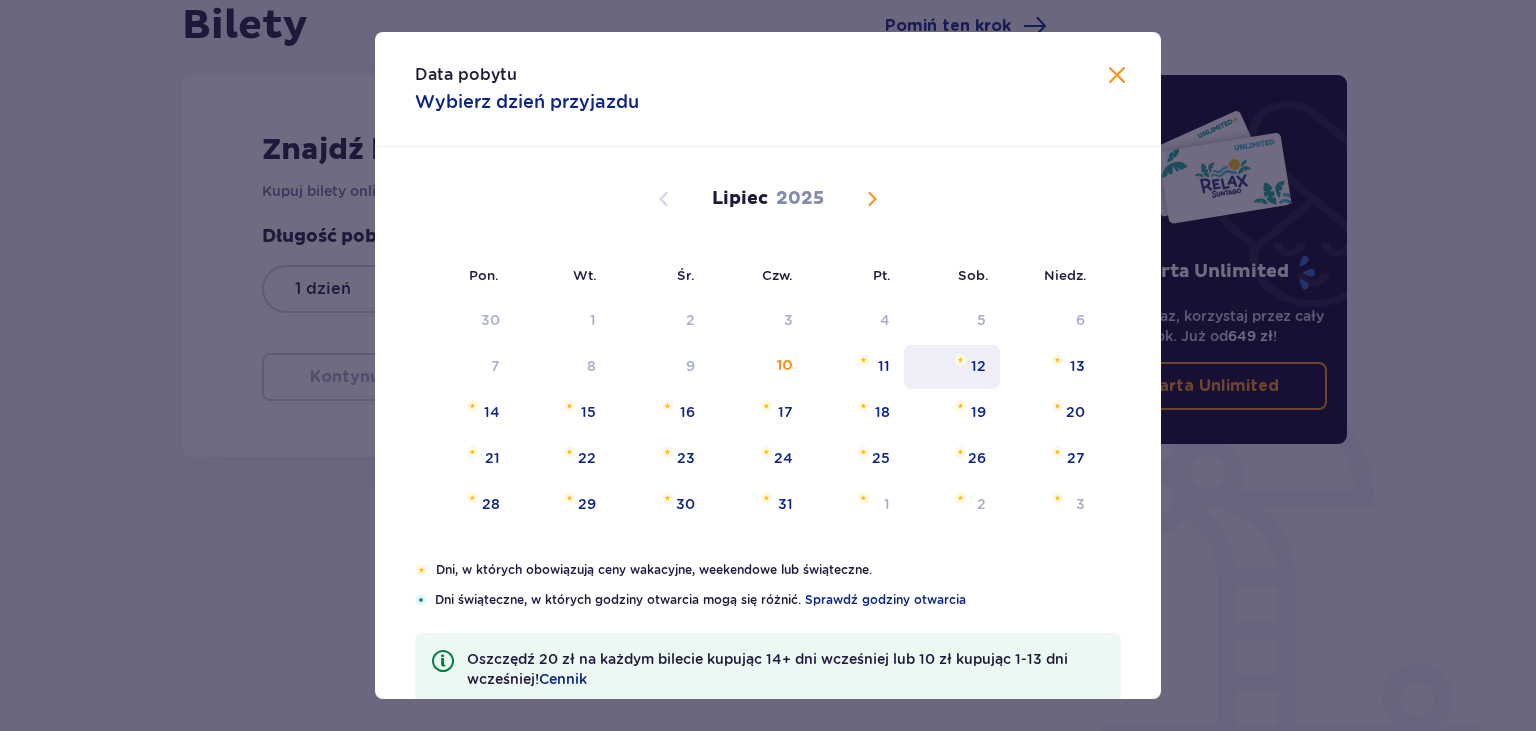 click on "12" at bounding box center [952, 367] 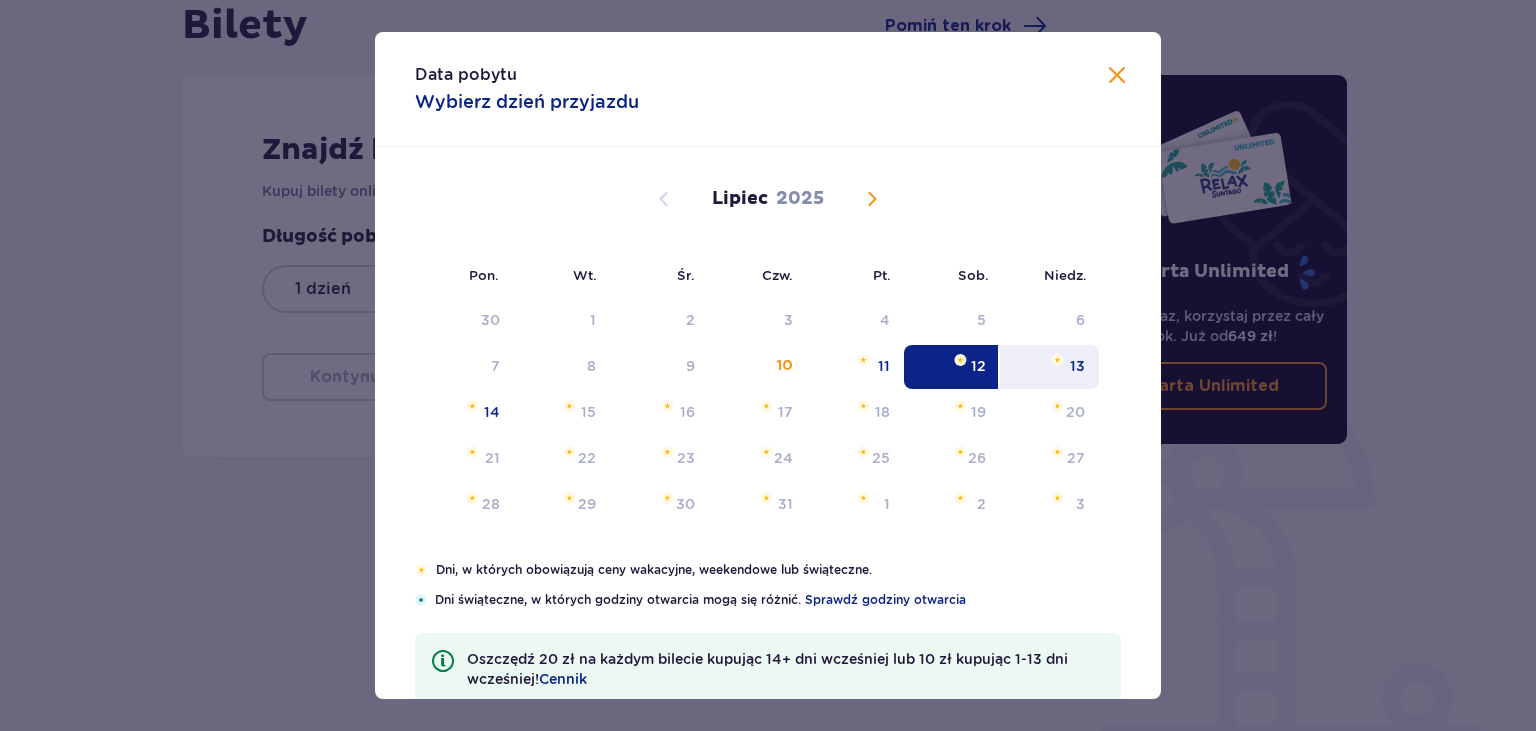 click on "13" at bounding box center [1049, 367] 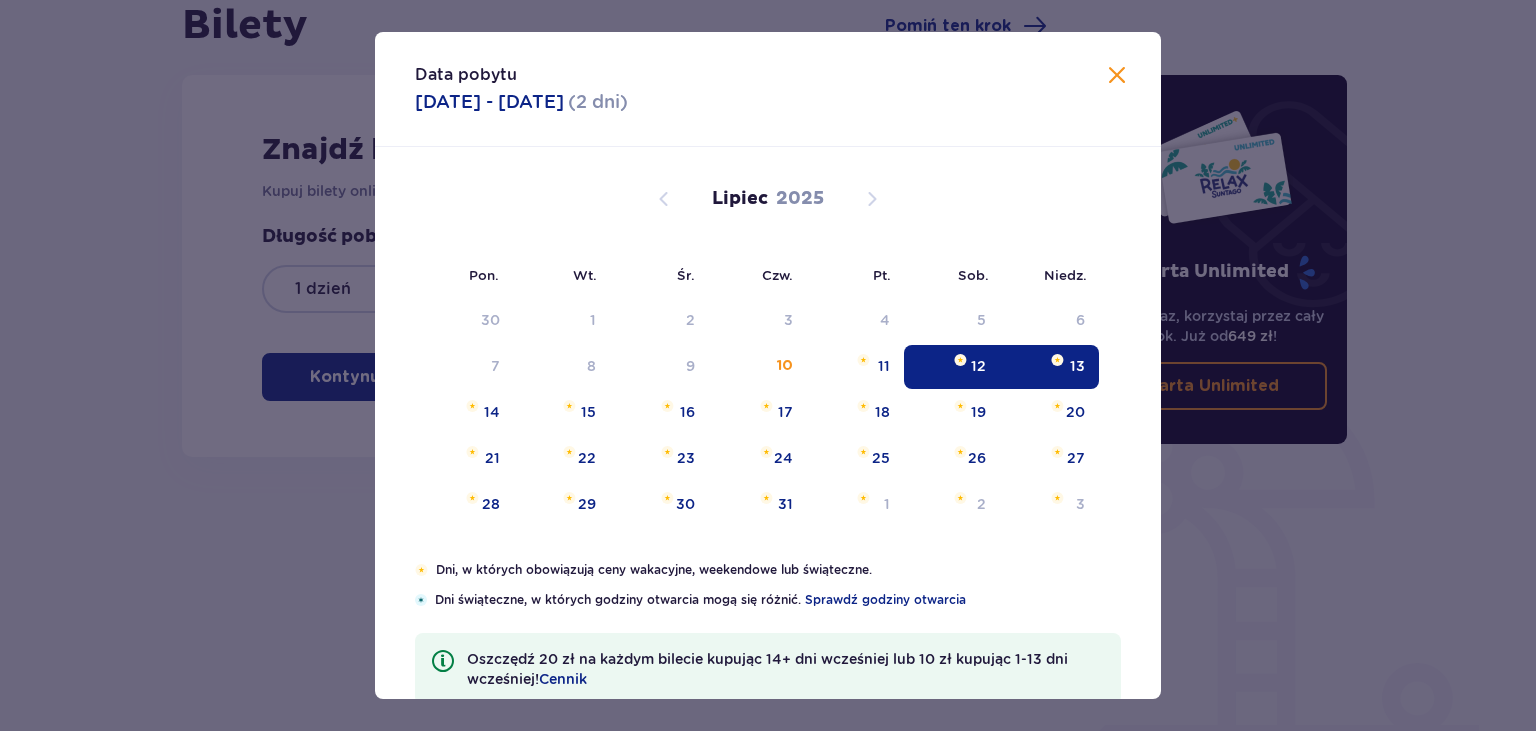 type on "[DATE] - [DATE]" 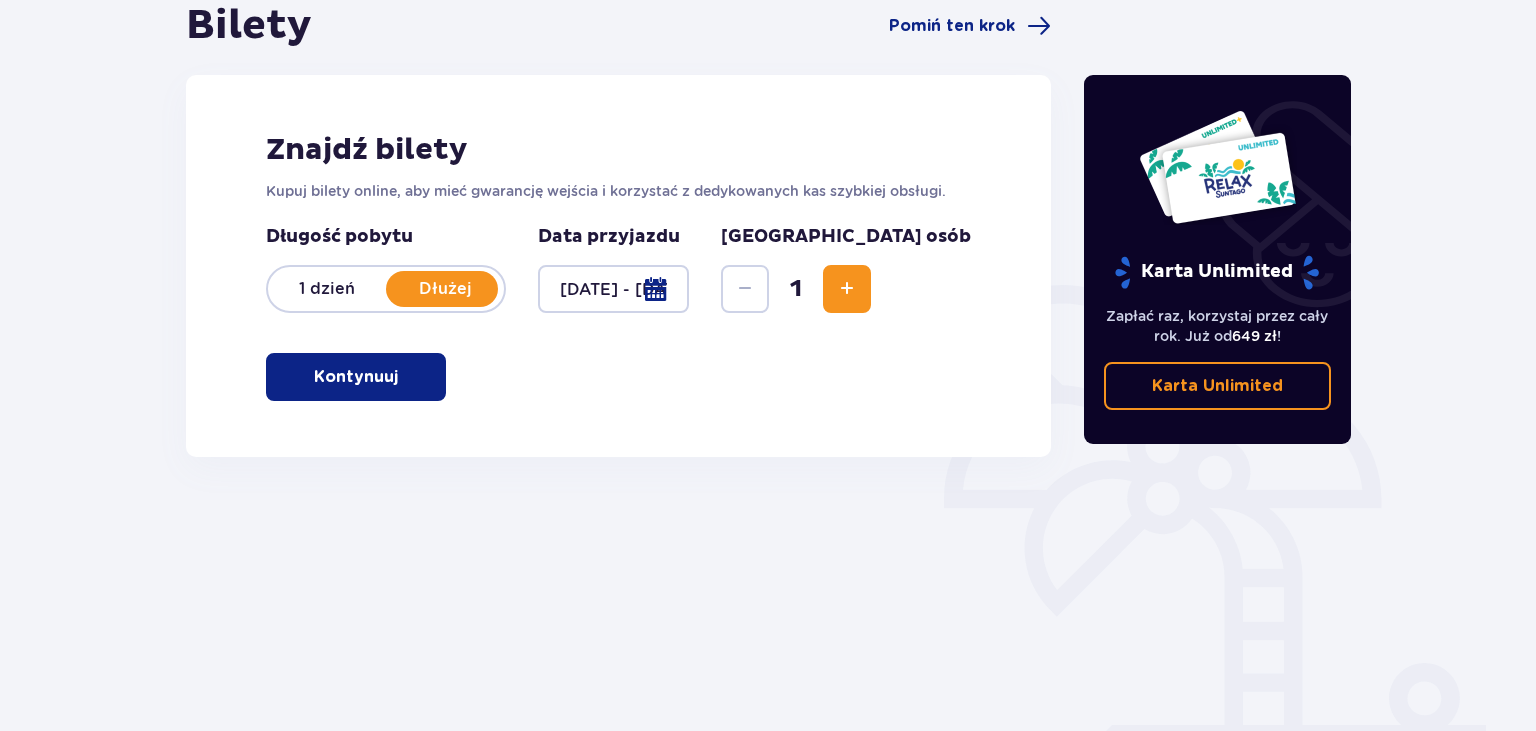 click at bounding box center [847, 289] 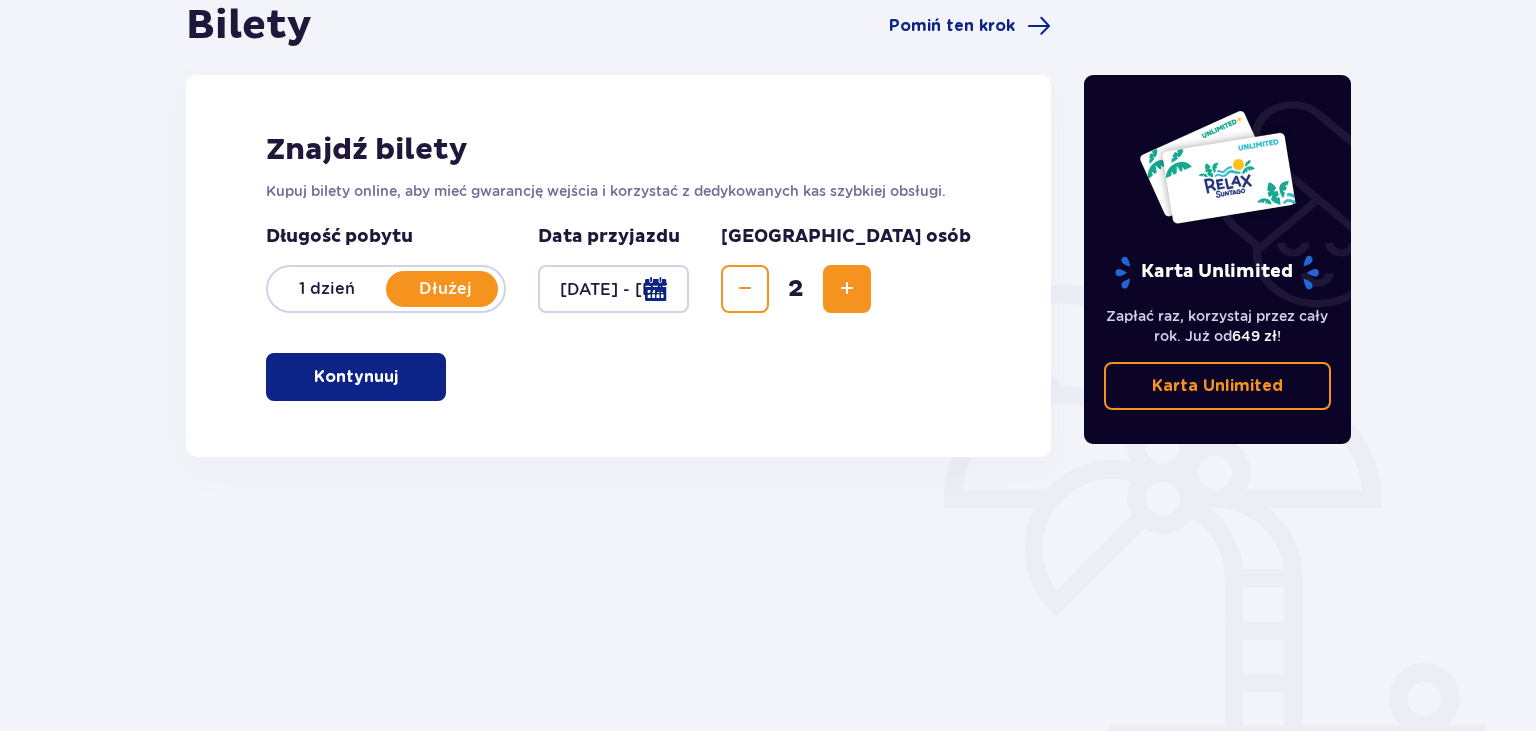 click at bounding box center (402, 377) 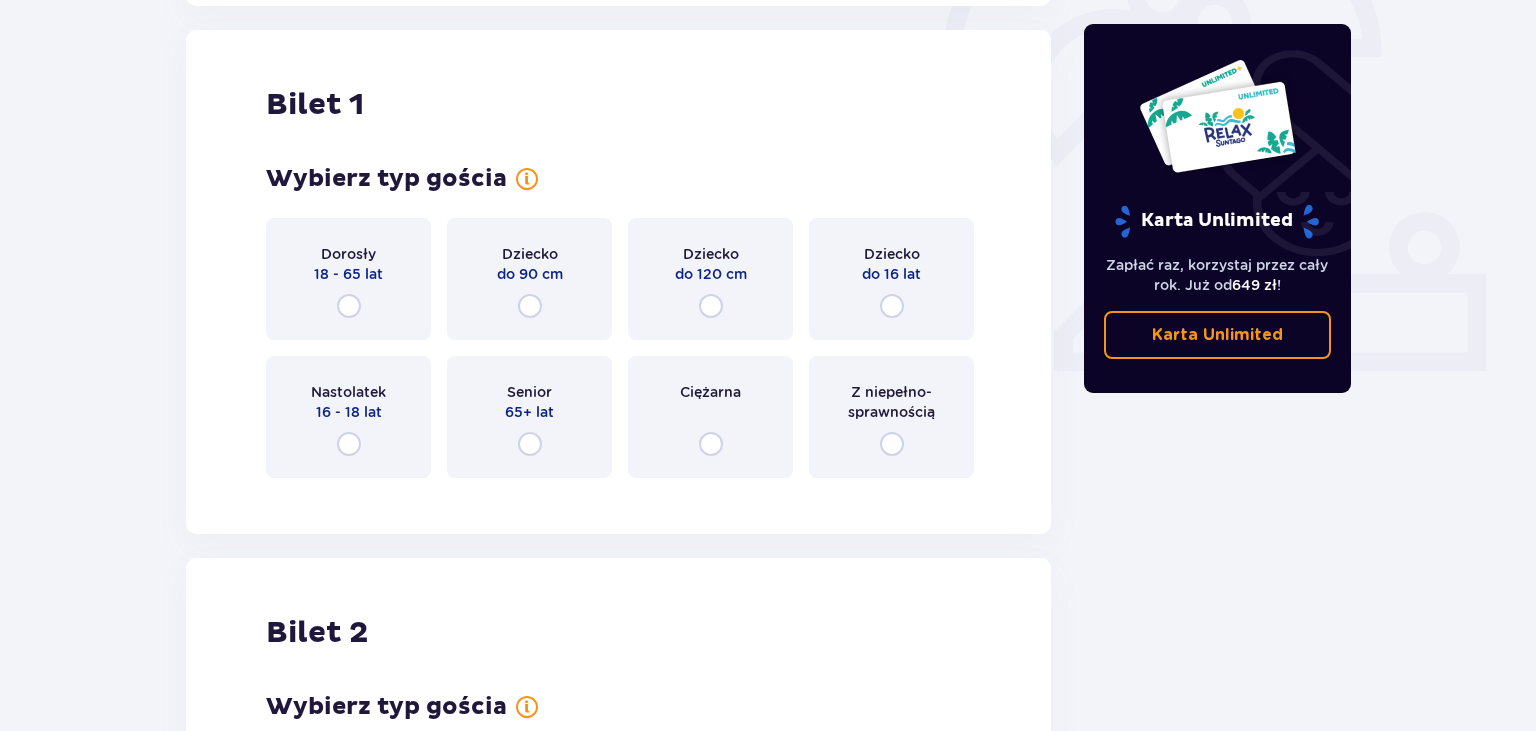 scroll, scrollTop: 668, scrollLeft: 0, axis: vertical 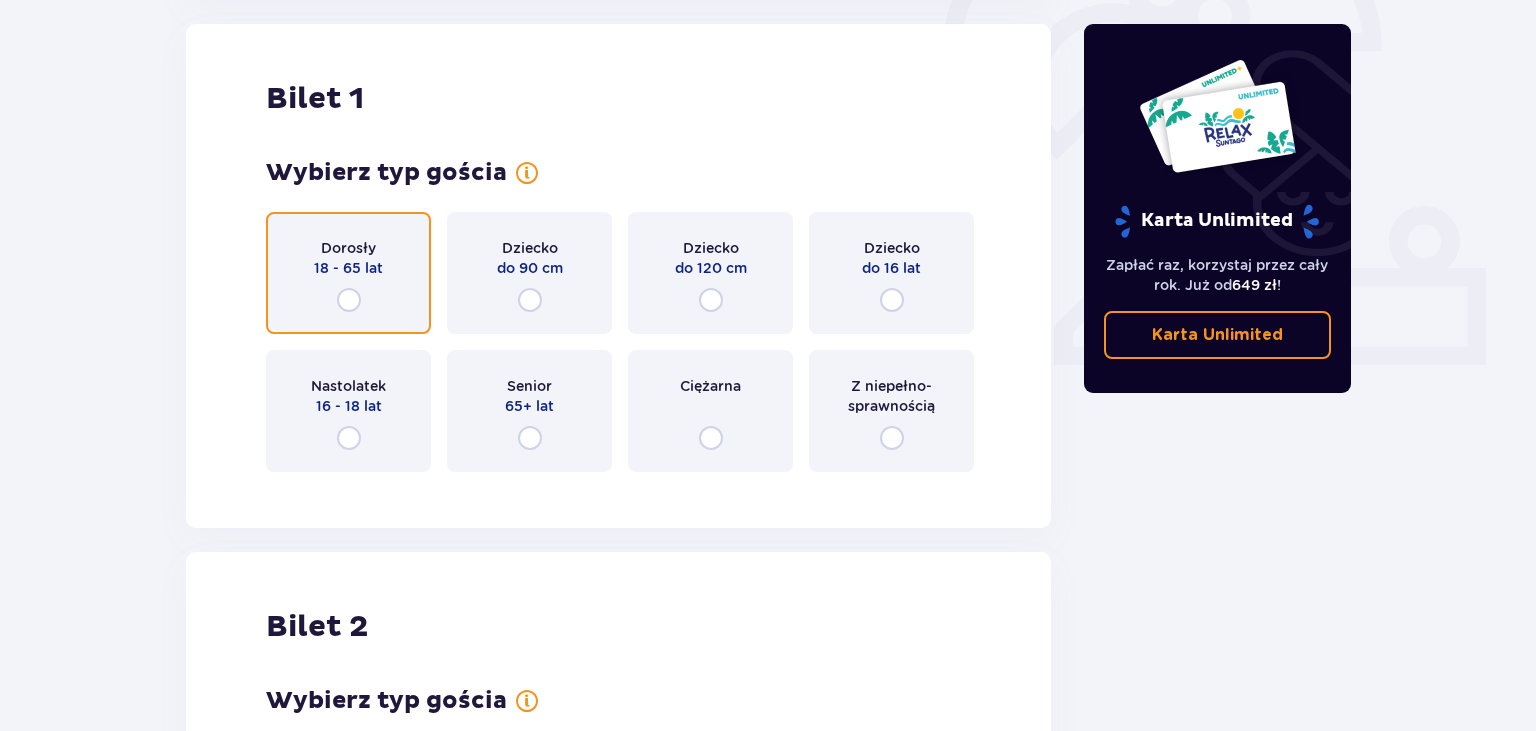 click at bounding box center [349, 300] 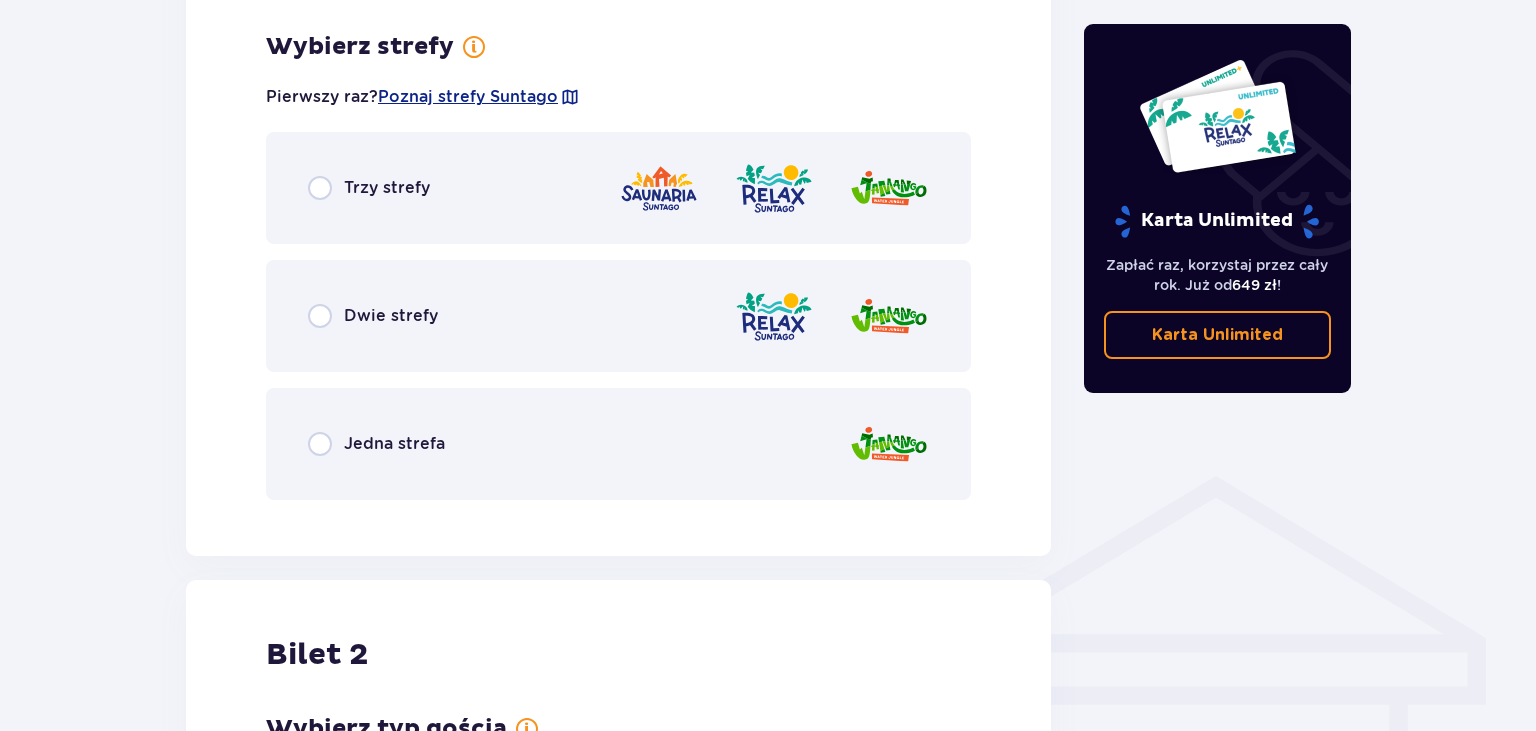 scroll, scrollTop: 1156, scrollLeft: 0, axis: vertical 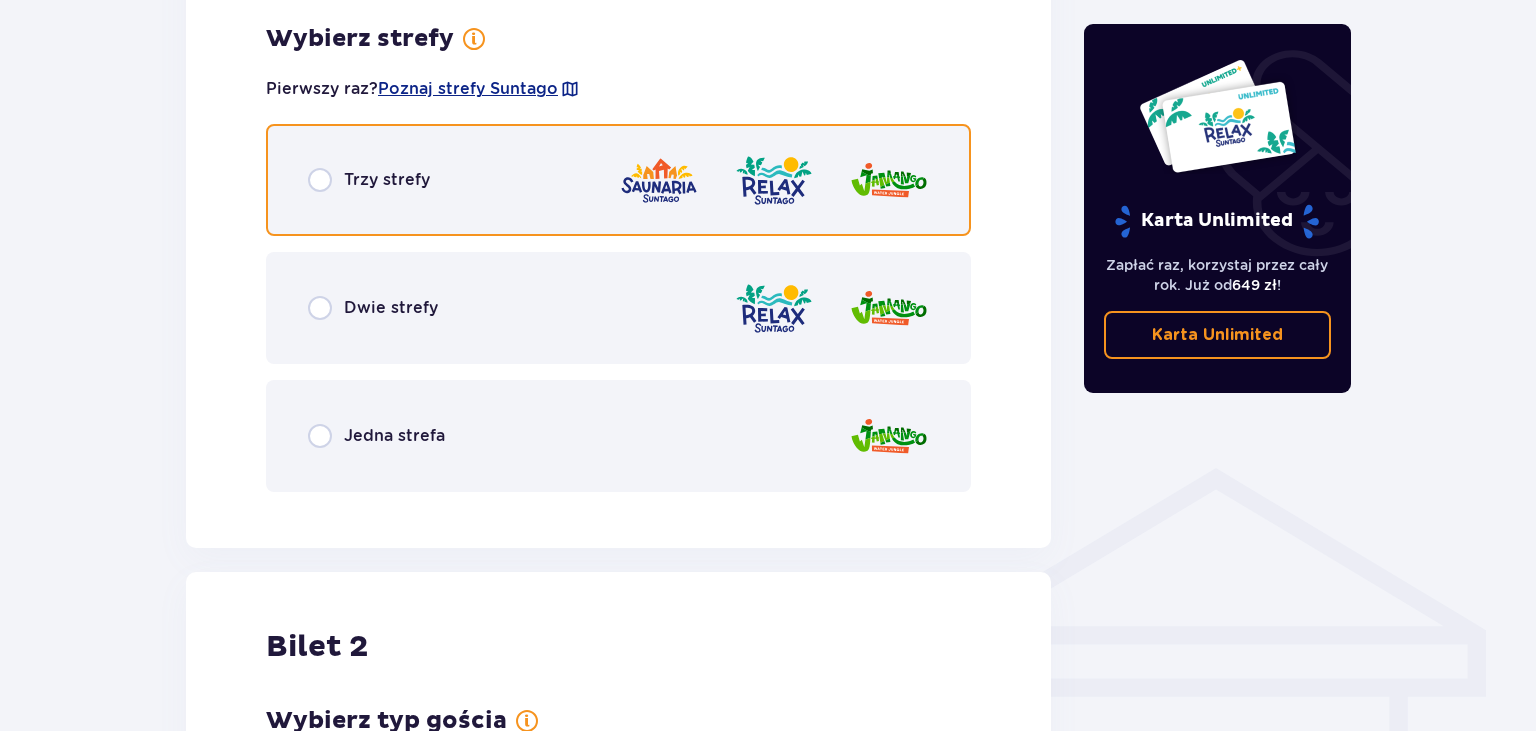 click at bounding box center (320, 180) 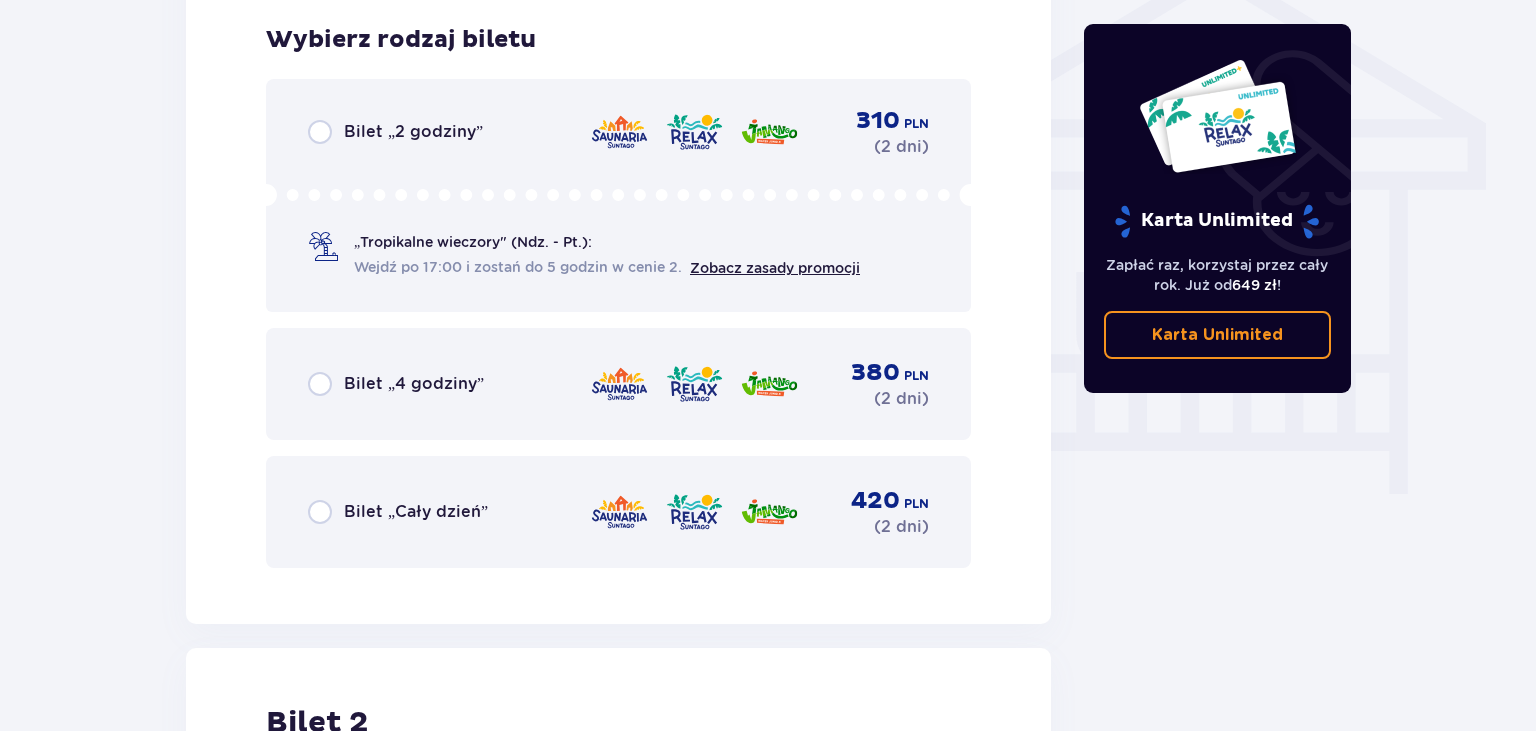 scroll, scrollTop: 1664, scrollLeft: 0, axis: vertical 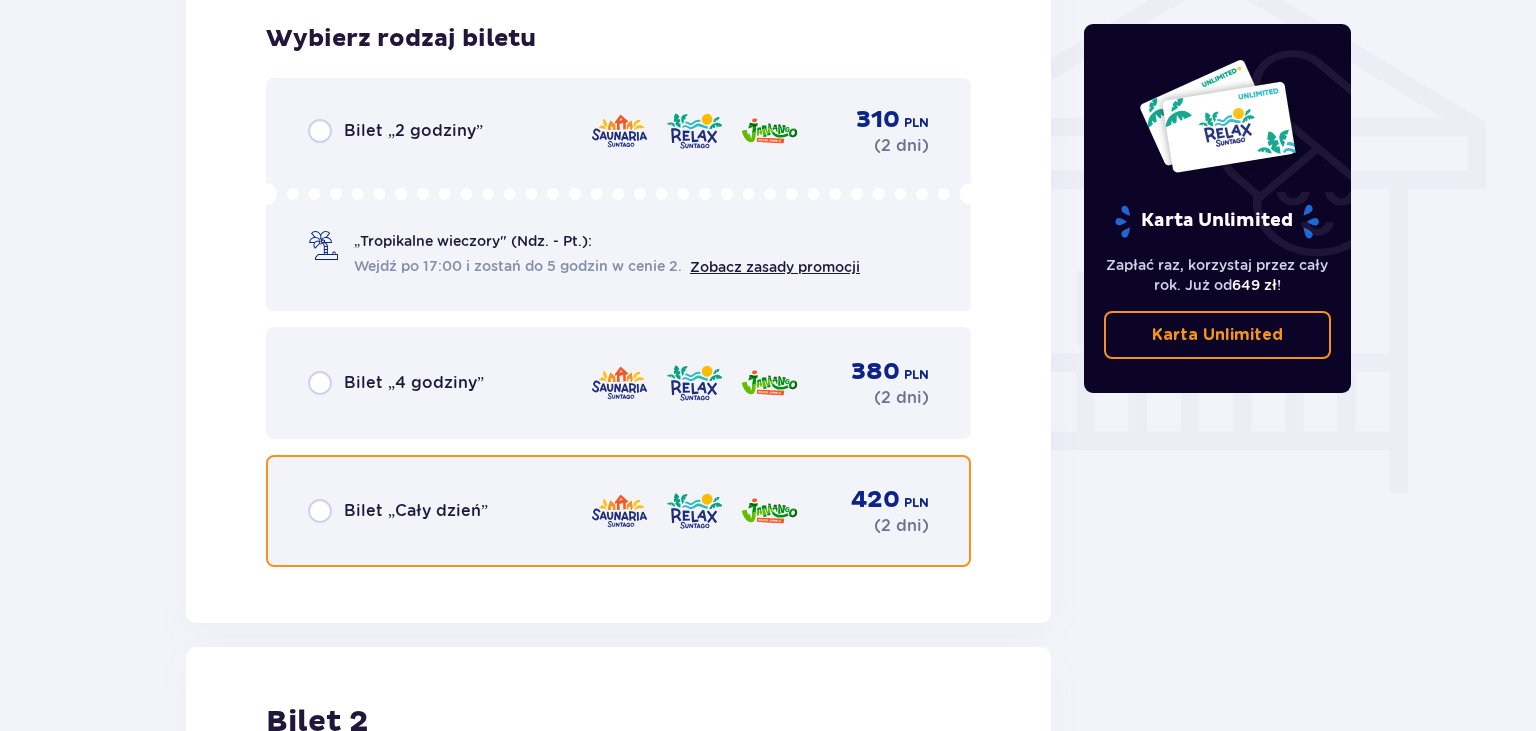 click at bounding box center [320, 511] 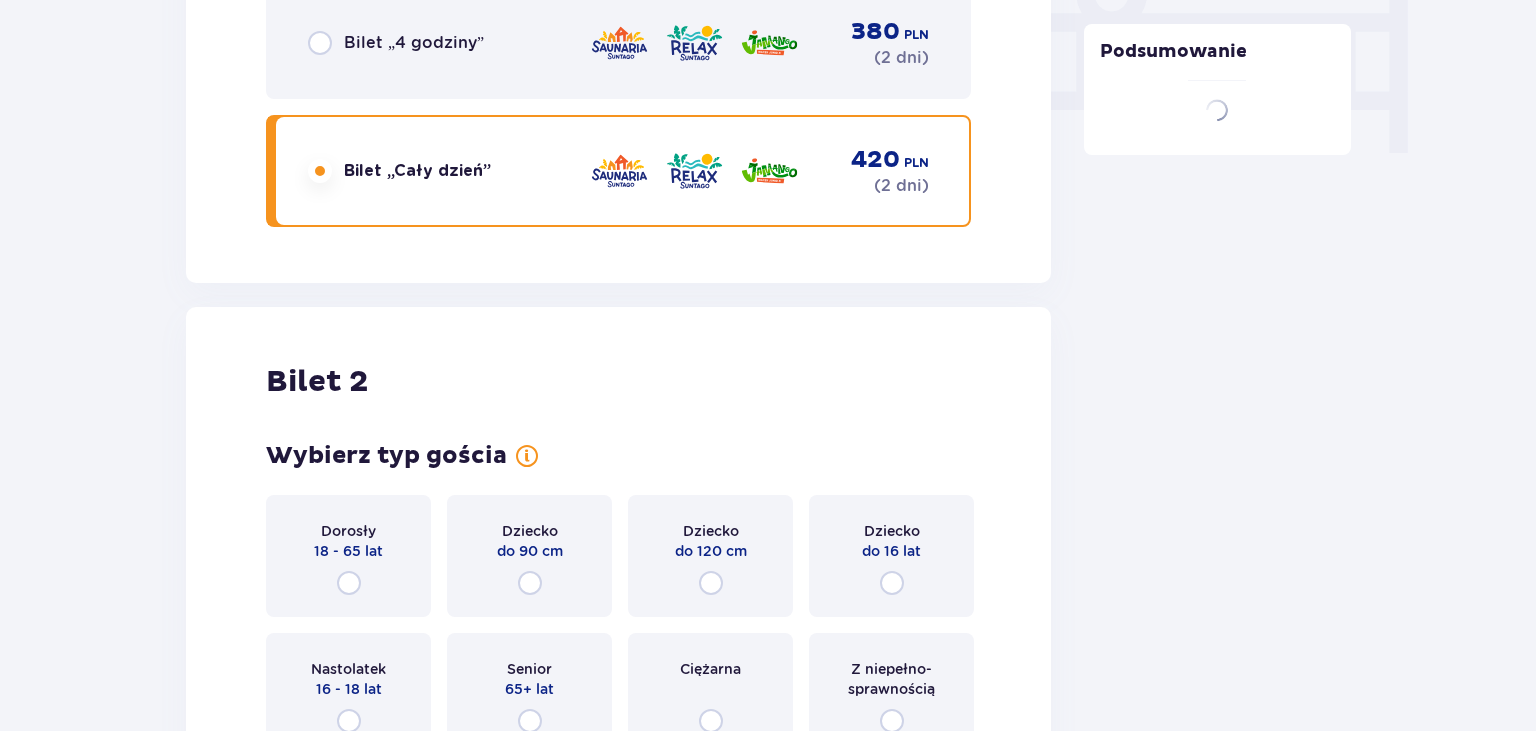 scroll, scrollTop: 2286, scrollLeft: 0, axis: vertical 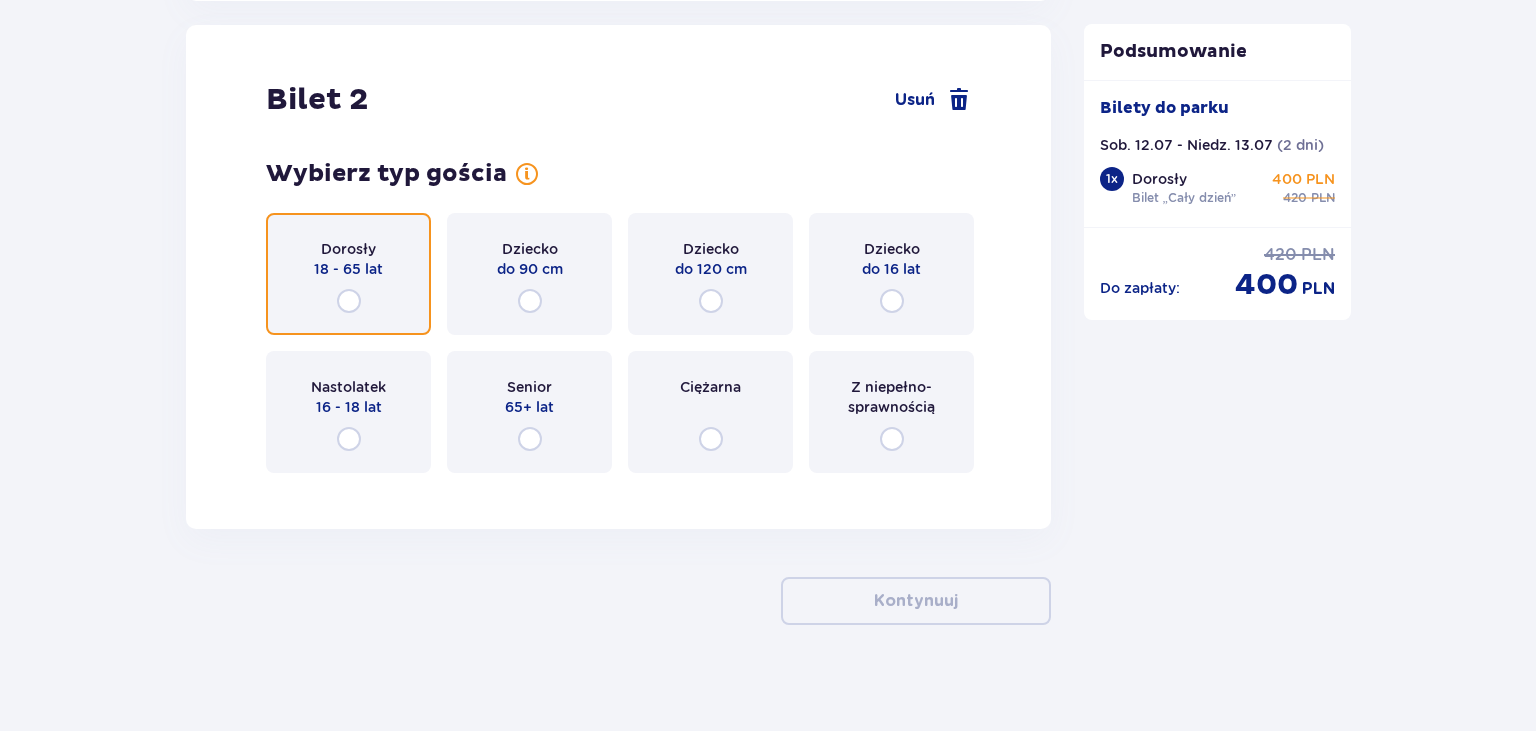 click at bounding box center (349, 301) 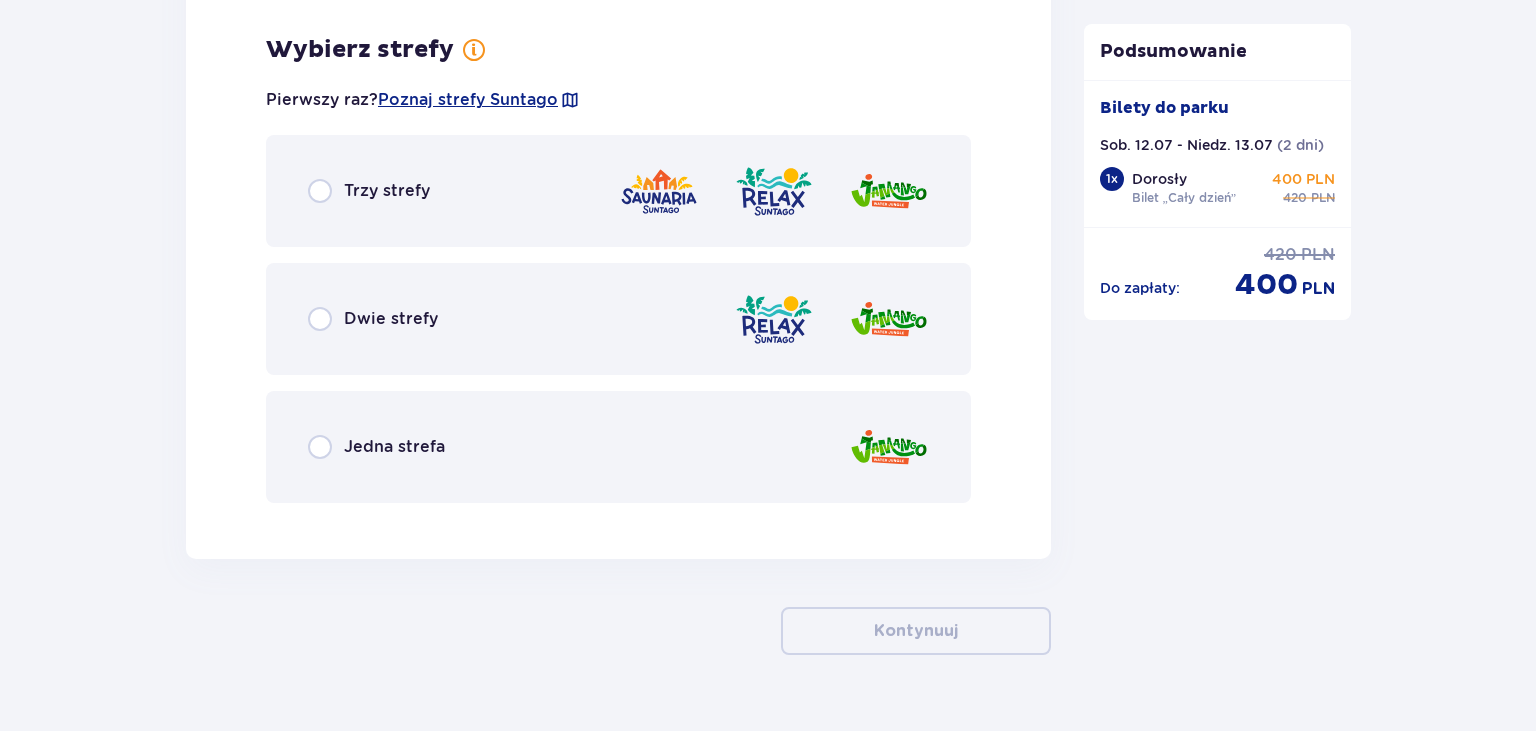 scroll, scrollTop: 2774, scrollLeft: 0, axis: vertical 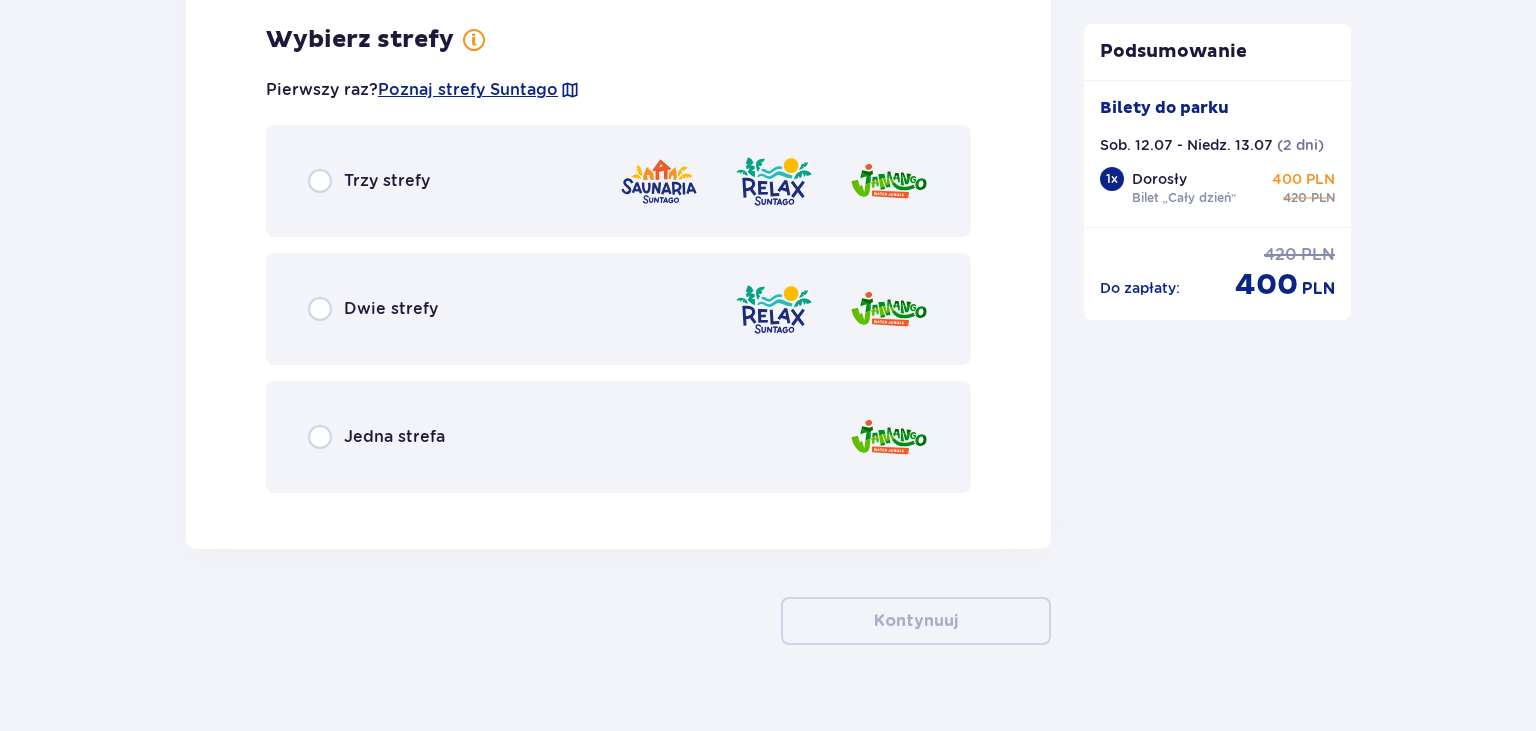 click on "Trzy strefy" at bounding box center (369, 181) 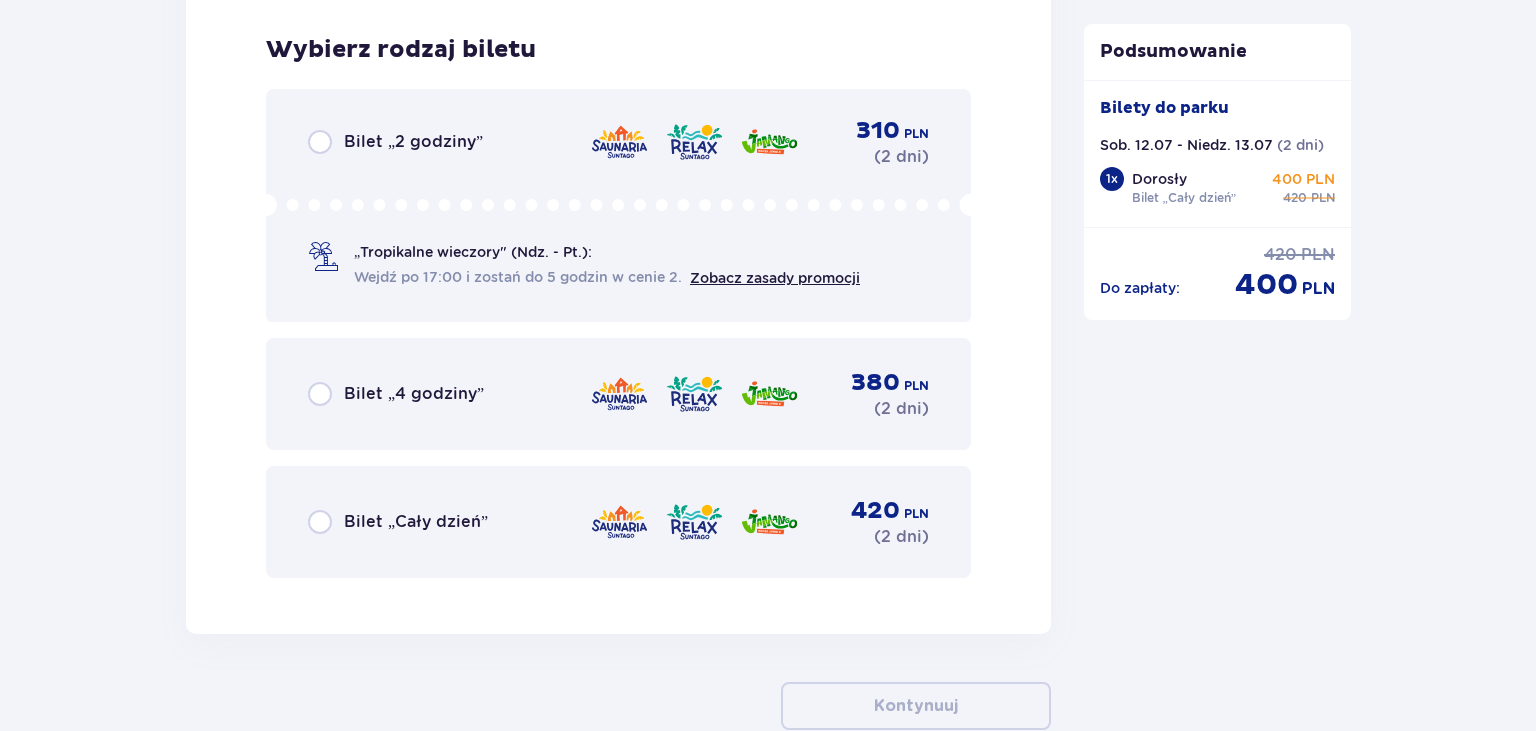 scroll, scrollTop: 3282, scrollLeft: 0, axis: vertical 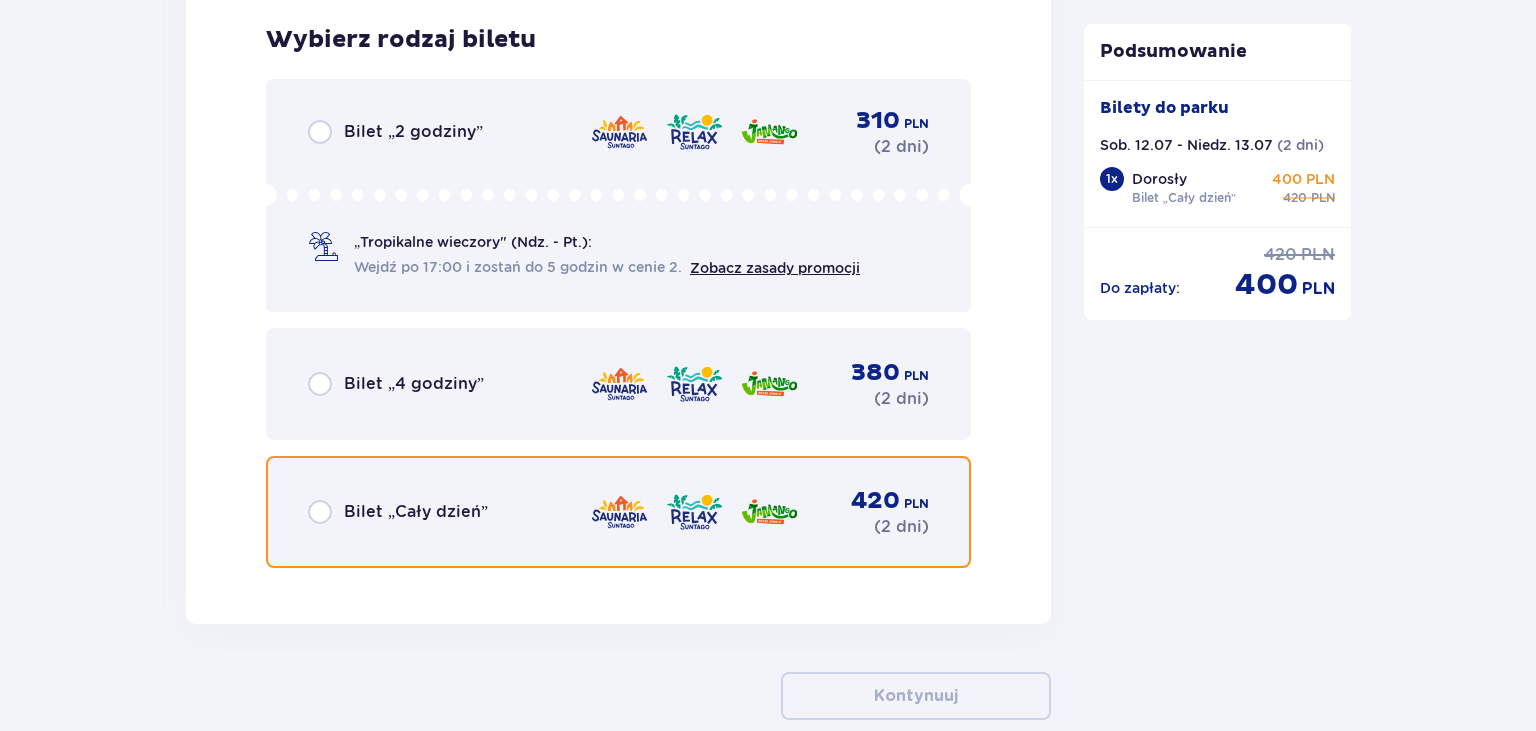 click at bounding box center [320, 512] 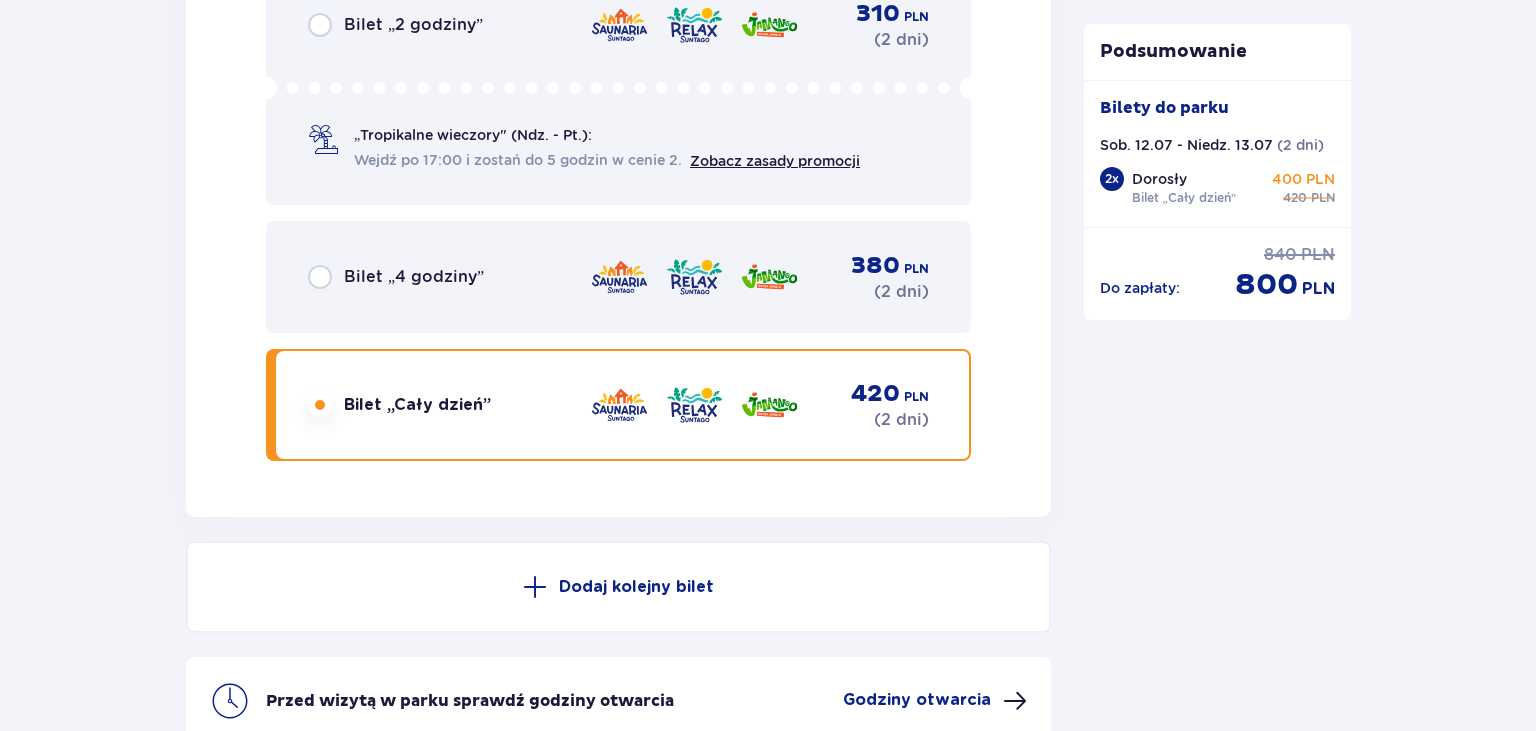 click on "Dodaj kolejny bilet Przed wizytą w parku sprawdź godziny otwarcia Godziny otwarcia" at bounding box center [618, 643] 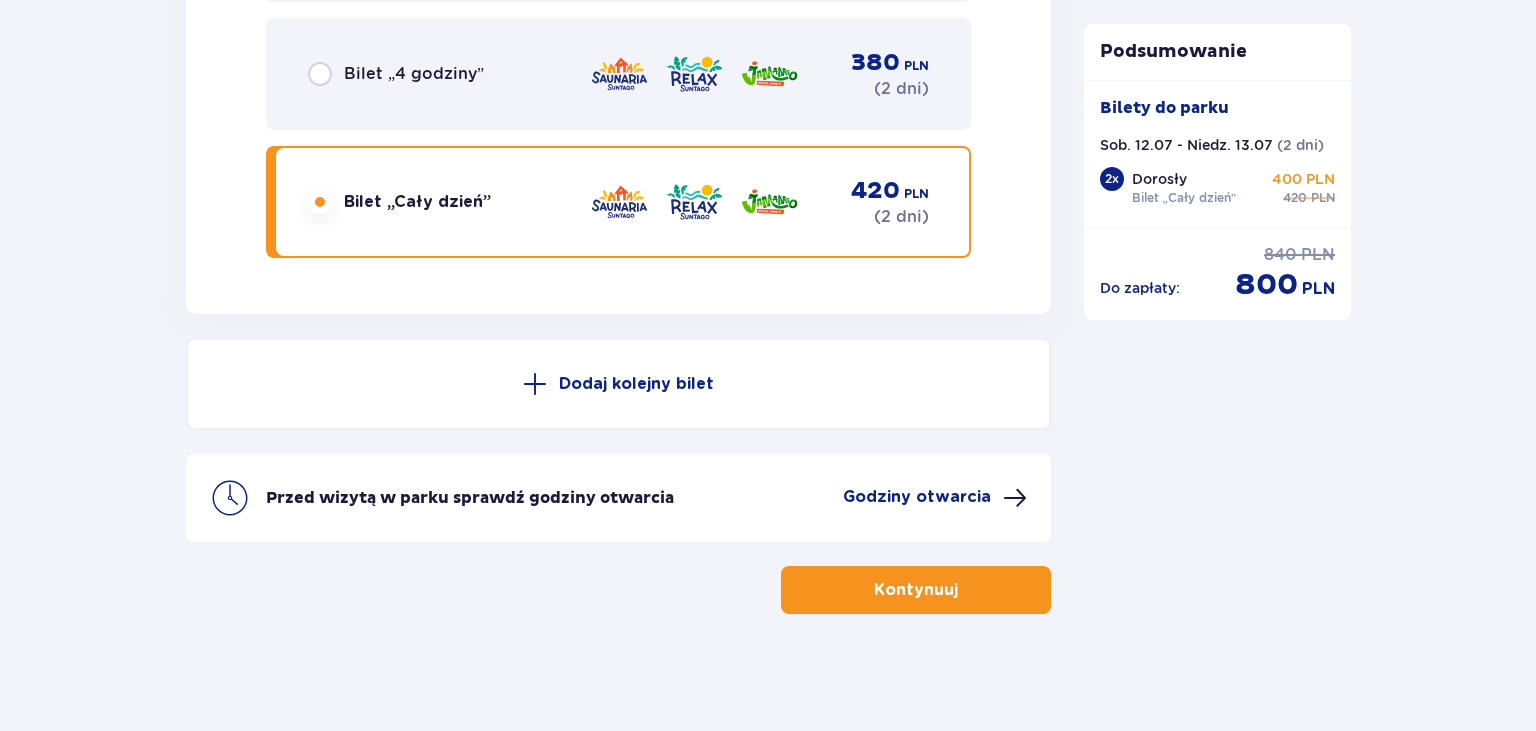 scroll, scrollTop: 3592, scrollLeft: 0, axis: vertical 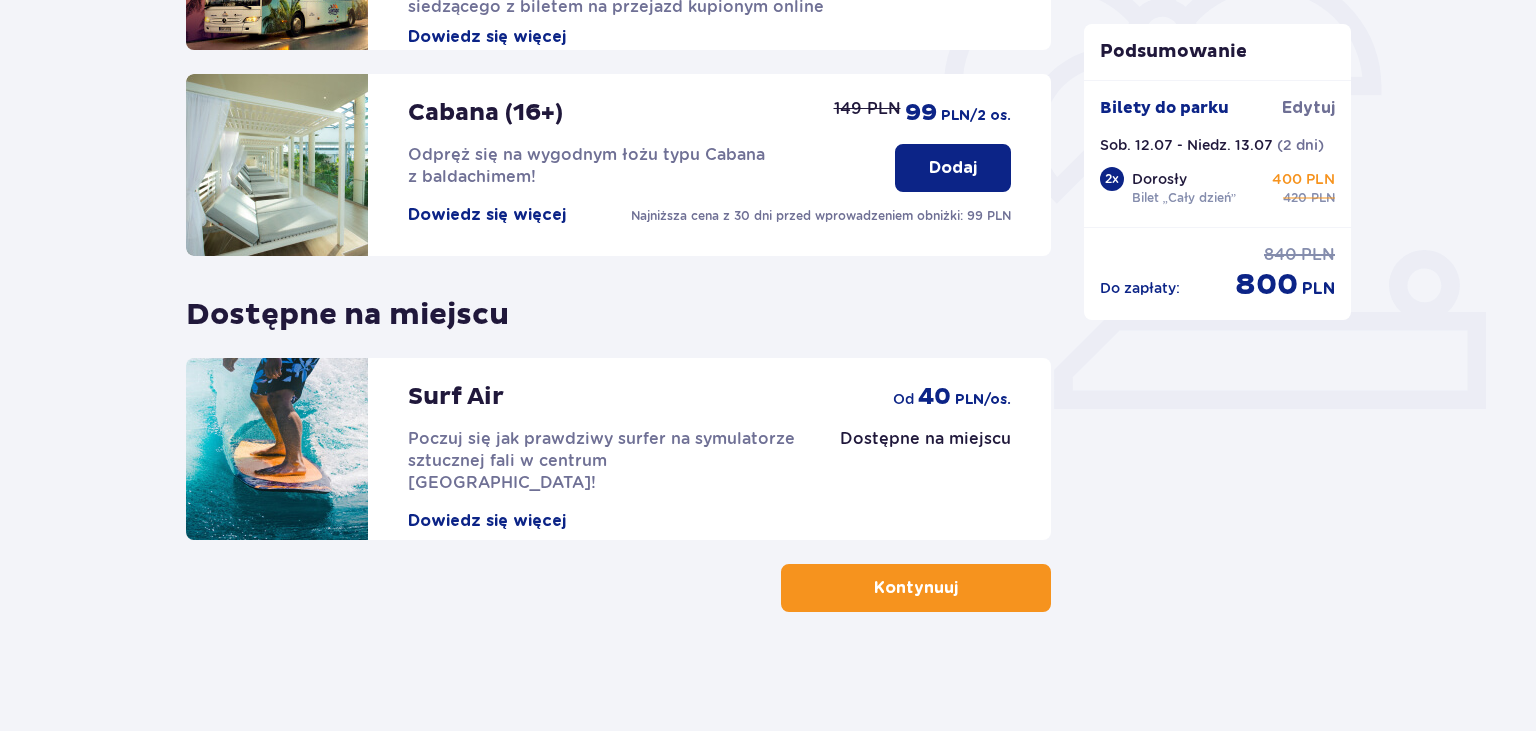 click on "Kontynuuj" at bounding box center [916, 588] 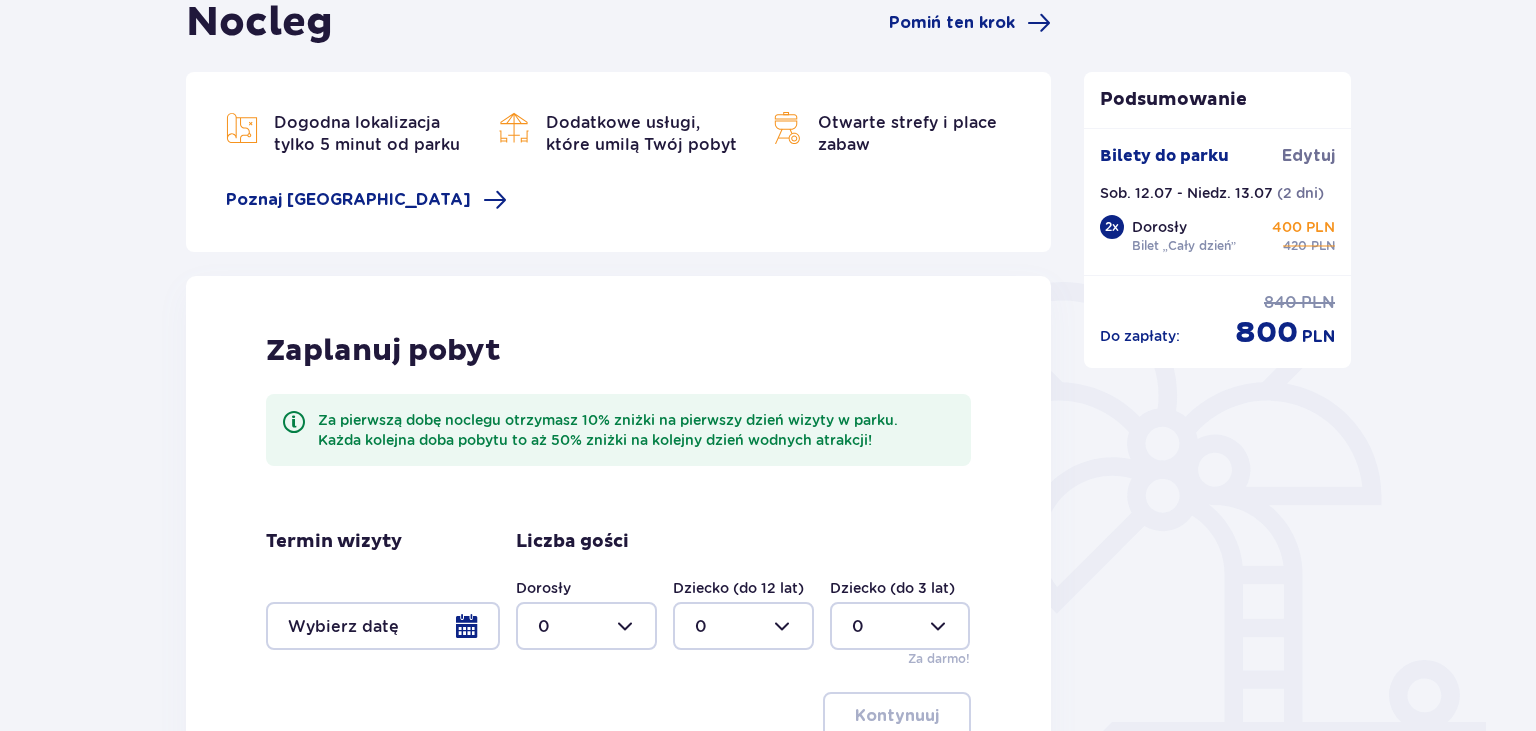 scroll, scrollTop: 425, scrollLeft: 0, axis: vertical 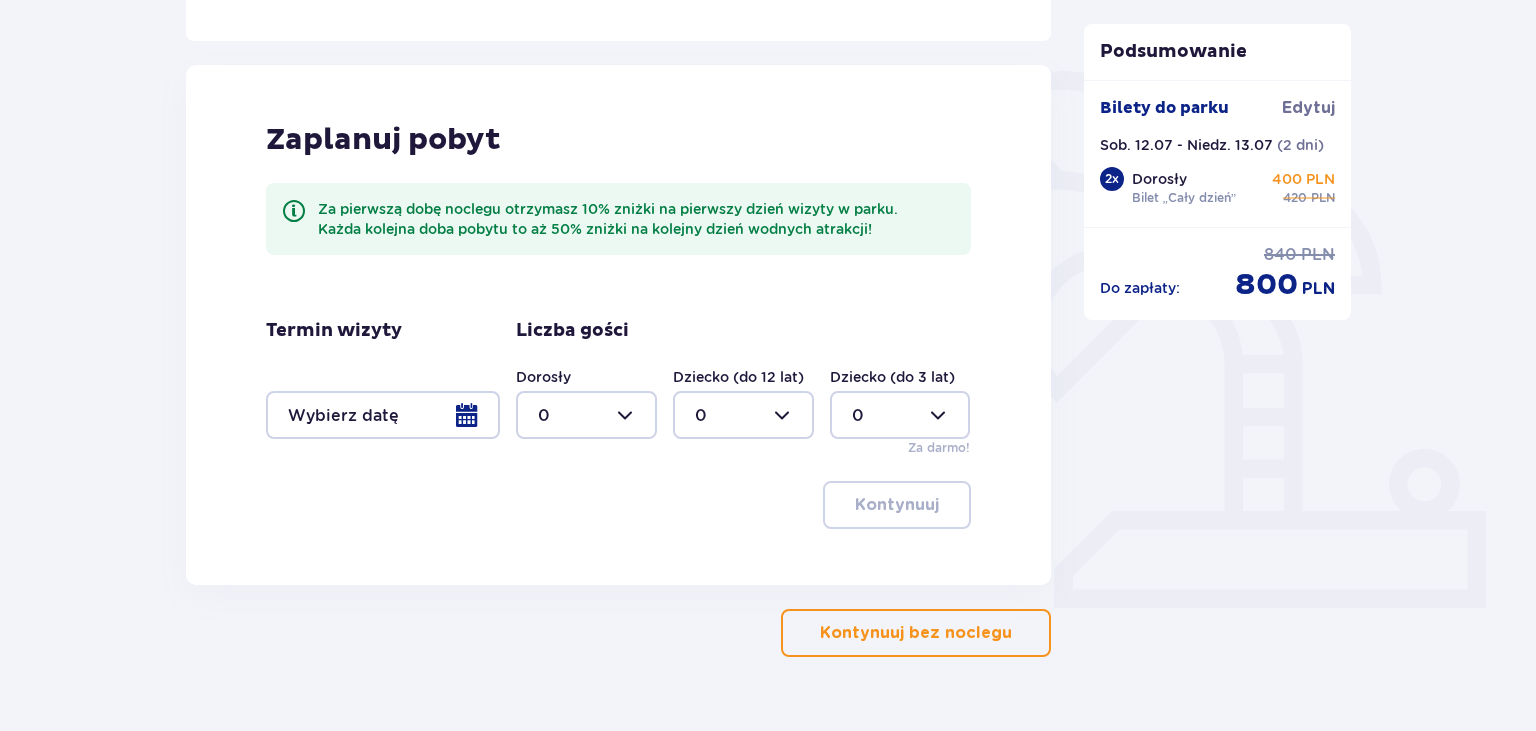 click at bounding box center [383, 415] 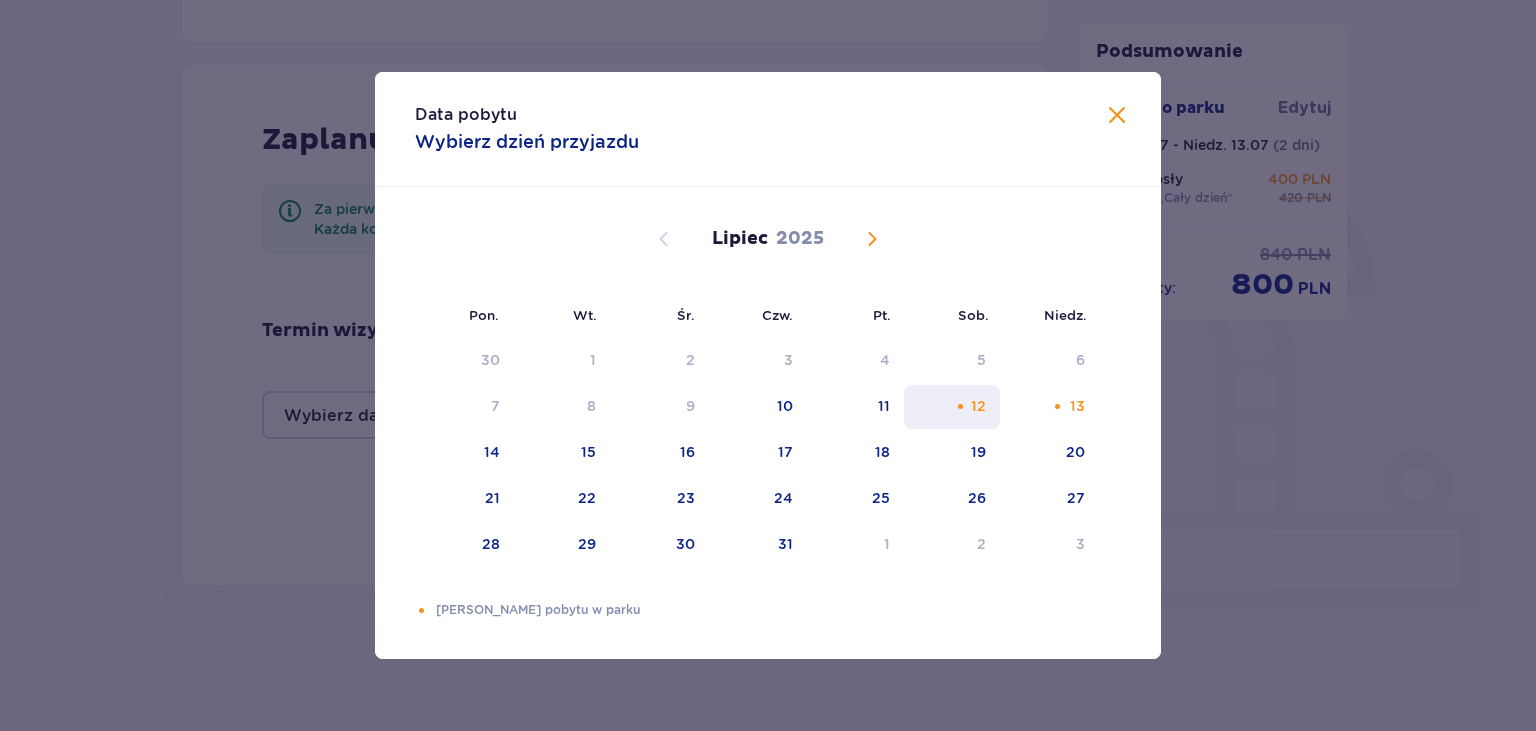 click on "12" at bounding box center [978, 406] 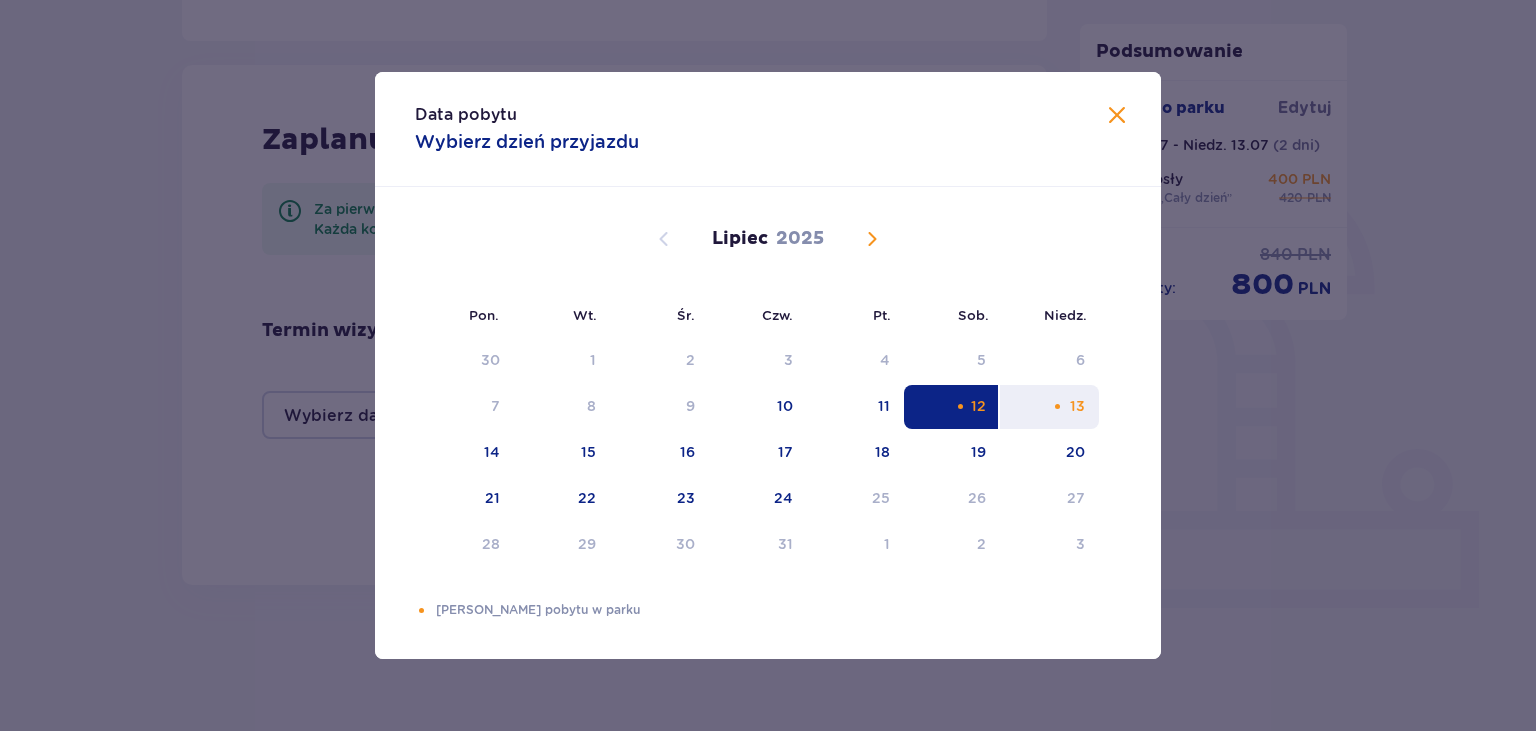click at bounding box center [1057, 406] 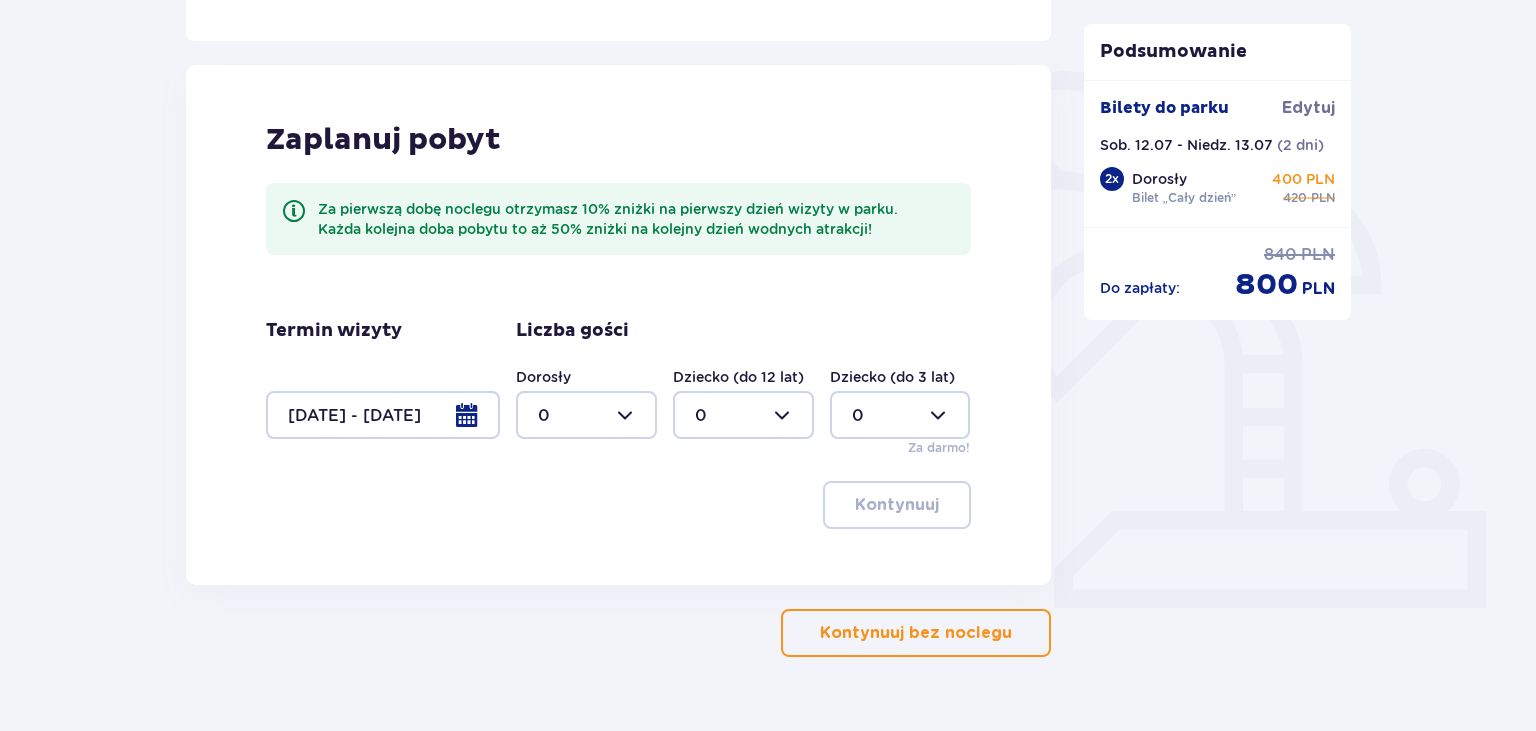 click at bounding box center (586, 415) 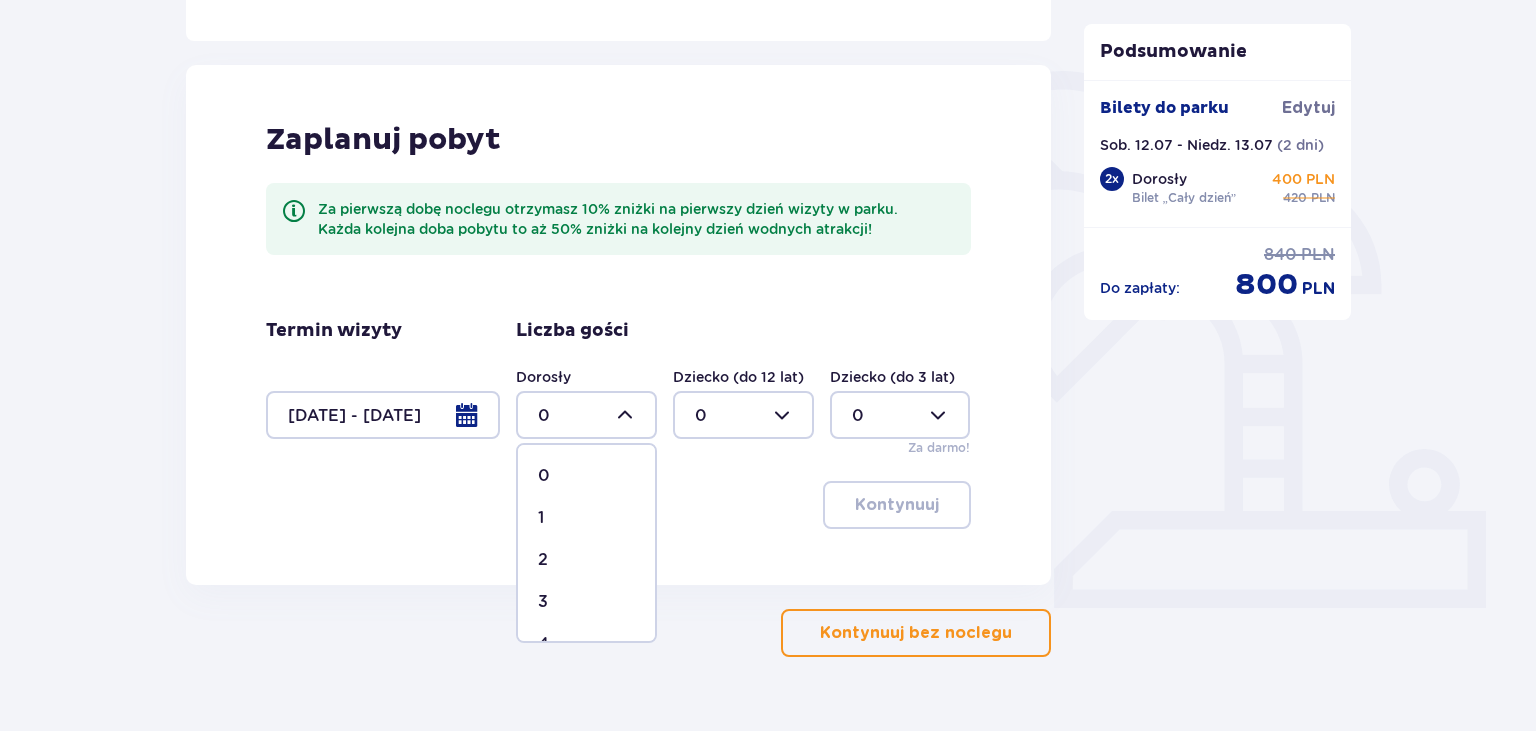 click on "2" at bounding box center (586, 560) 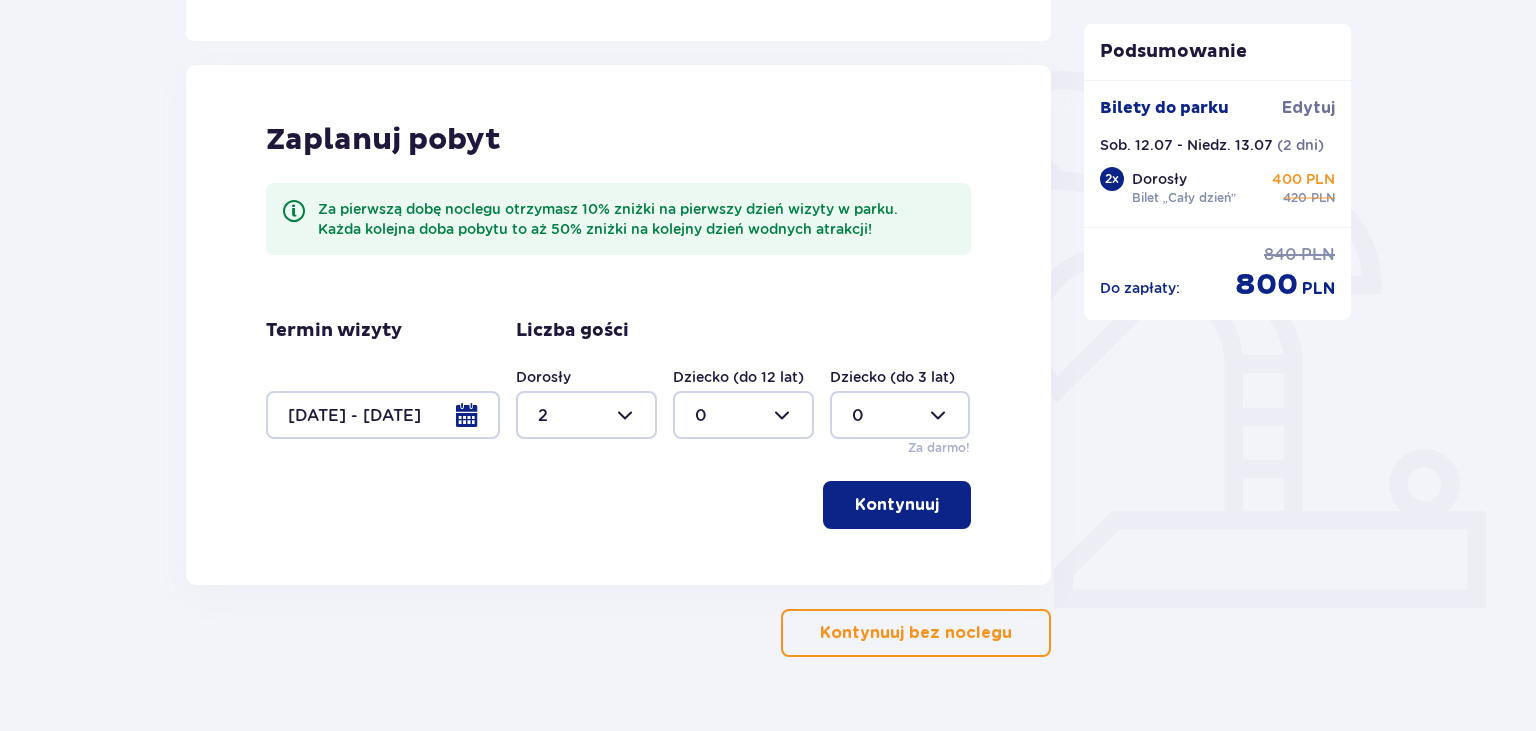 click on "Kontynuuj" at bounding box center (897, 505) 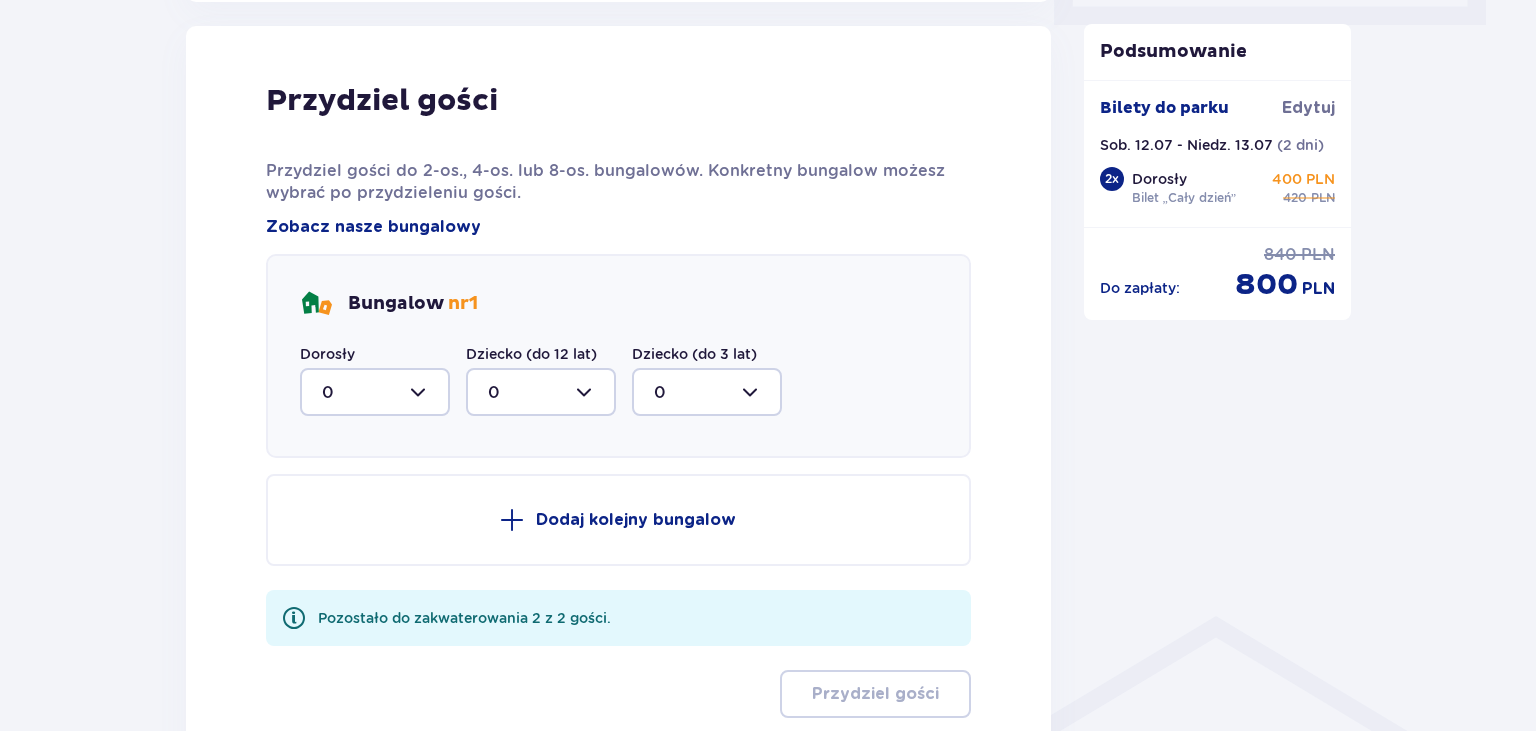 scroll, scrollTop: 1010, scrollLeft: 0, axis: vertical 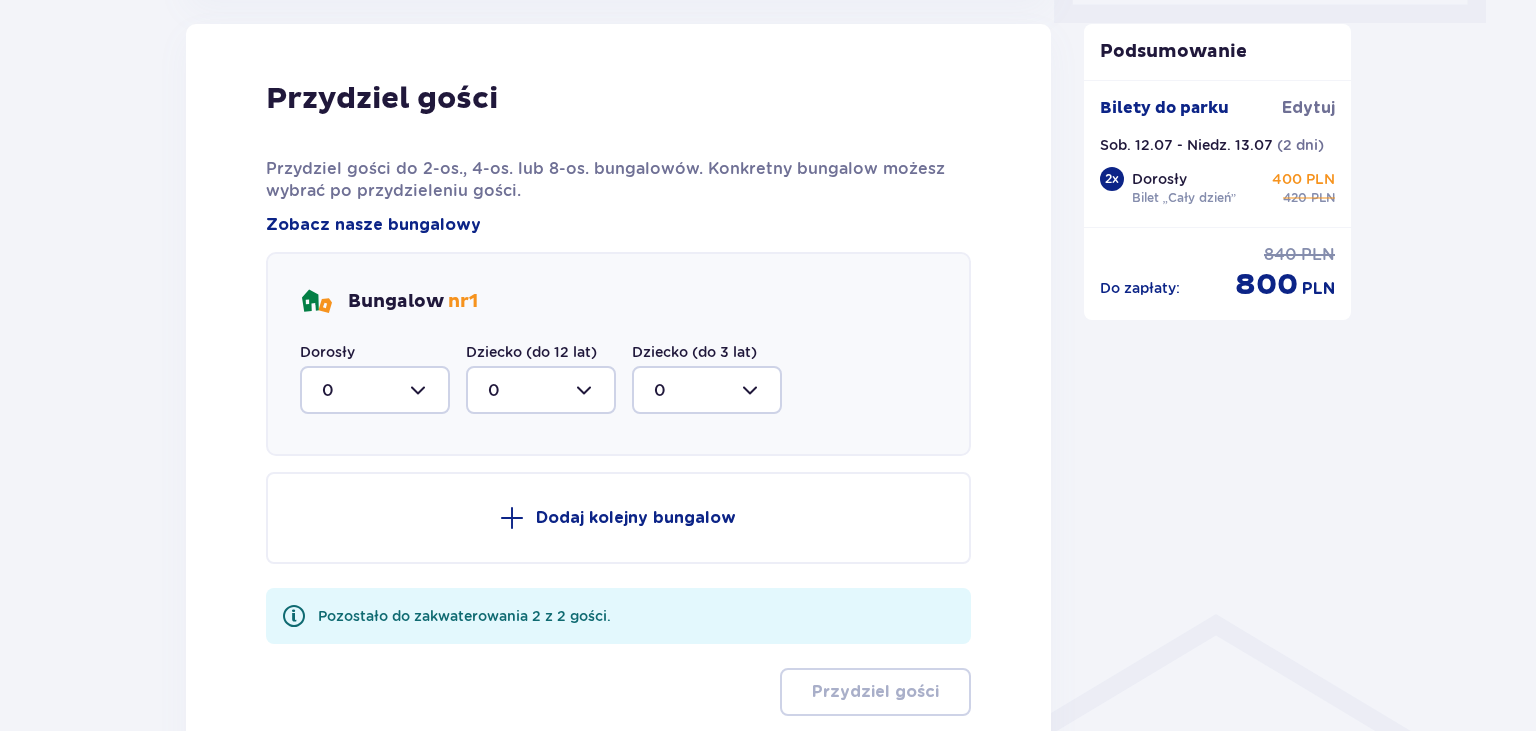 click at bounding box center [375, 390] 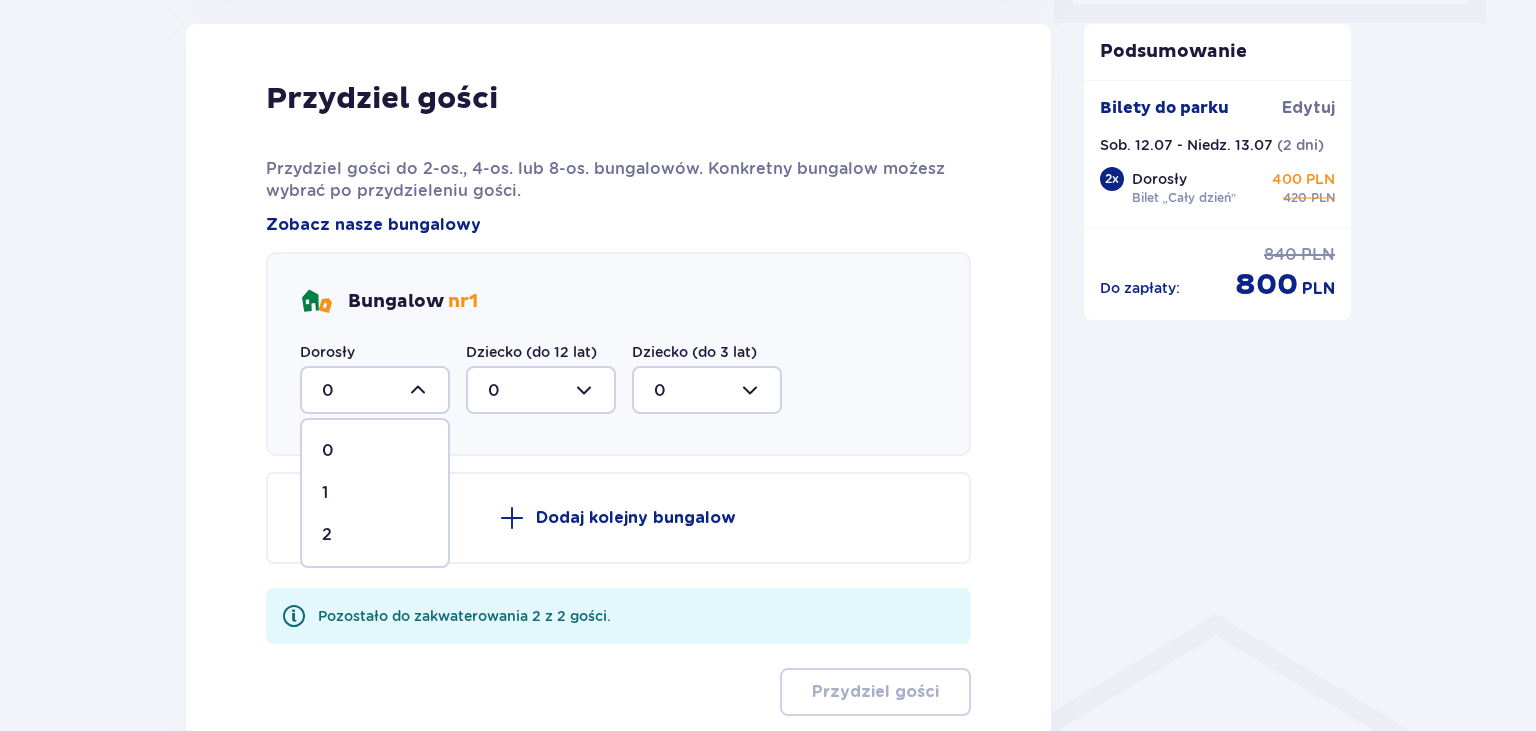 click on "2" at bounding box center [375, 535] 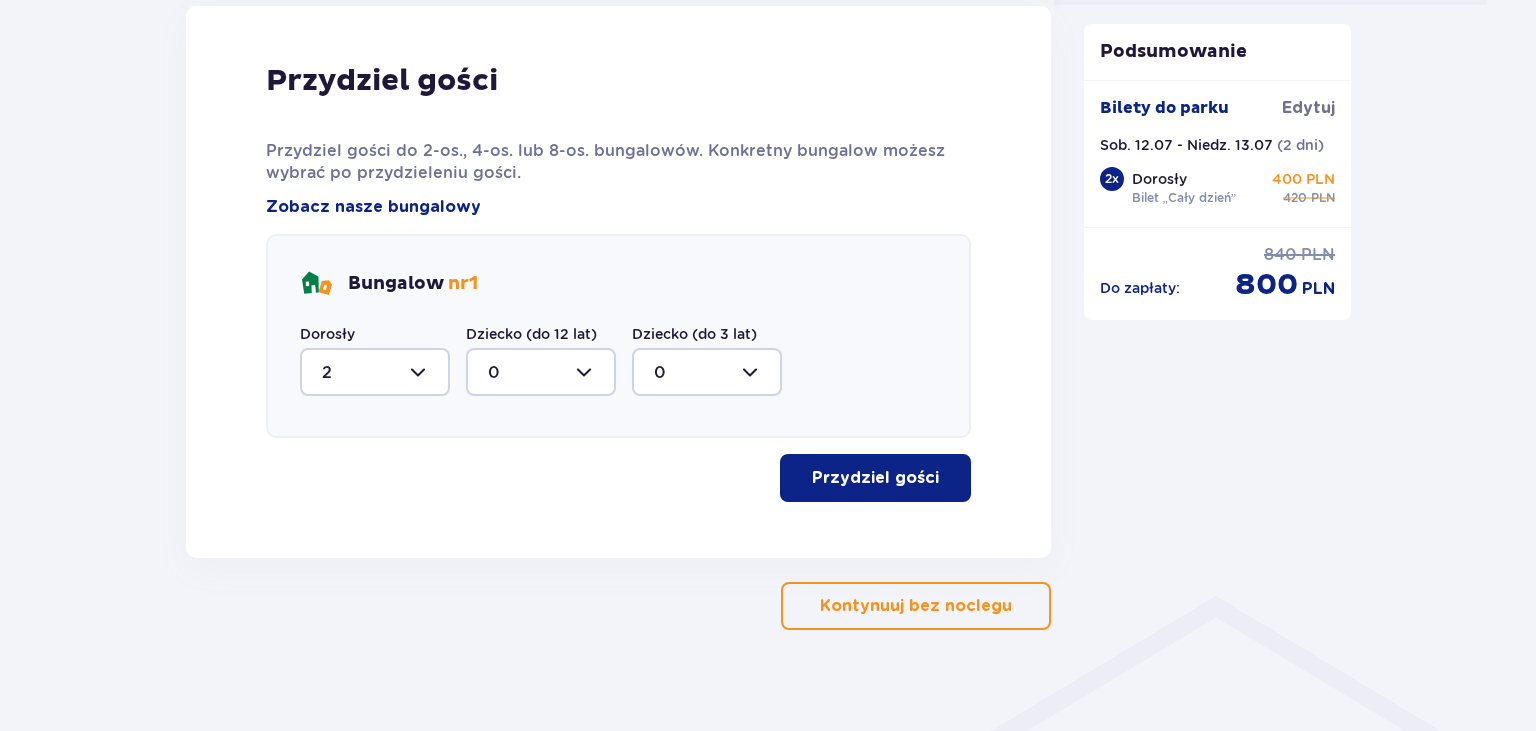 scroll, scrollTop: 1046, scrollLeft: 0, axis: vertical 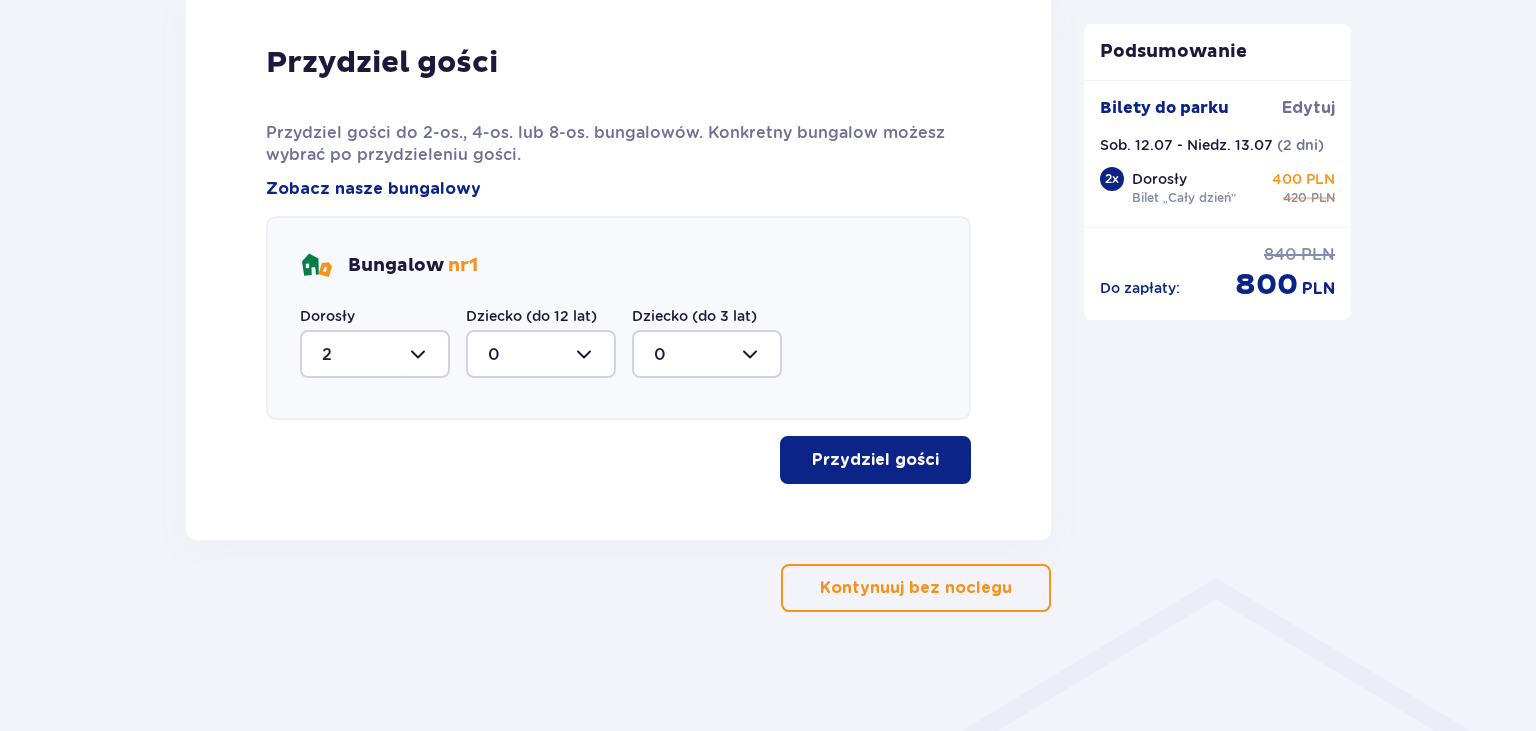 click on "Przydziel gości" at bounding box center [875, 460] 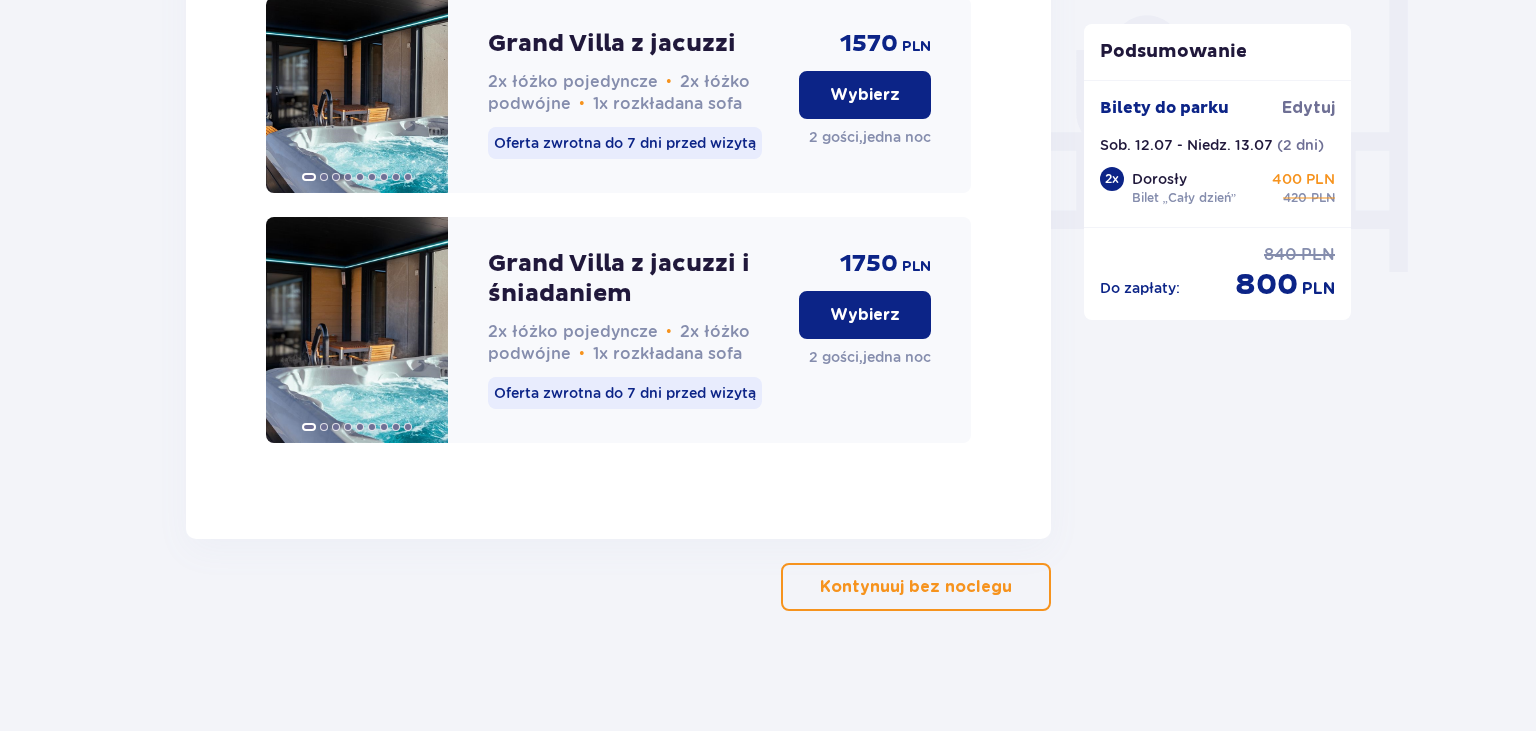scroll, scrollTop: 1484, scrollLeft: 0, axis: vertical 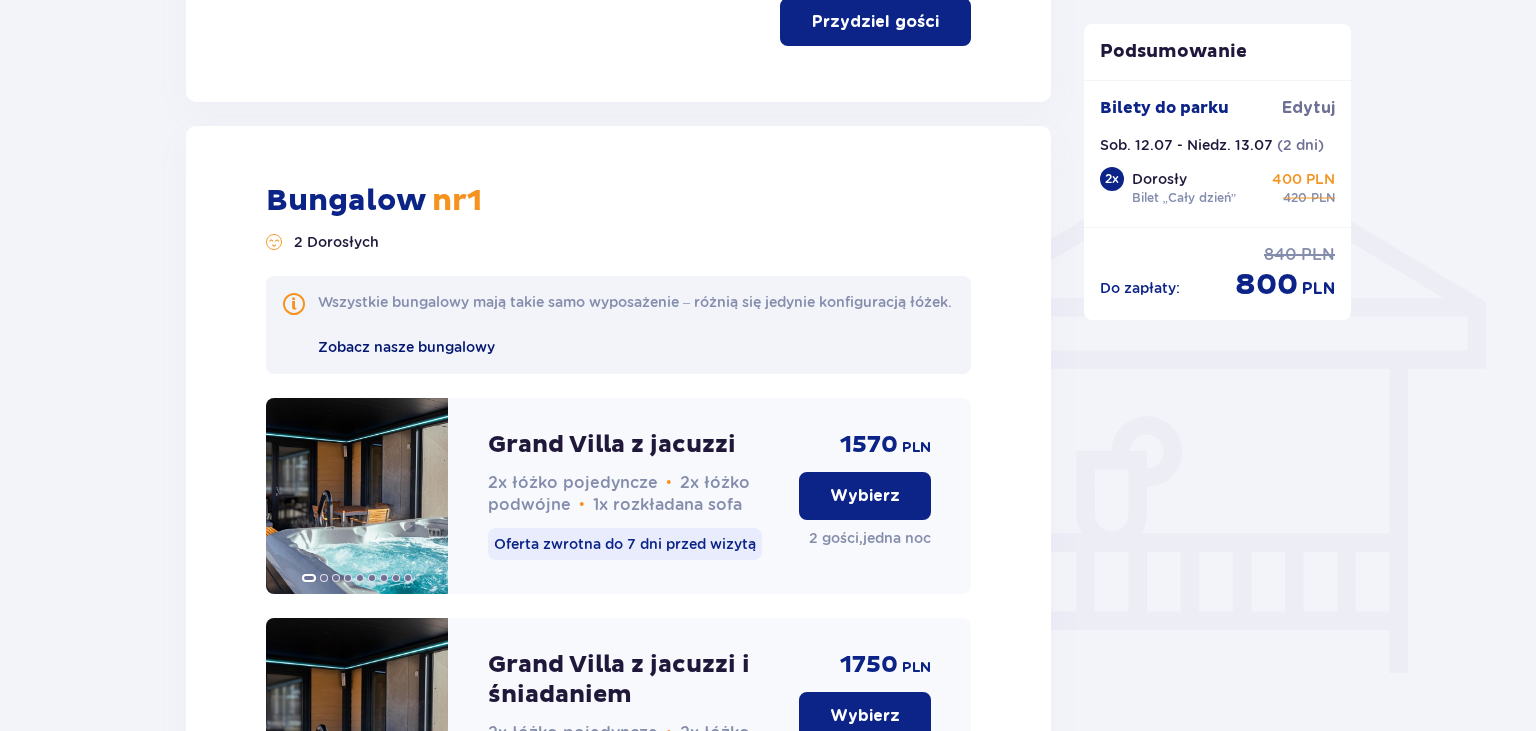 click on "Zobacz nasze bungalowy" at bounding box center [406, 347] 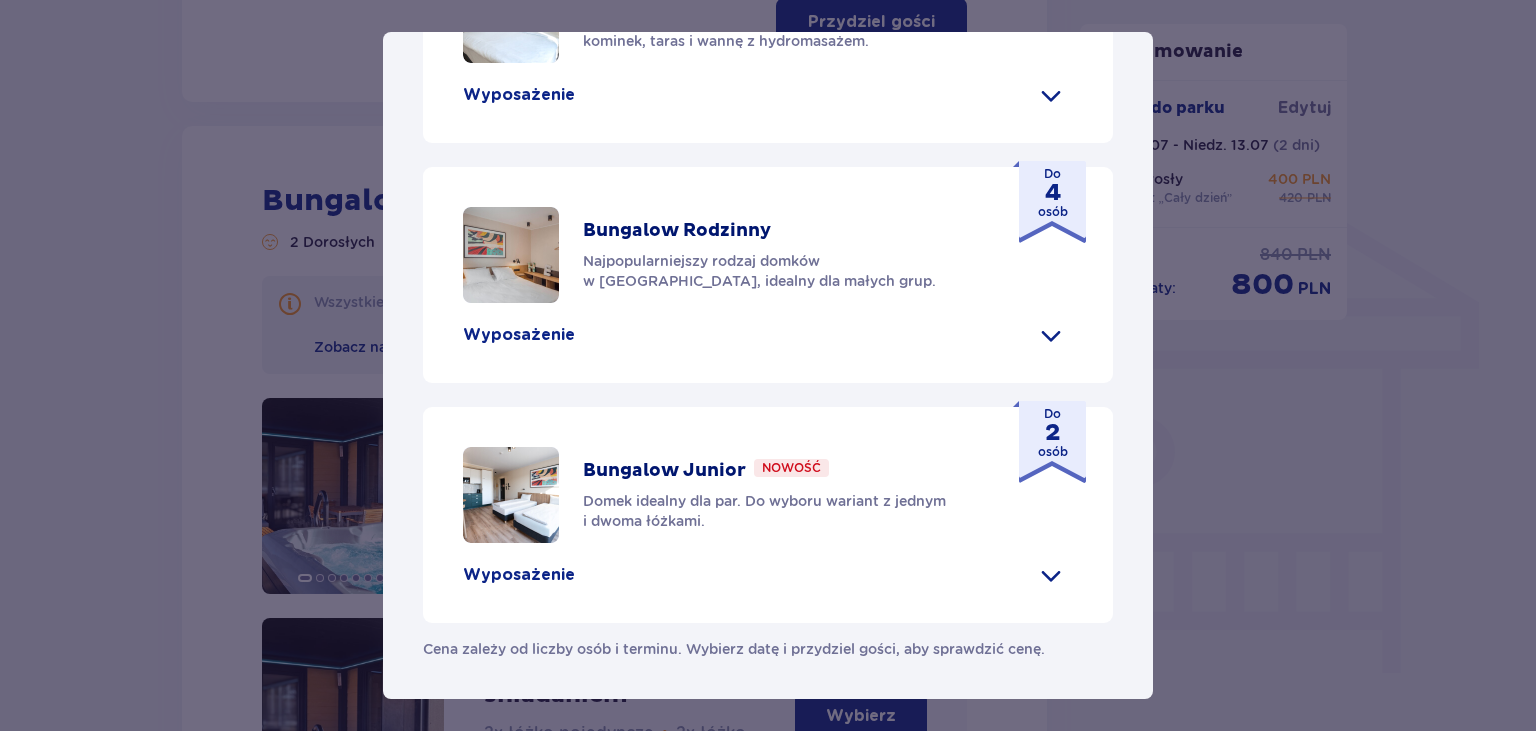 scroll, scrollTop: 1018, scrollLeft: 0, axis: vertical 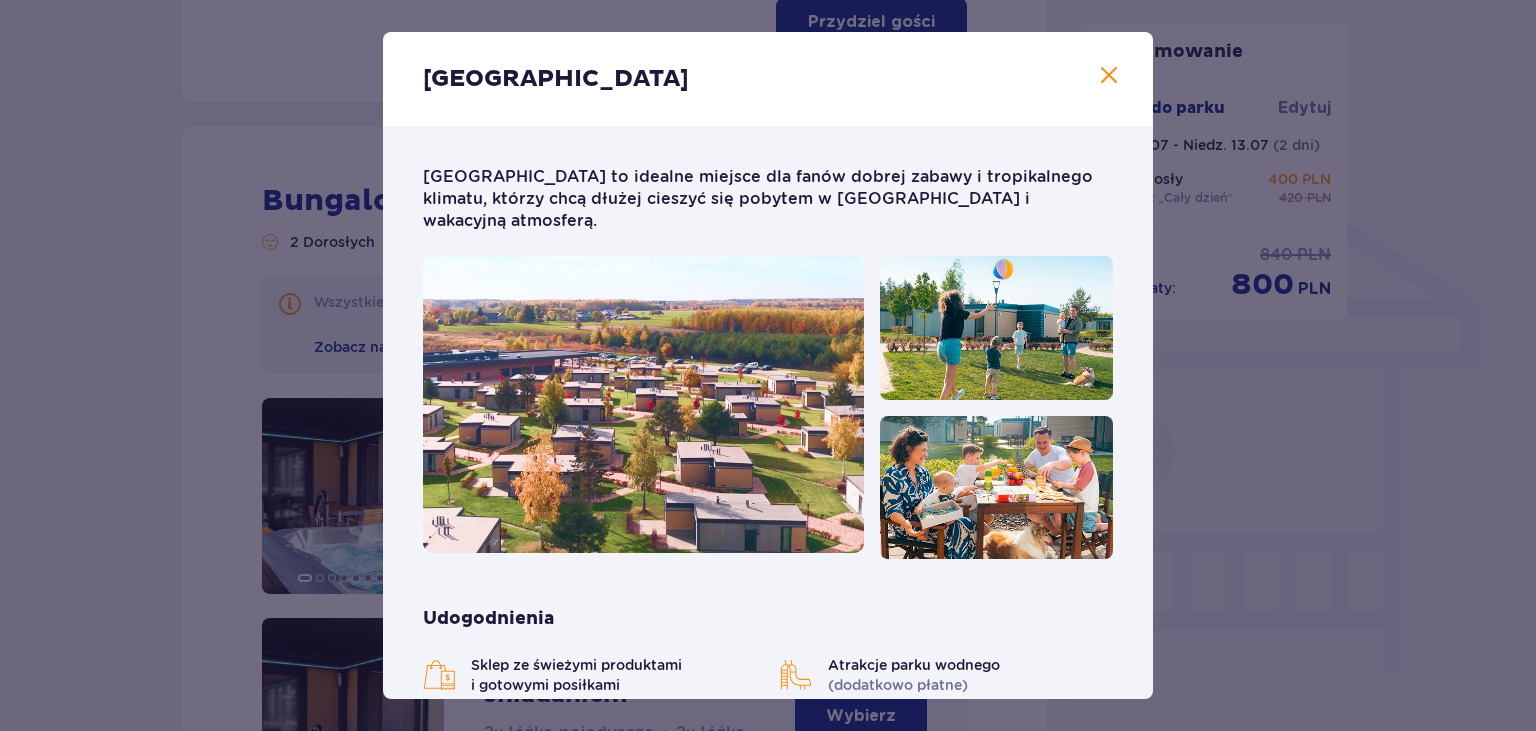 click on "Suntago Village" at bounding box center (768, 79) 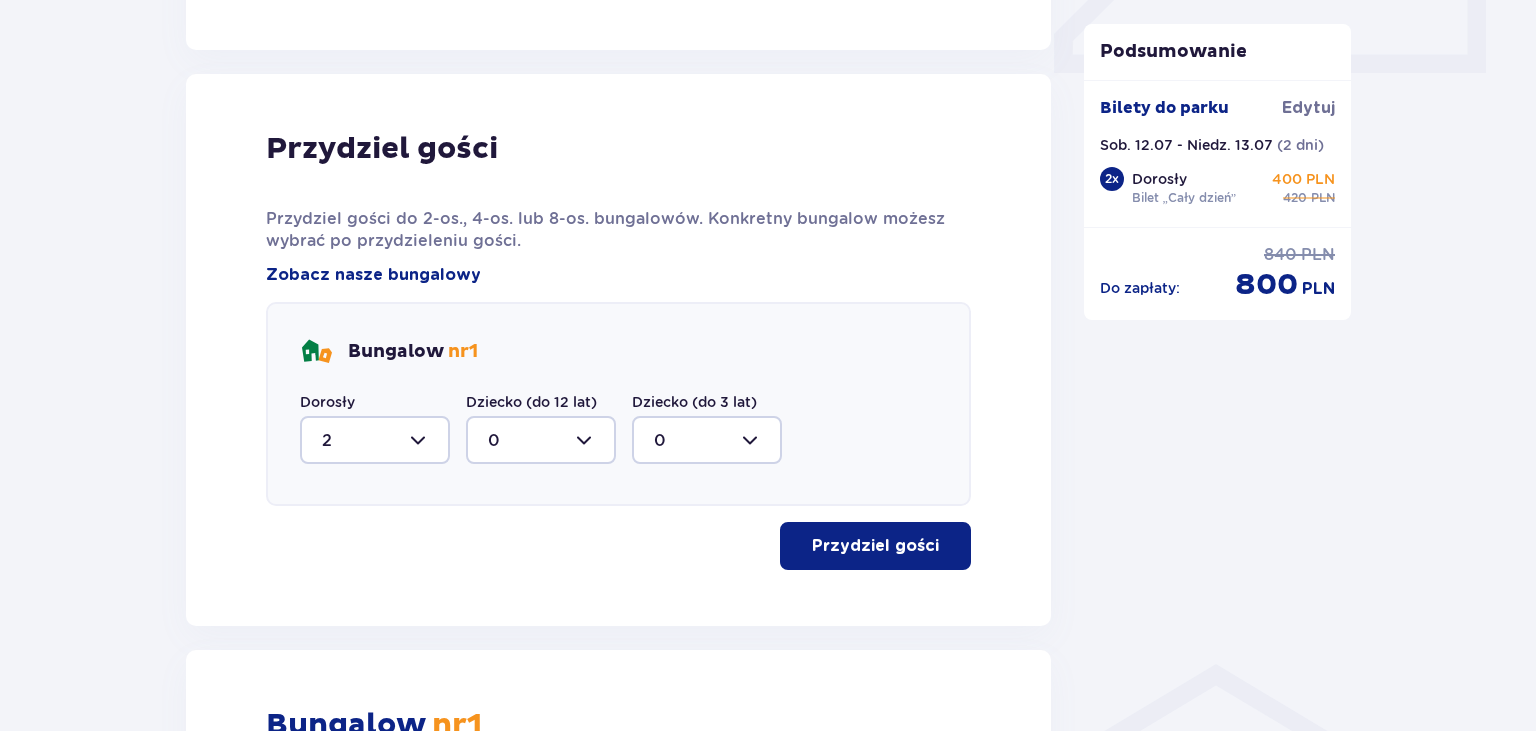 scroll, scrollTop: 956, scrollLeft: 0, axis: vertical 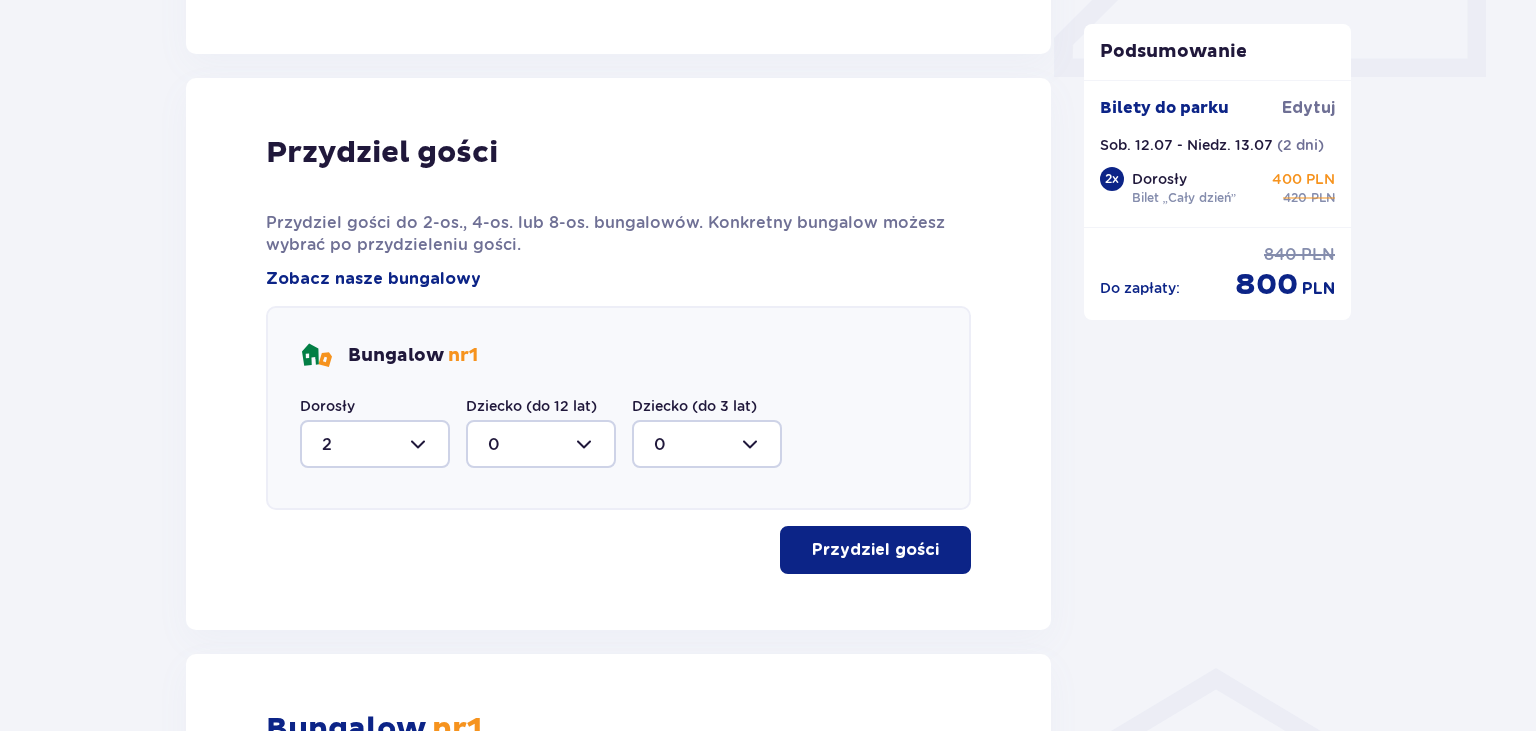 click on "Przydziel gości" at bounding box center [875, 550] 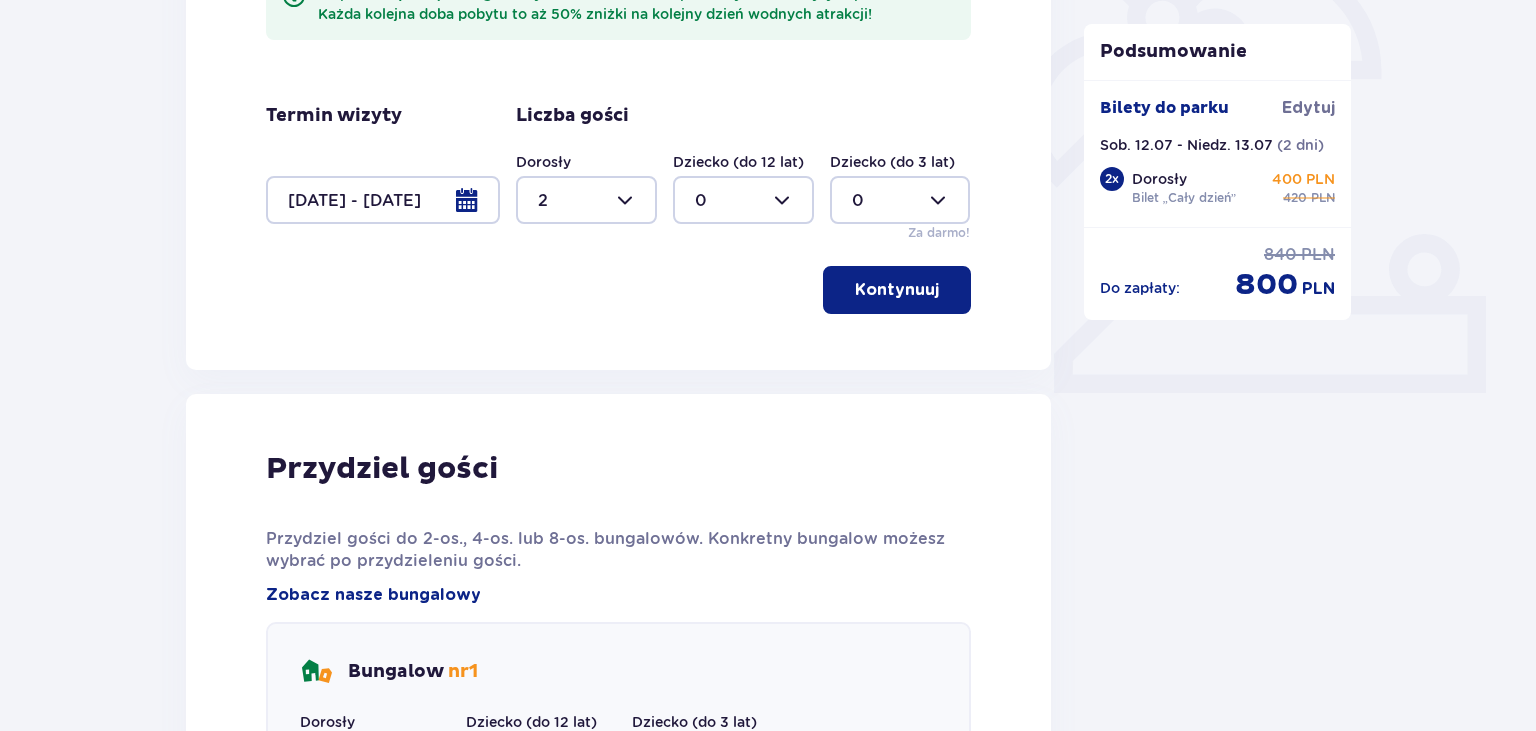 scroll, scrollTop: 534, scrollLeft: 0, axis: vertical 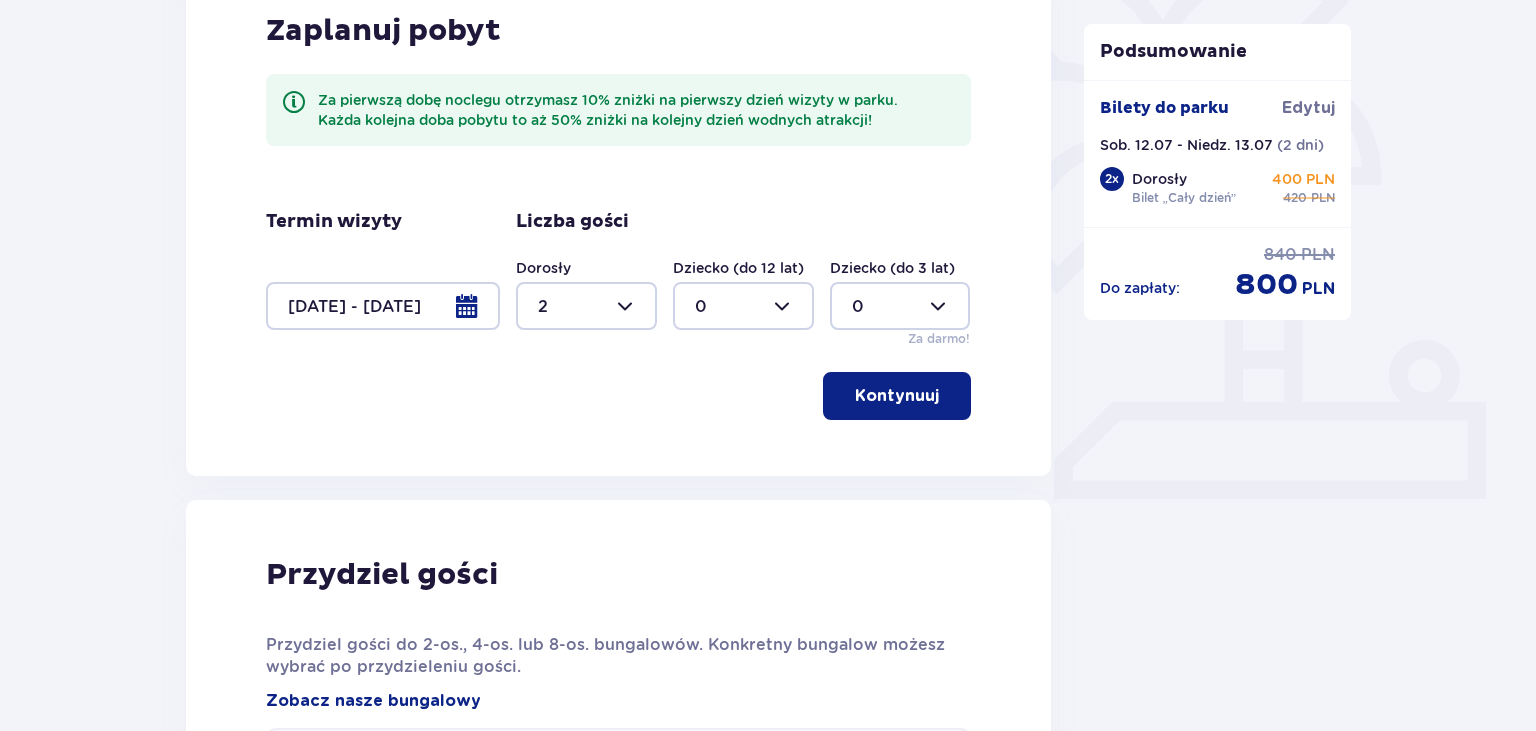 click at bounding box center (943, 396) 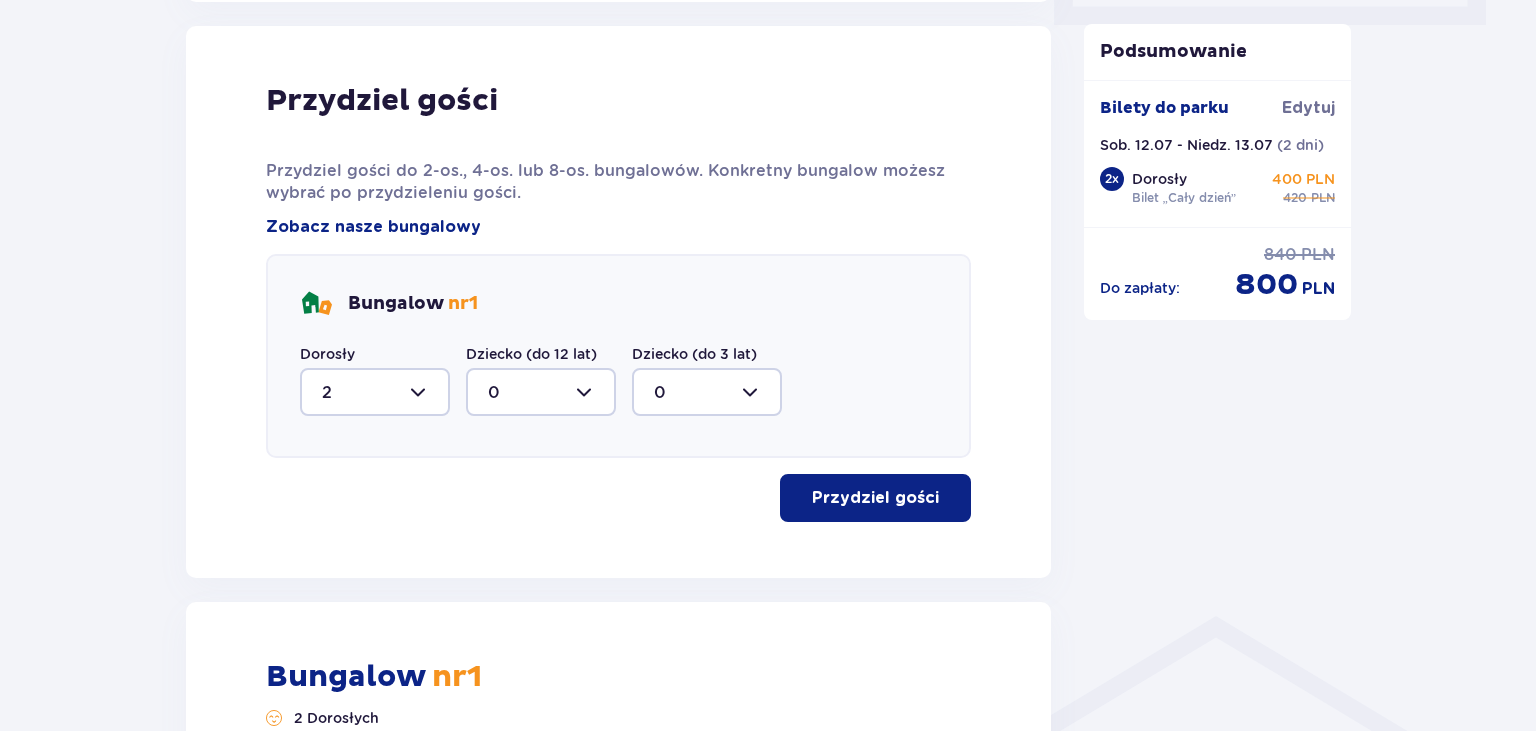 scroll, scrollTop: 1010, scrollLeft: 0, axis: vertical 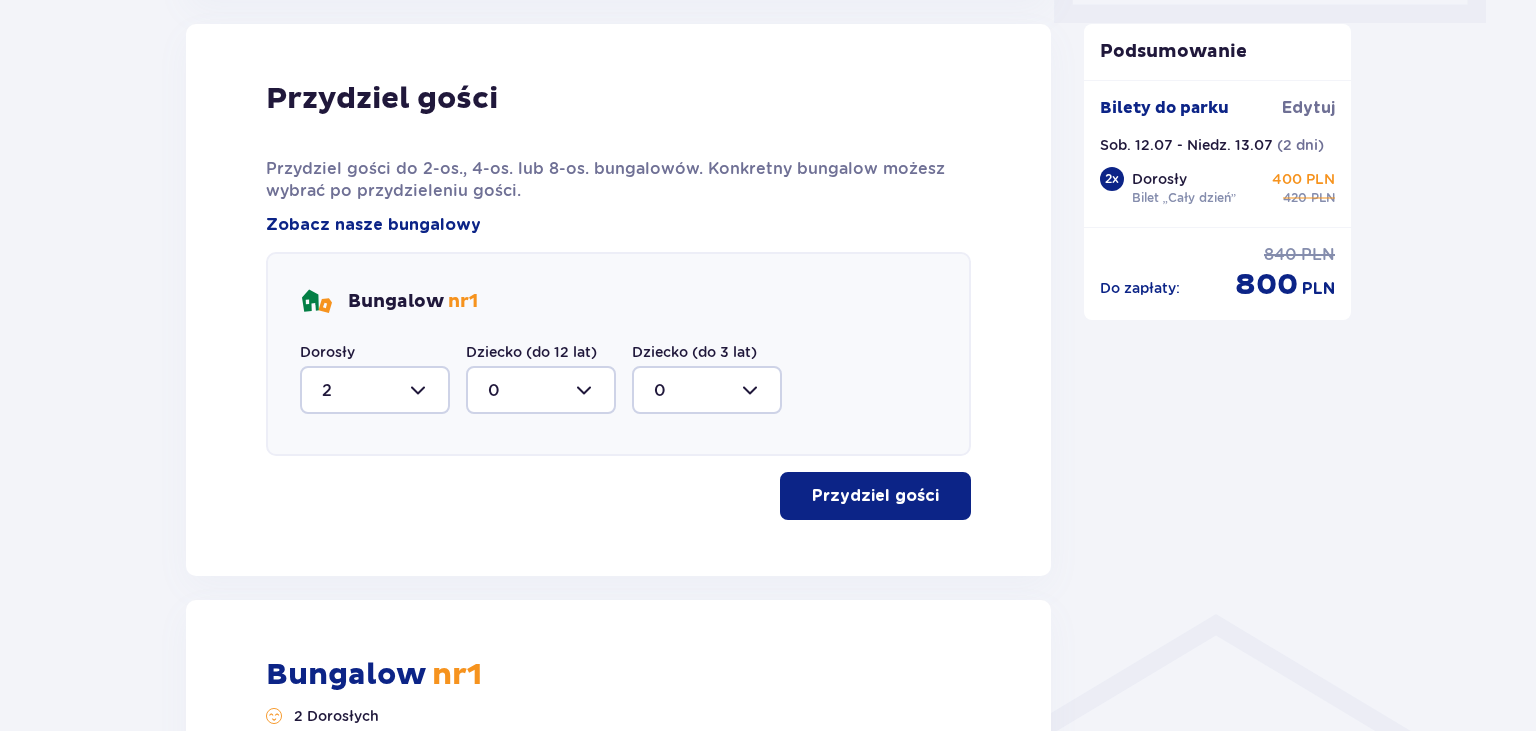 click on "Przydziel gości" at bounding box center [875, 496] 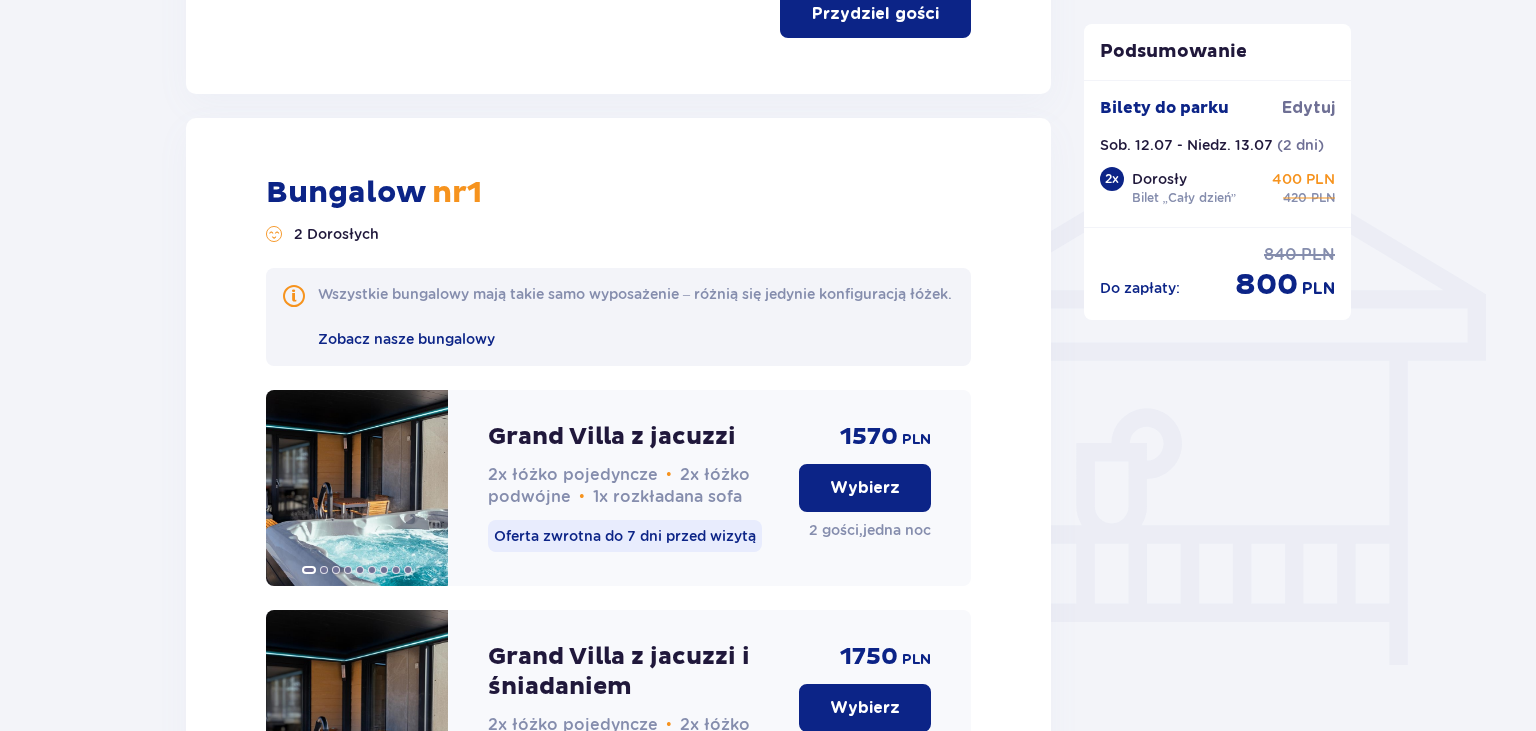 scroll, scrollTop: 1484, scrollLeft: 0, axis: vertical 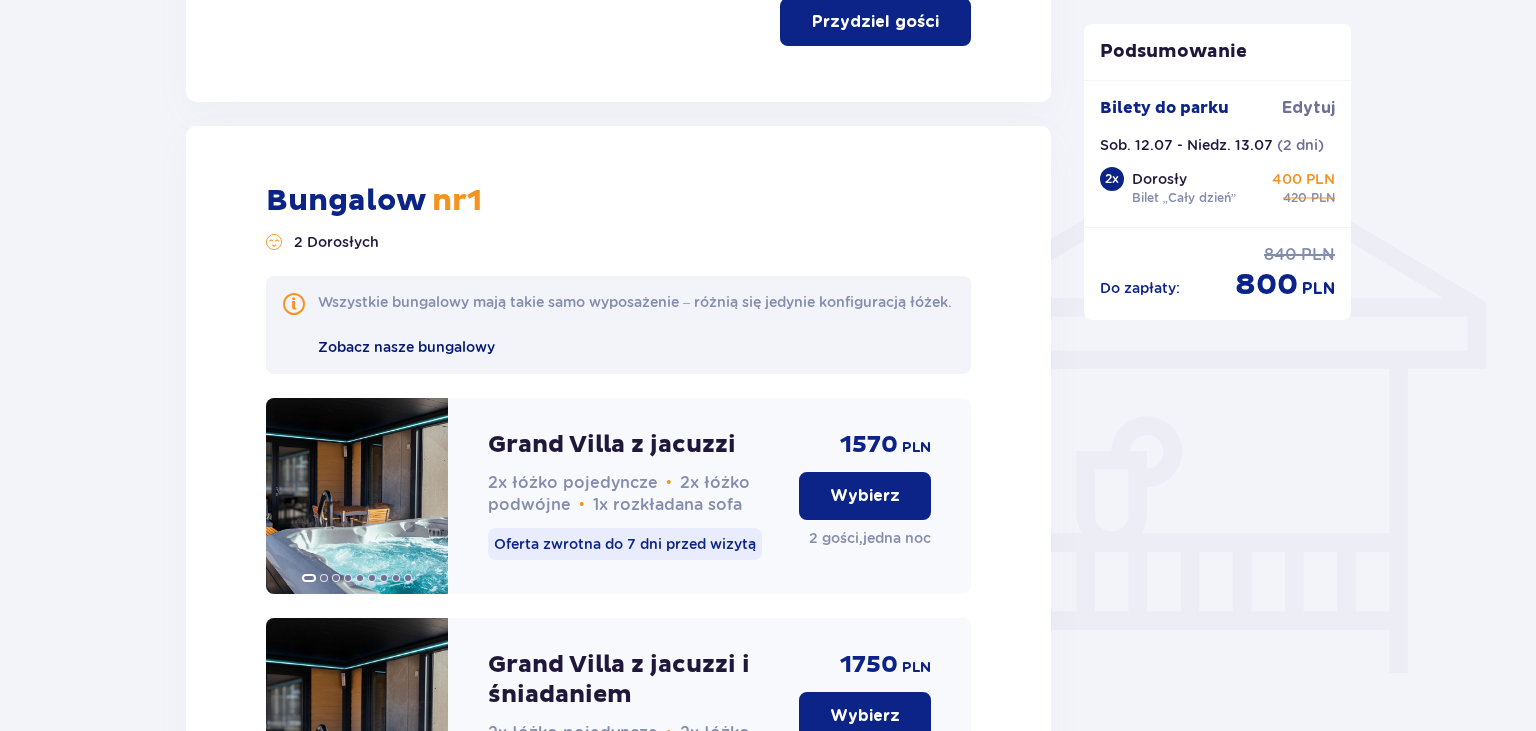click on "Zobacz nasze bungalowy" at bounding box center [406, 347] 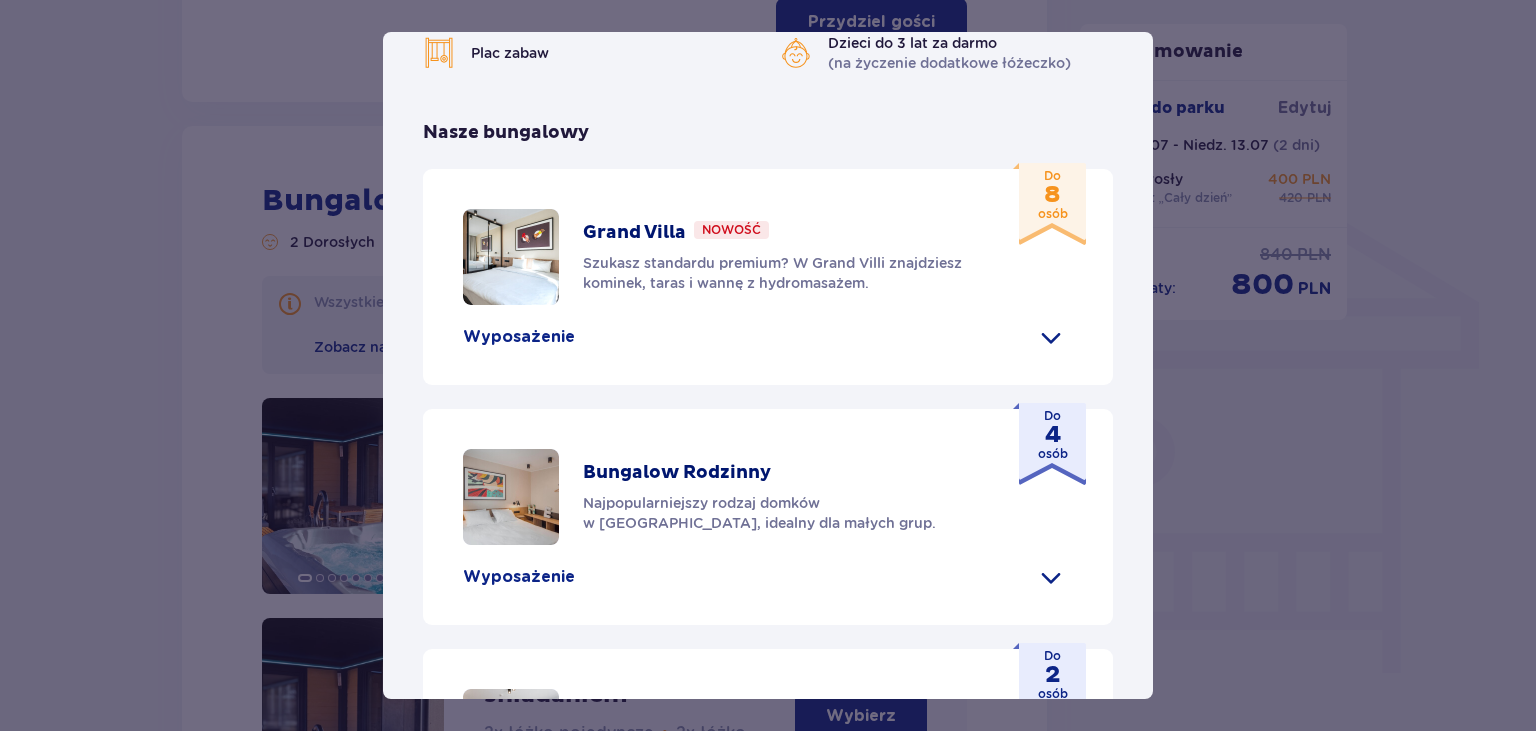 scroll, scrollTop: 1018, scrollLeft: 0, axis: vertical 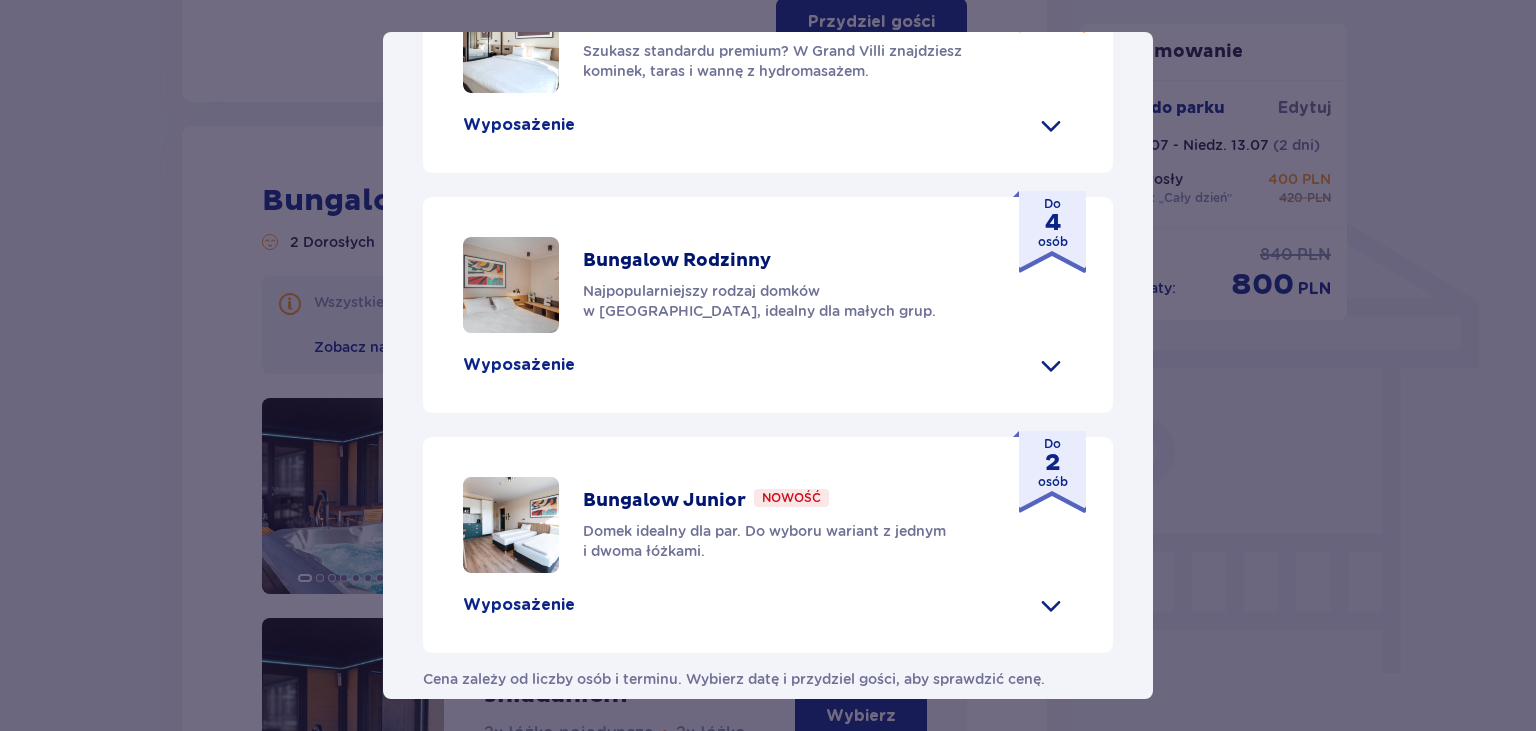 click at bounding box center (1051, 605) 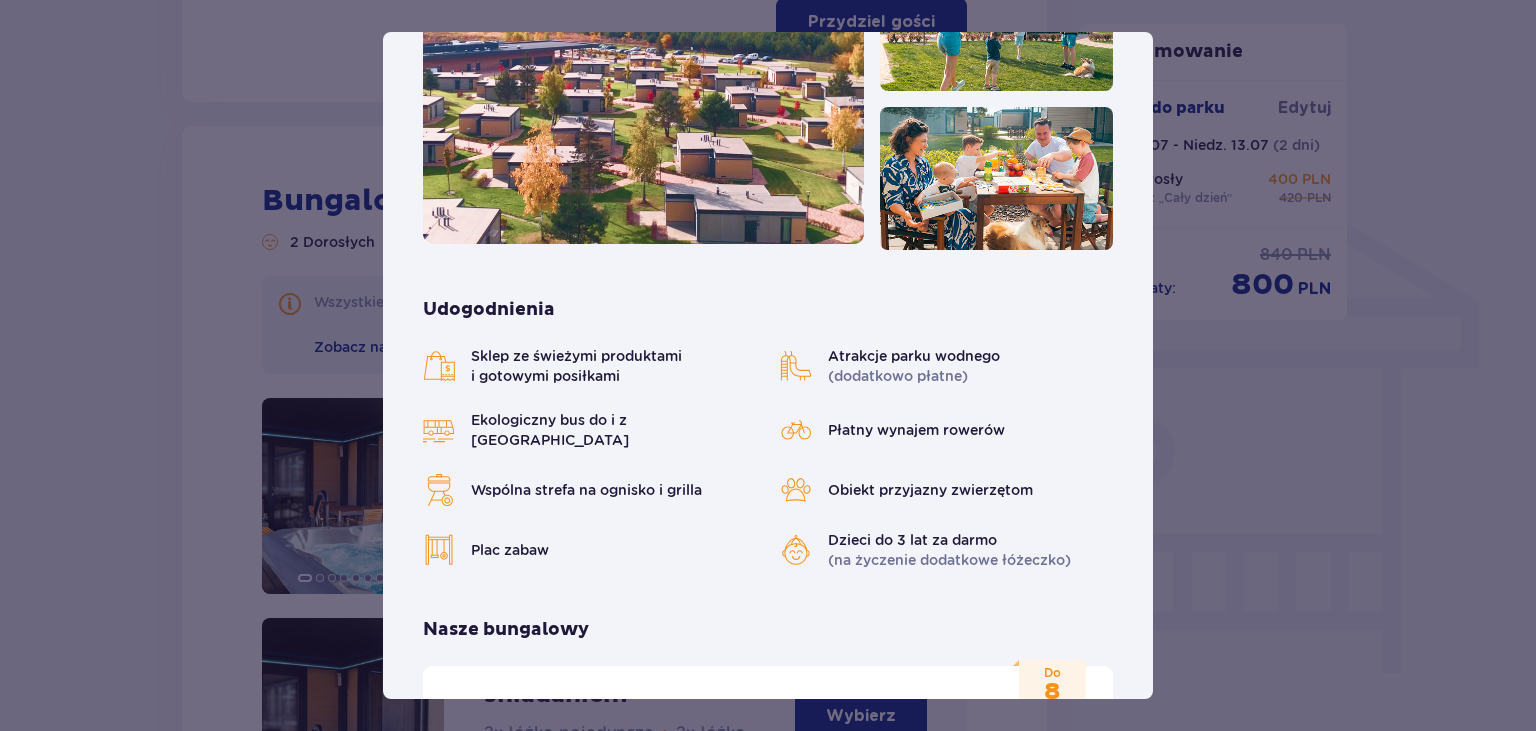 scroll, scrollTop: 0, scrollLeft: 0, axis: both 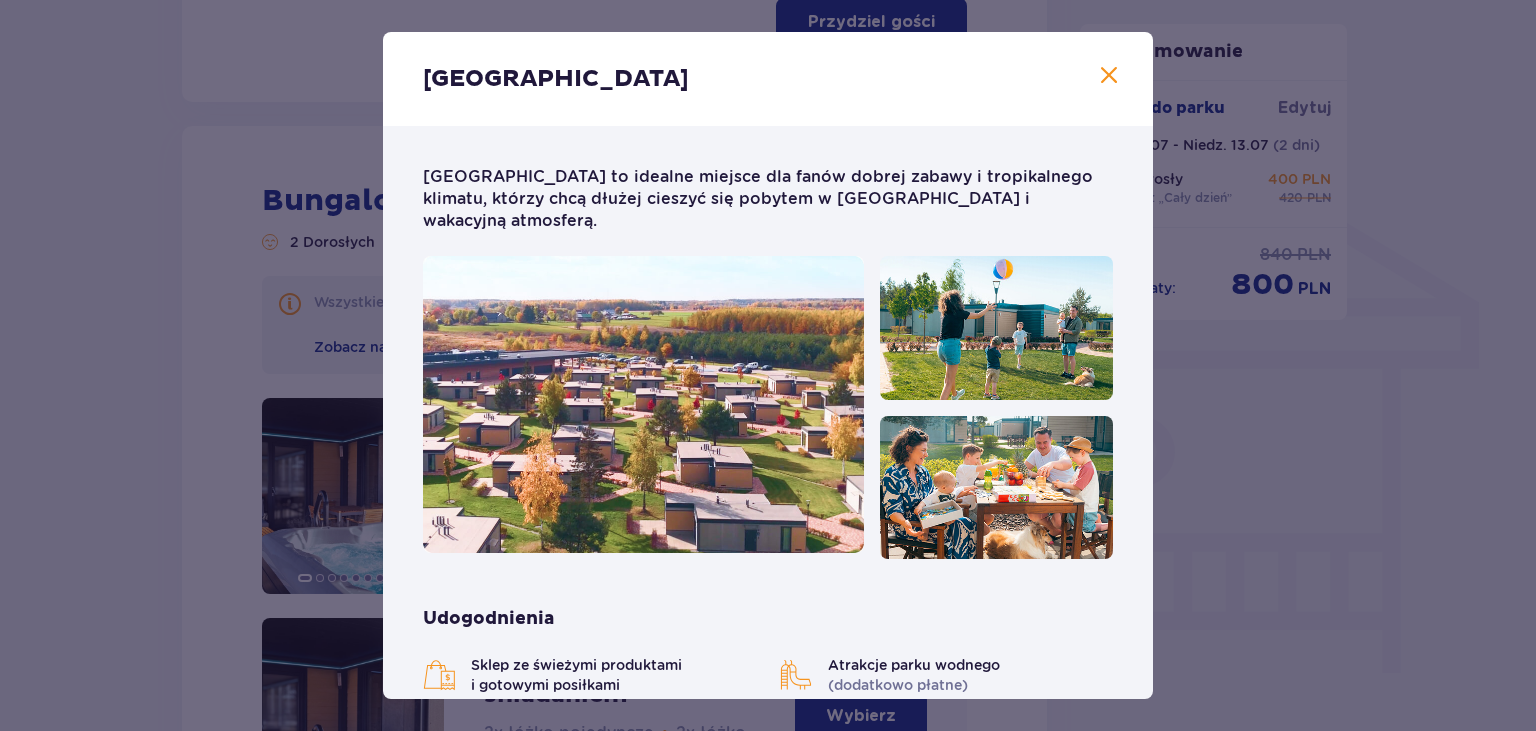 click at bounding box center [1109, 76] 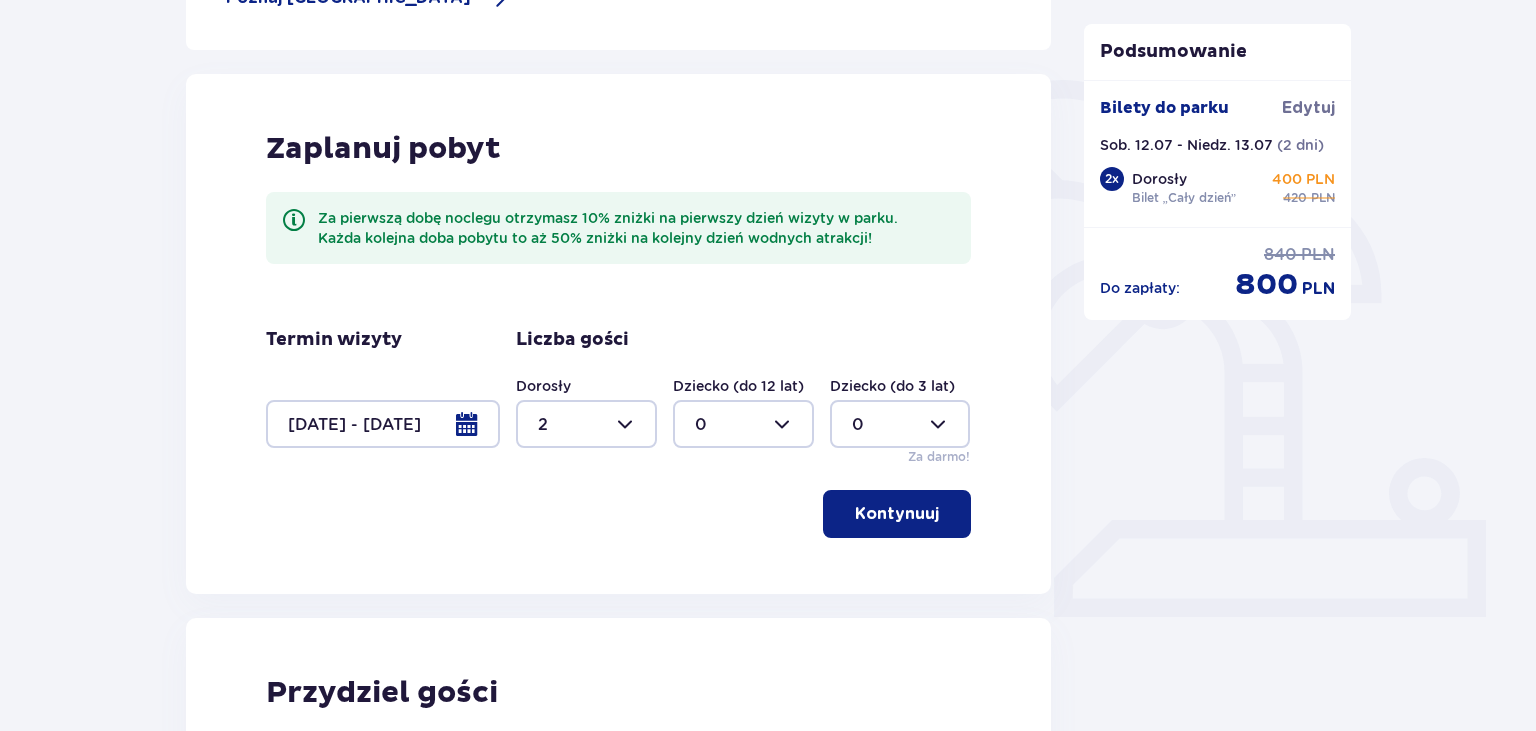 scroll, scrollTop: 534, scrollLeft: 0, axis: vertical 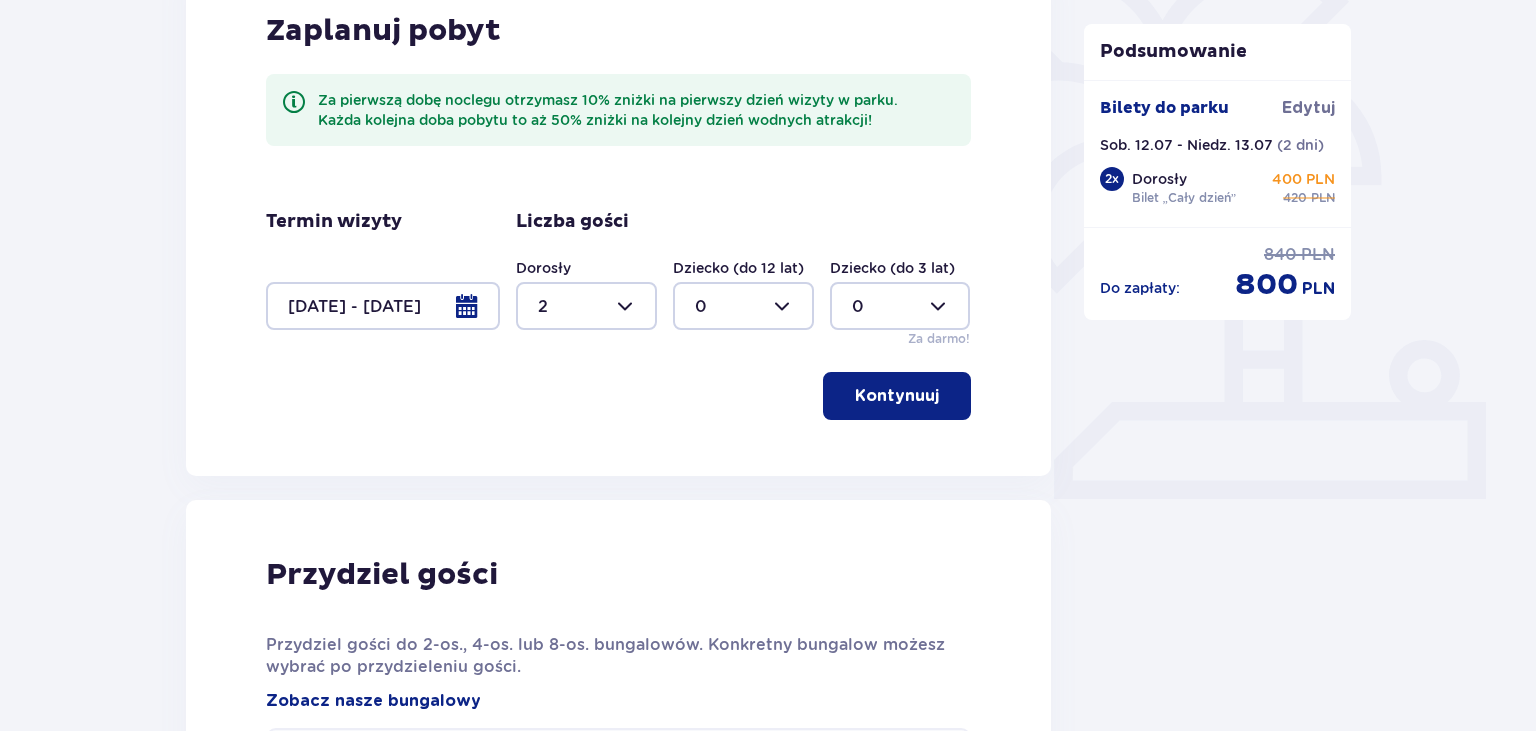 click on "Kontynuuj" at bounding box center [897, 396] 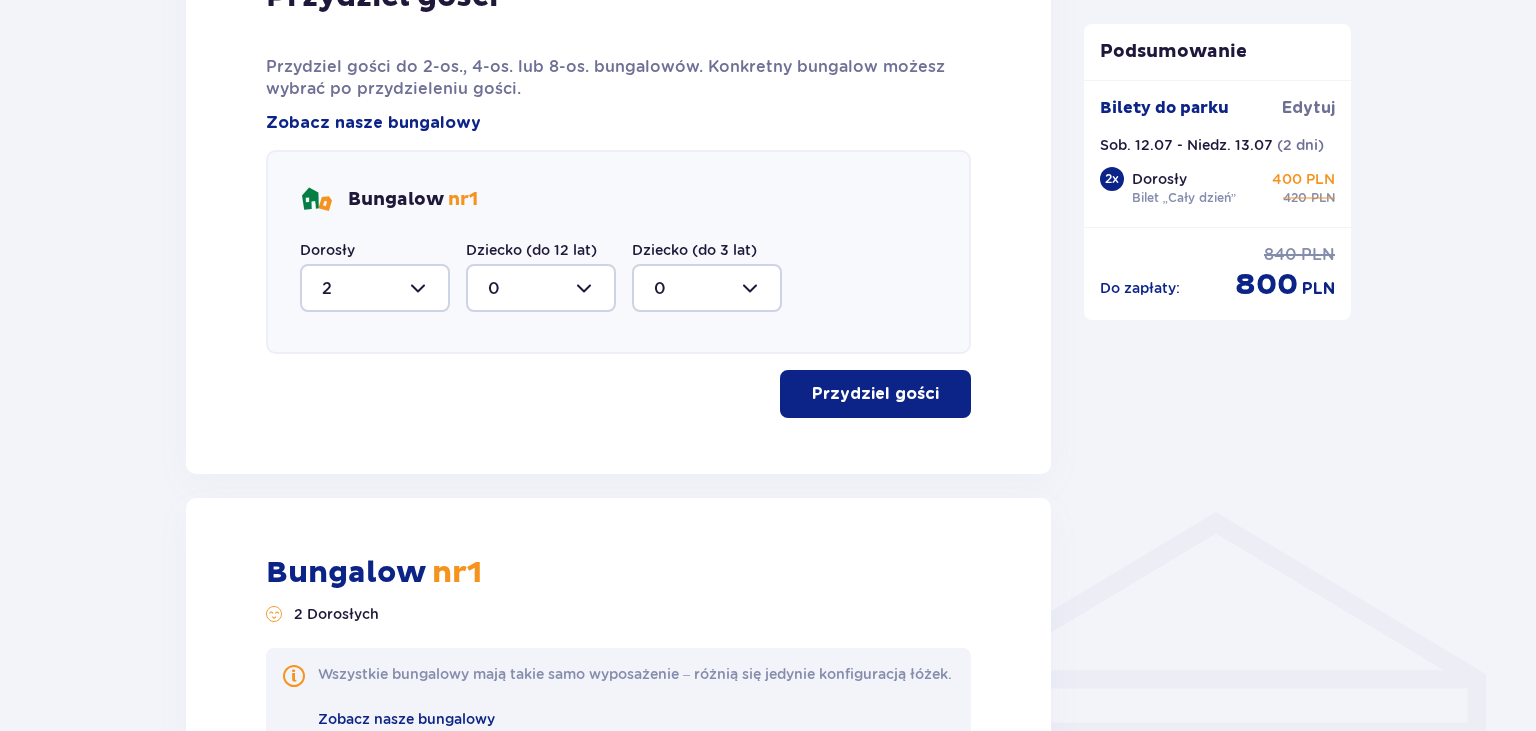 scroll, scrollTop: 1221, scrollLeft: 0, axis: vertical 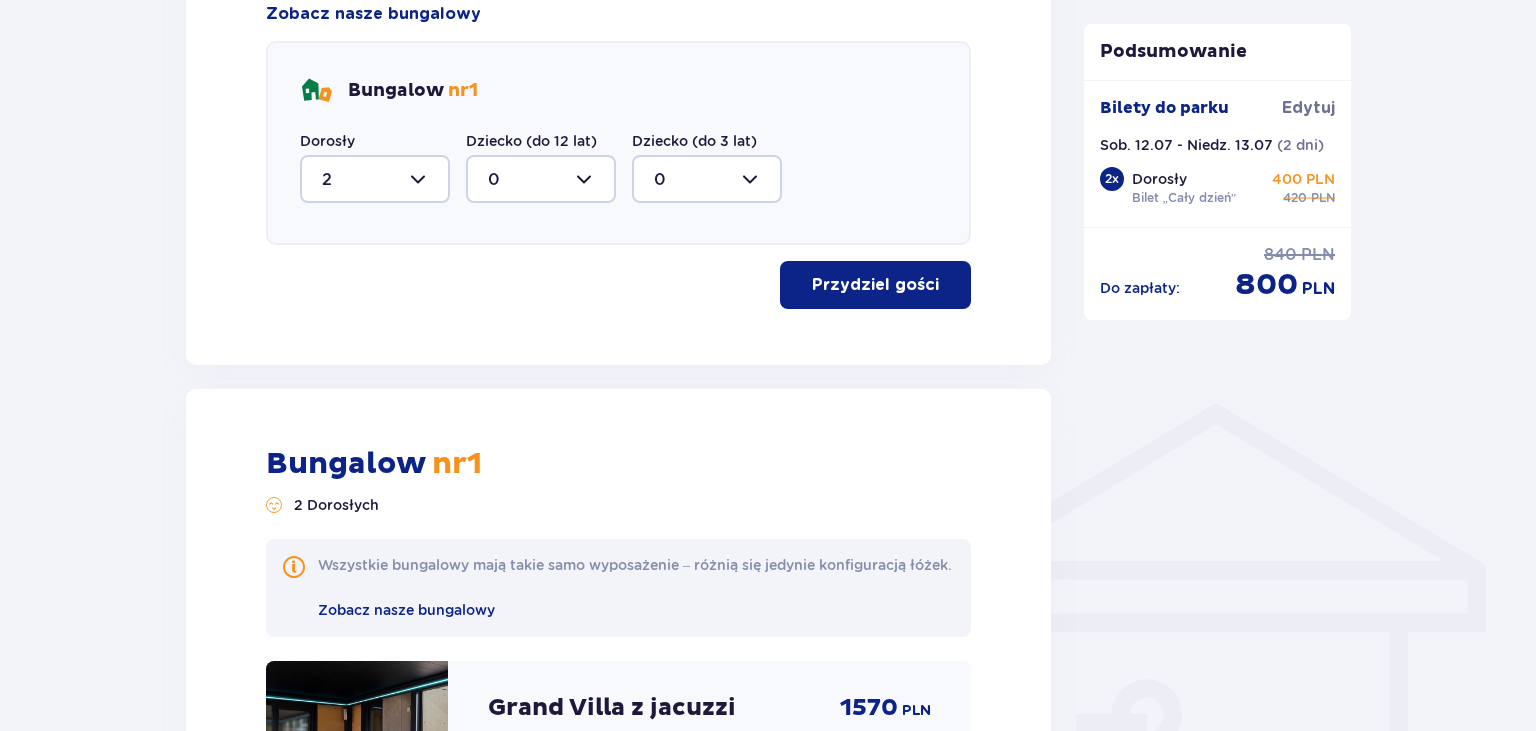 click on "Przydziel gości" at bounding box center [875, 285] 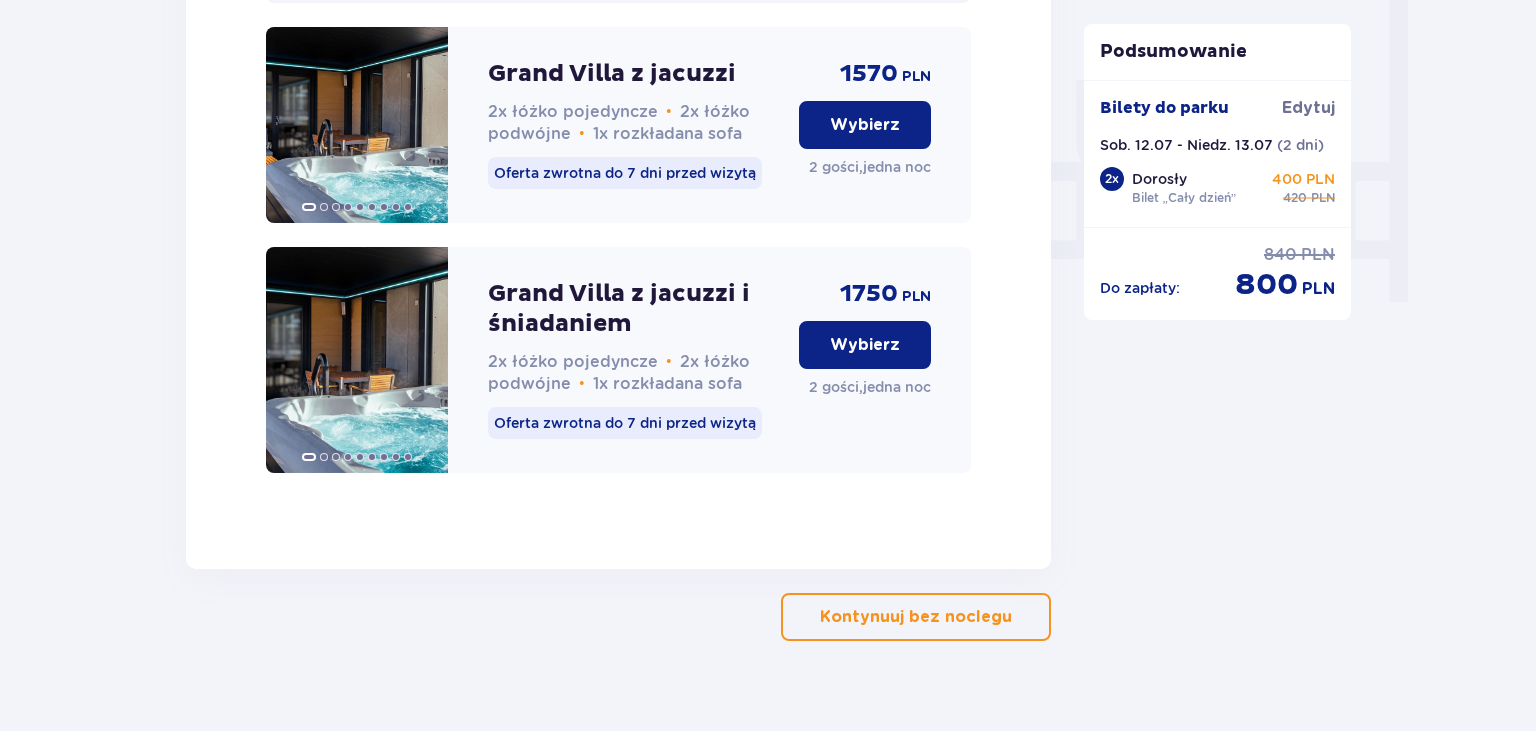 scroll, scrollTop: 1907, scrollLeft: 0, axis: vertical 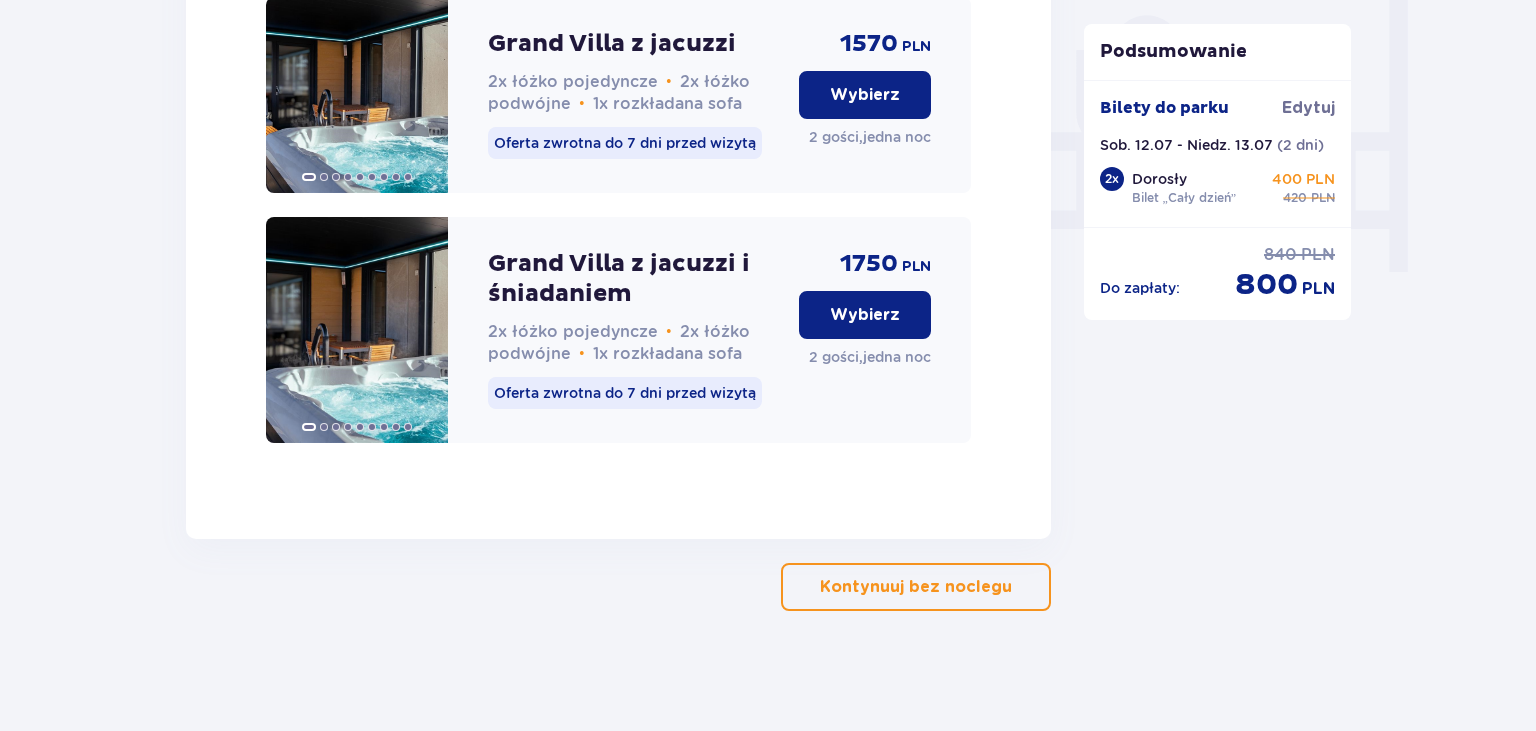 click on "Kontynuuj bez noclegu" at bounding box center (916, 587) 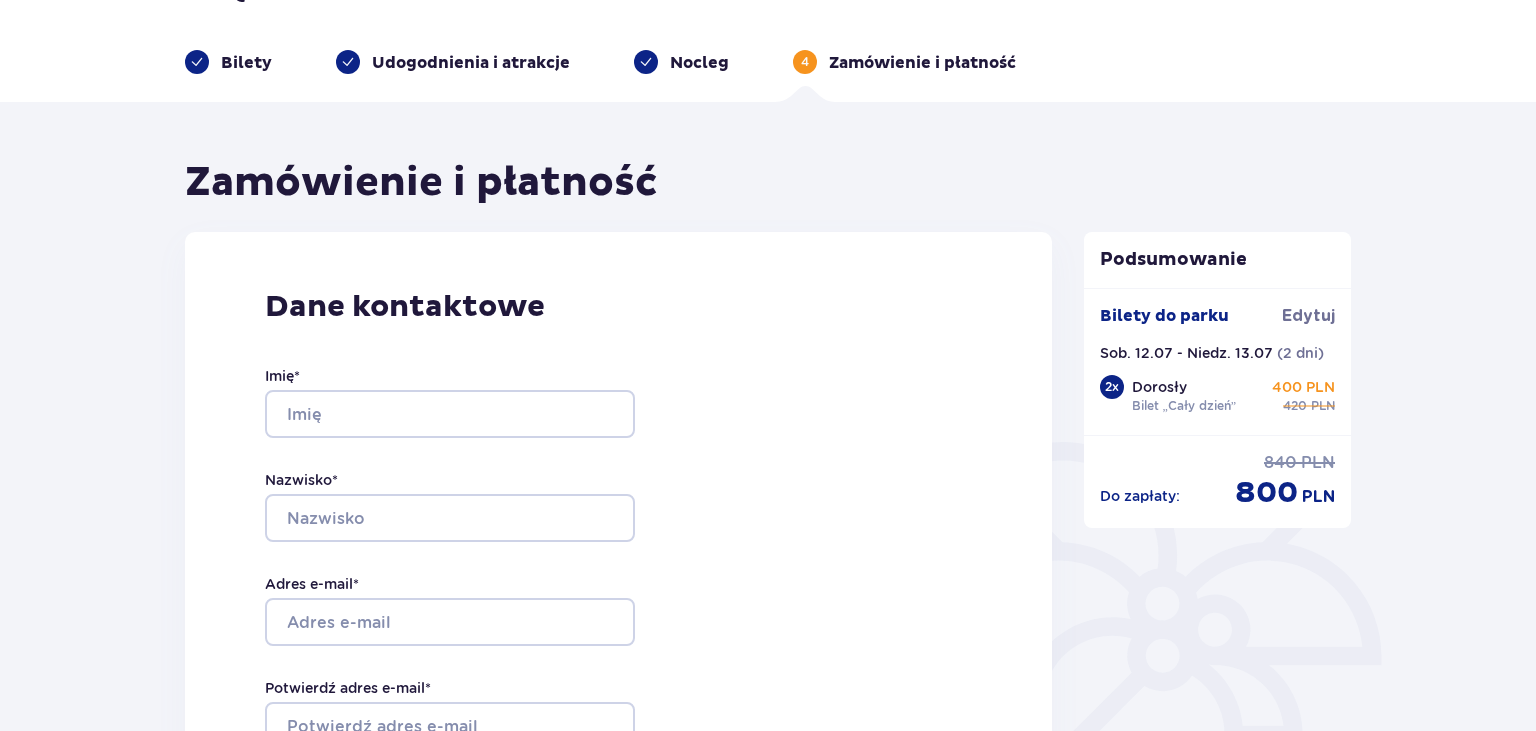 scroll, scrollTop: 0, scrollLeft: 0, axis: both 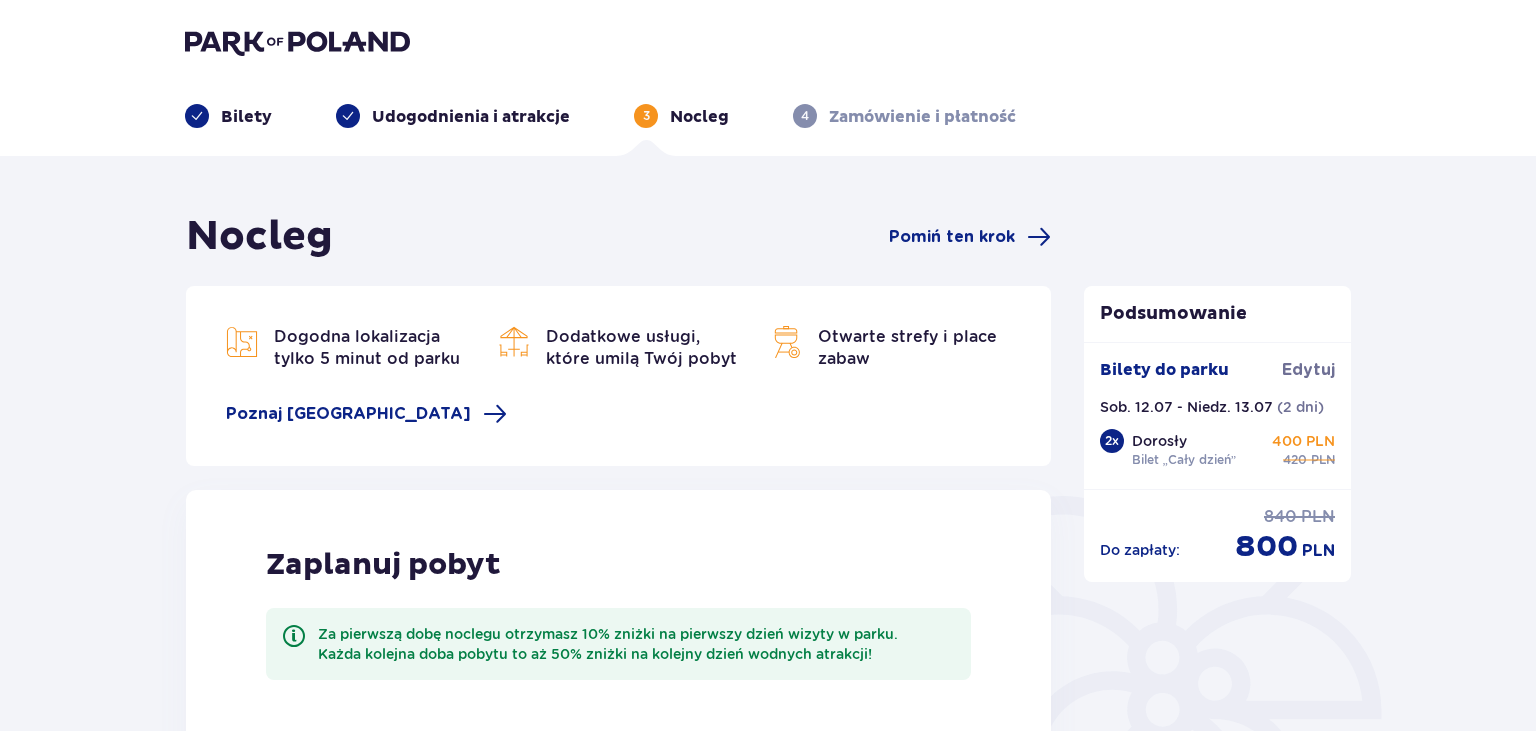 type on "0" 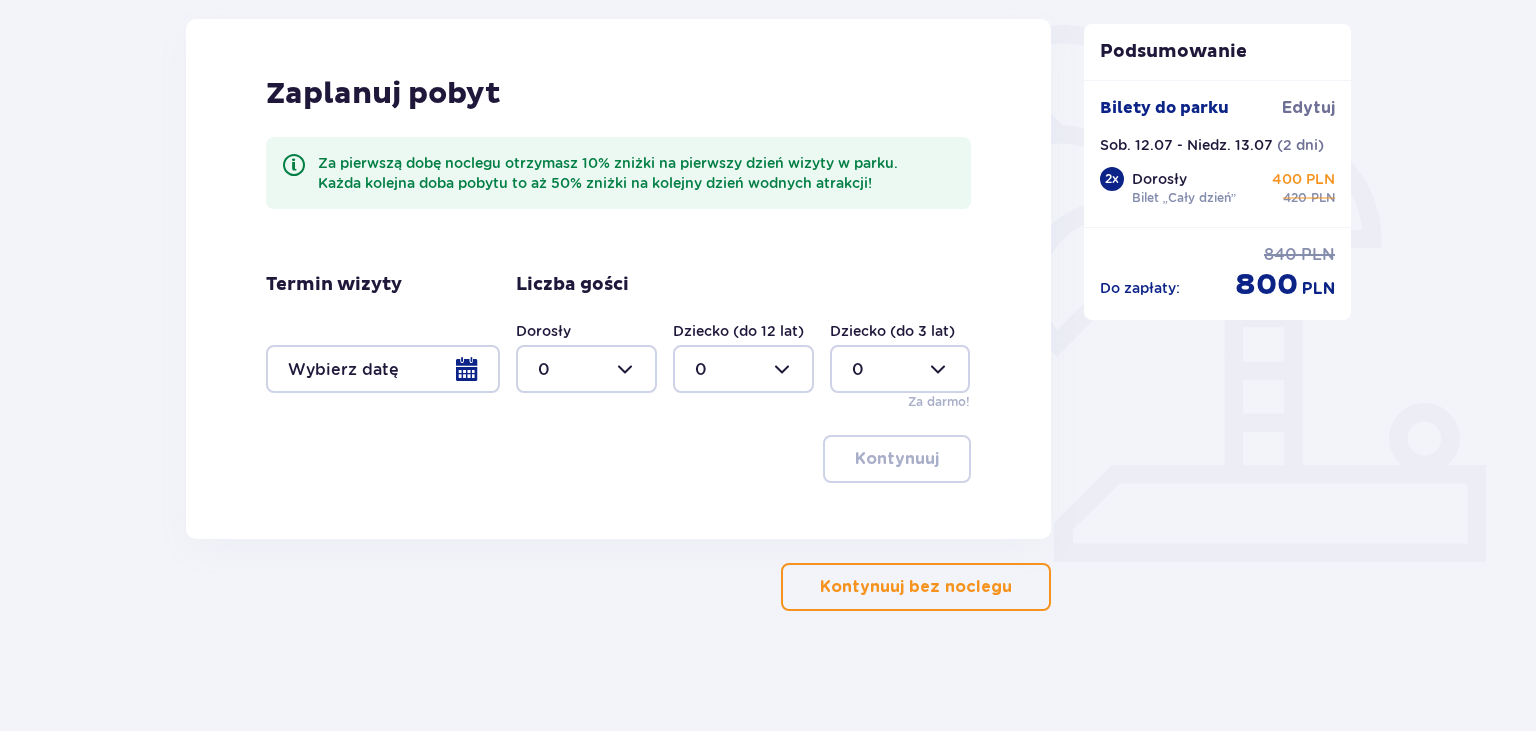 click at bounding box center [383, 369] 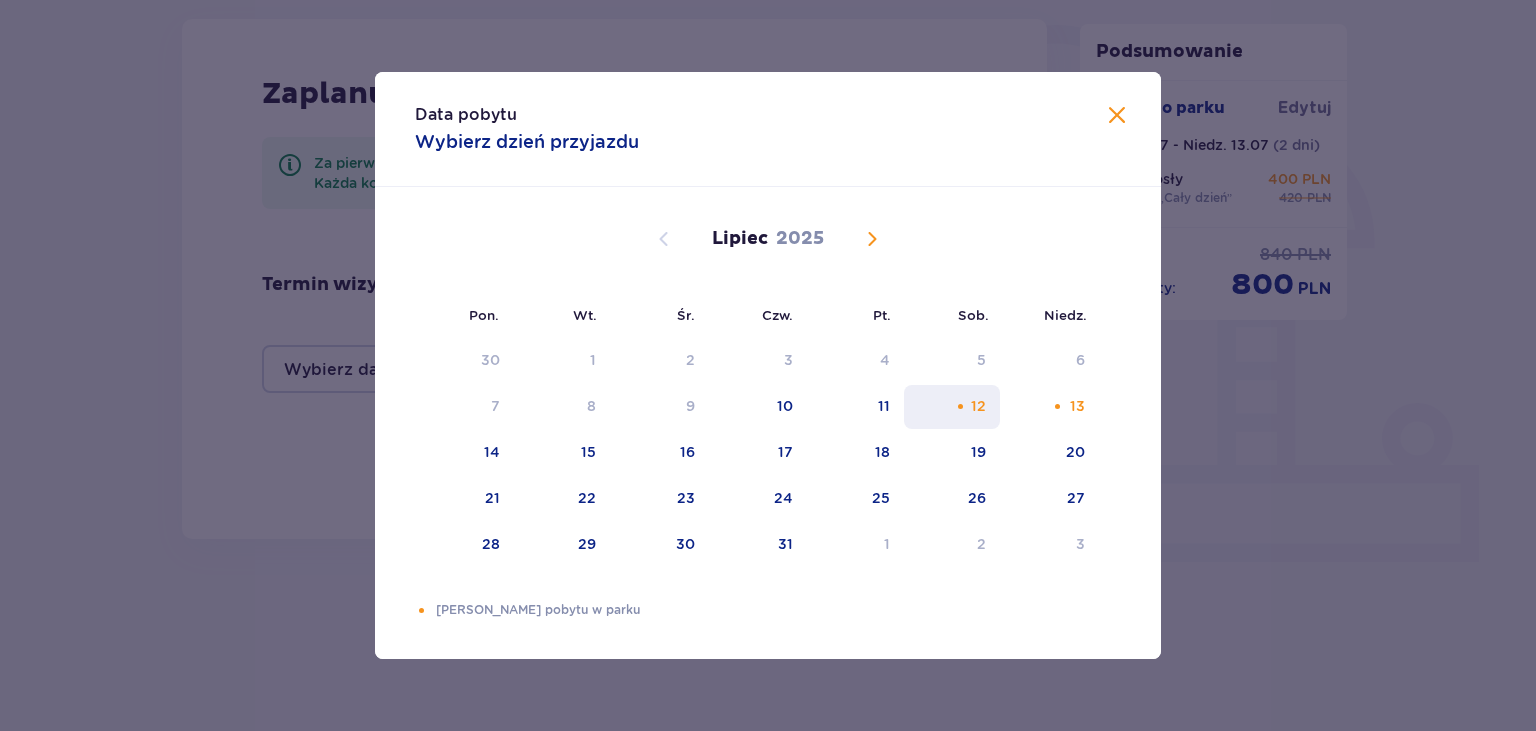 click on "12" at bounding box center (952, 407) 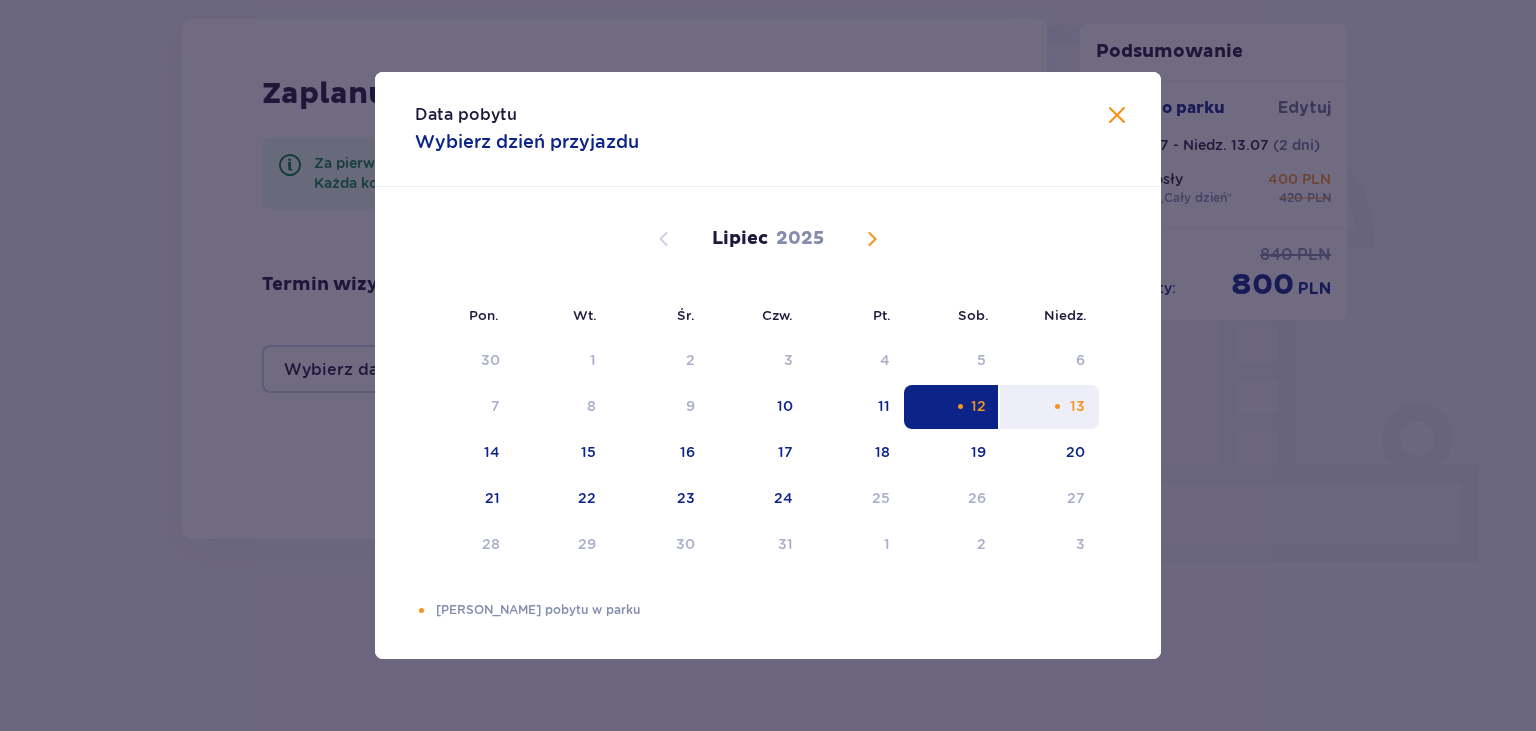 click on "13" at bounding box center (1049, 407) 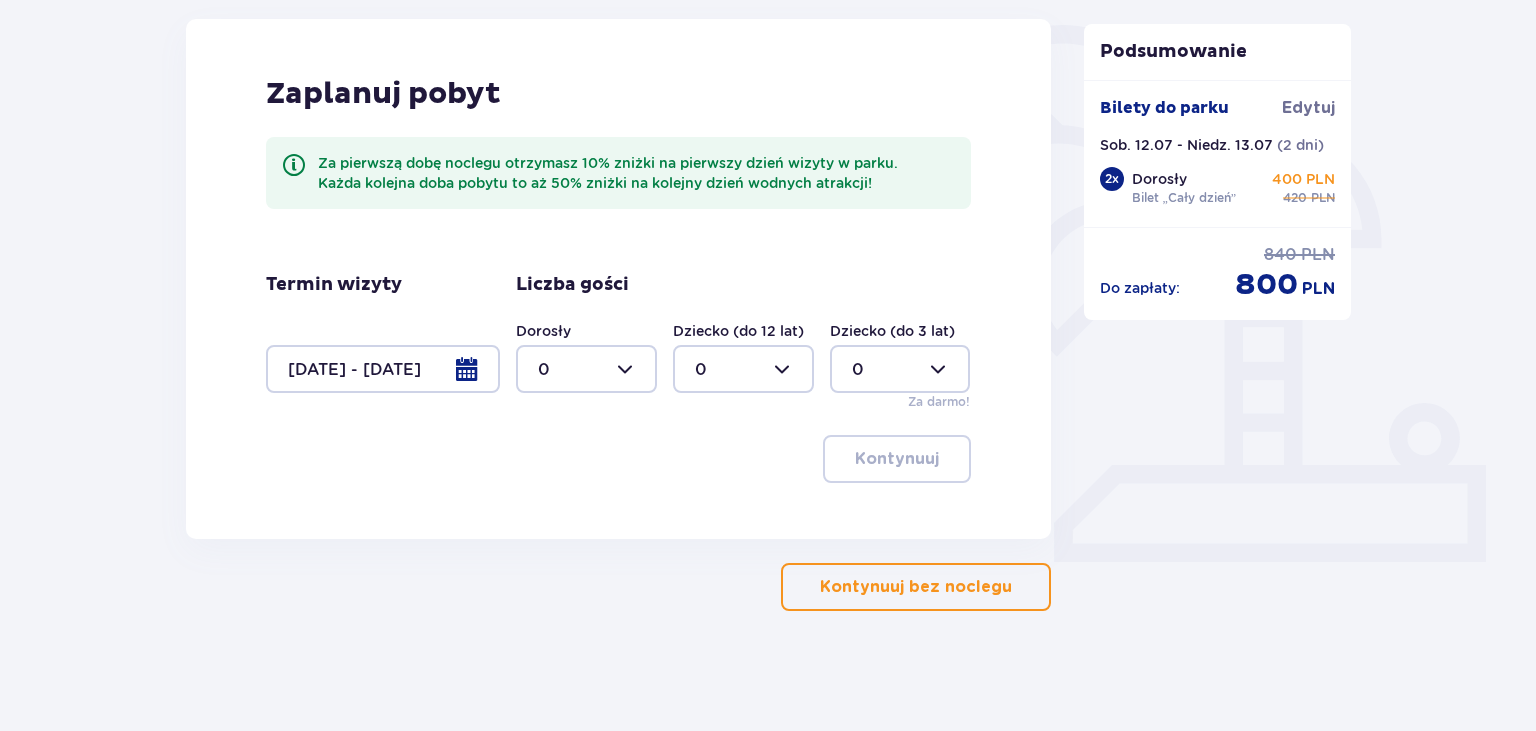 click at bounding box center (586, 369) 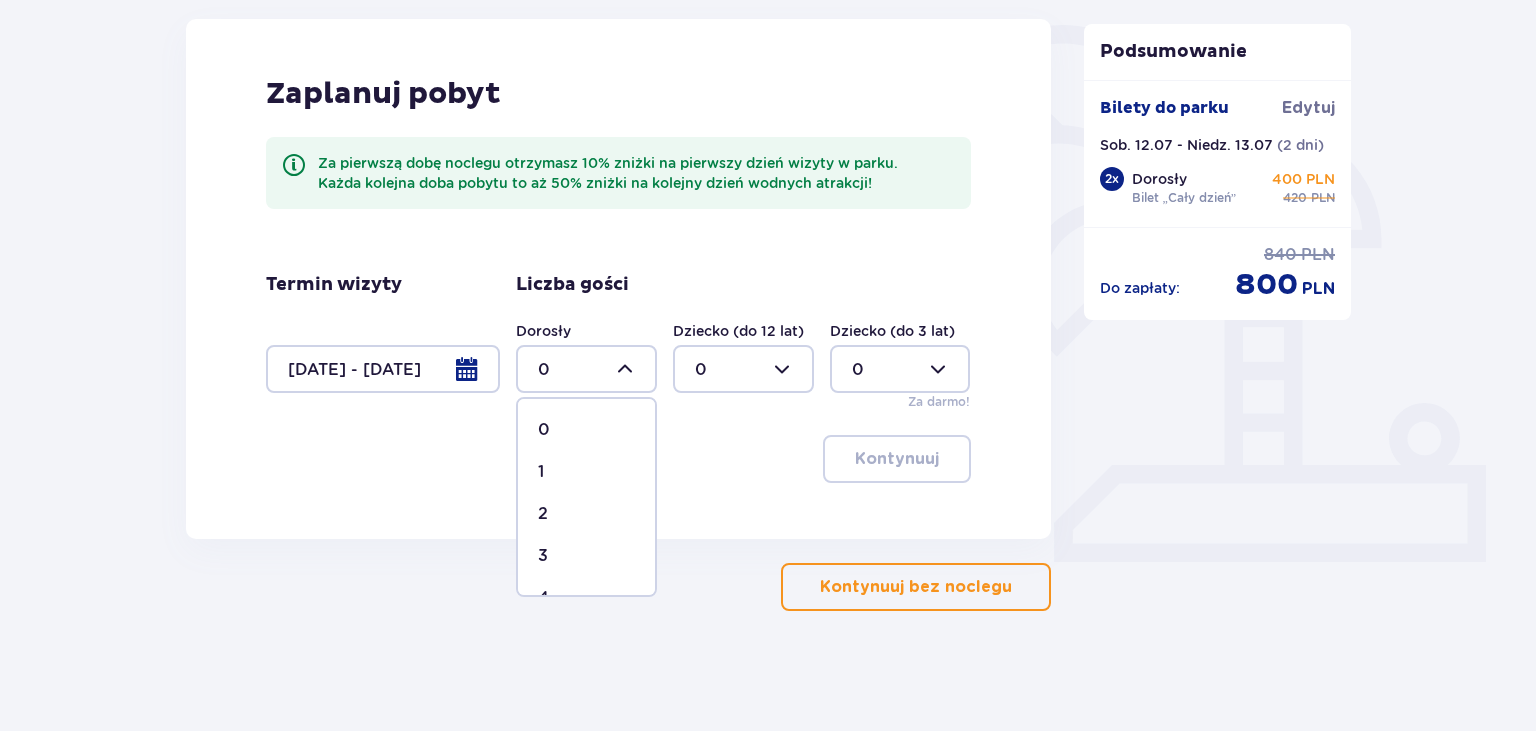 click on "2" at bounding box center (586, 514) 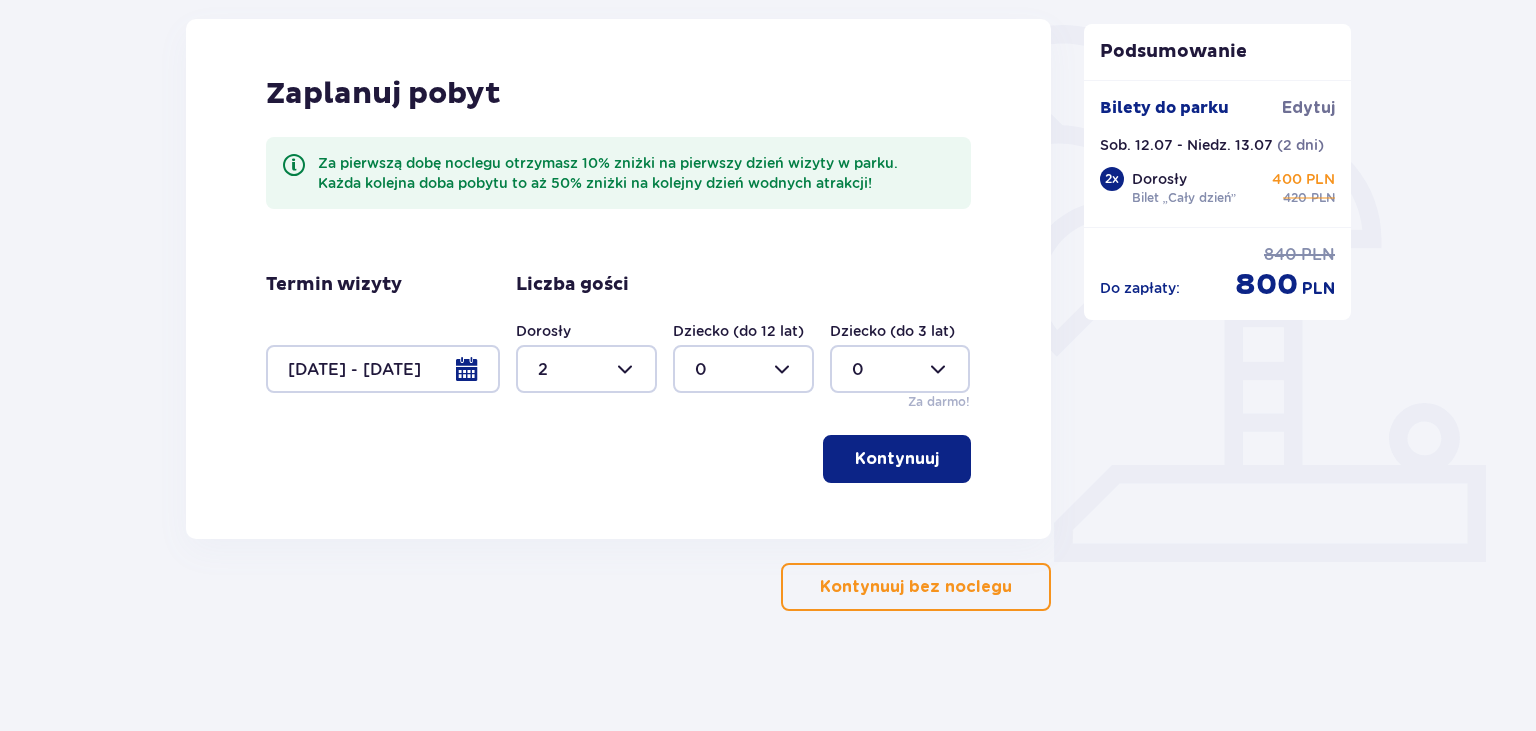 click on "Kontynuuj" at bounding box center (897, 459) 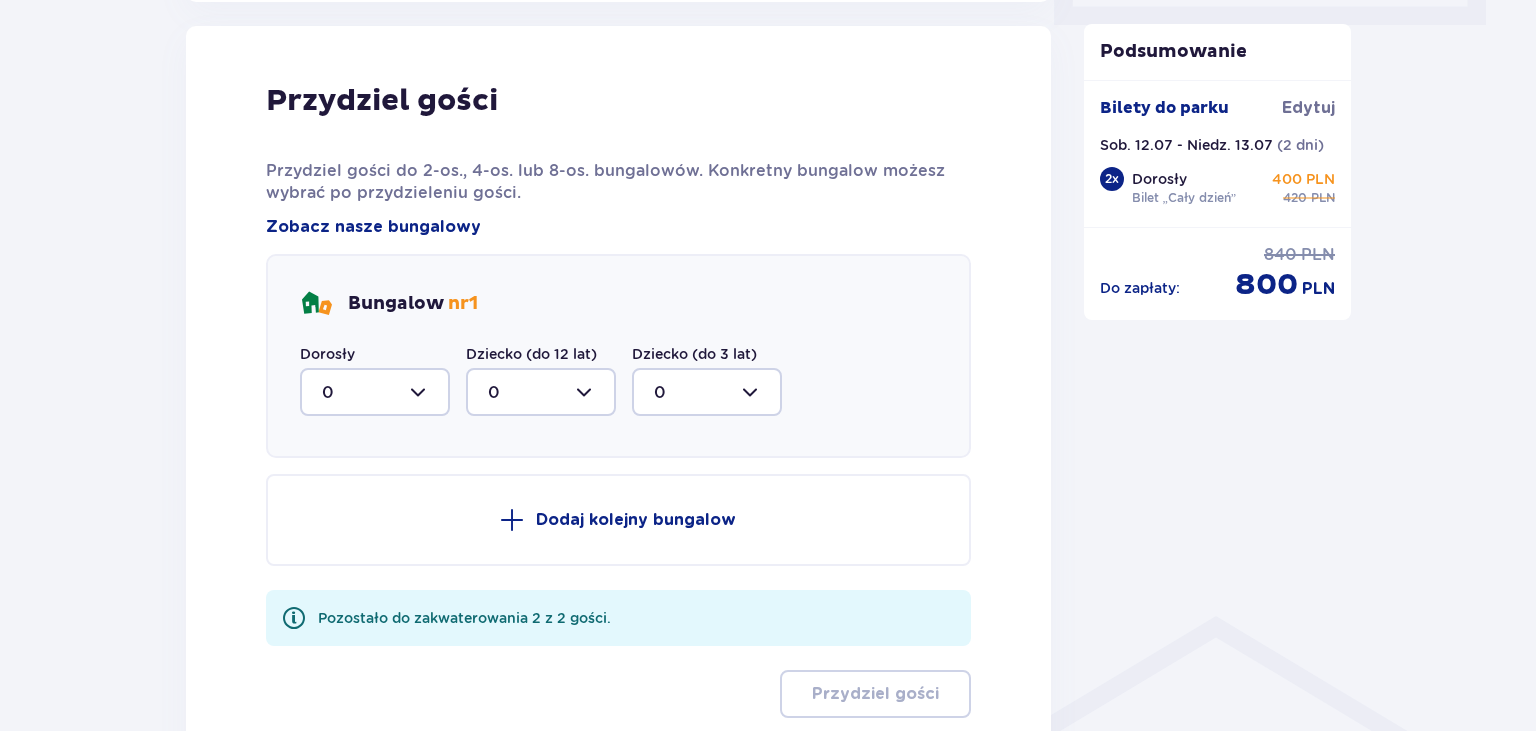scroll, scrollTop: 1010, scrollLeft: 0, axis: vertical 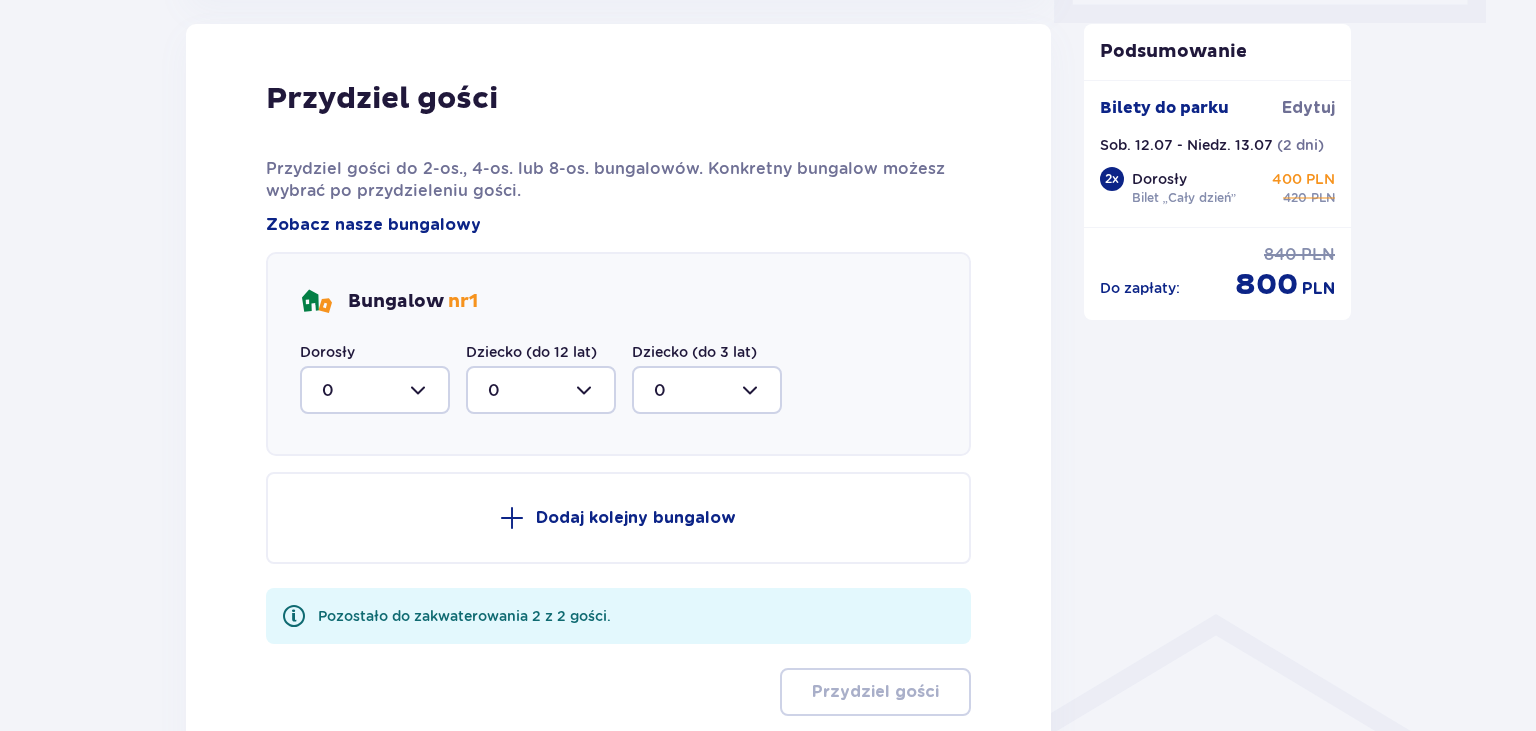 click at bounding box center (375, 390) 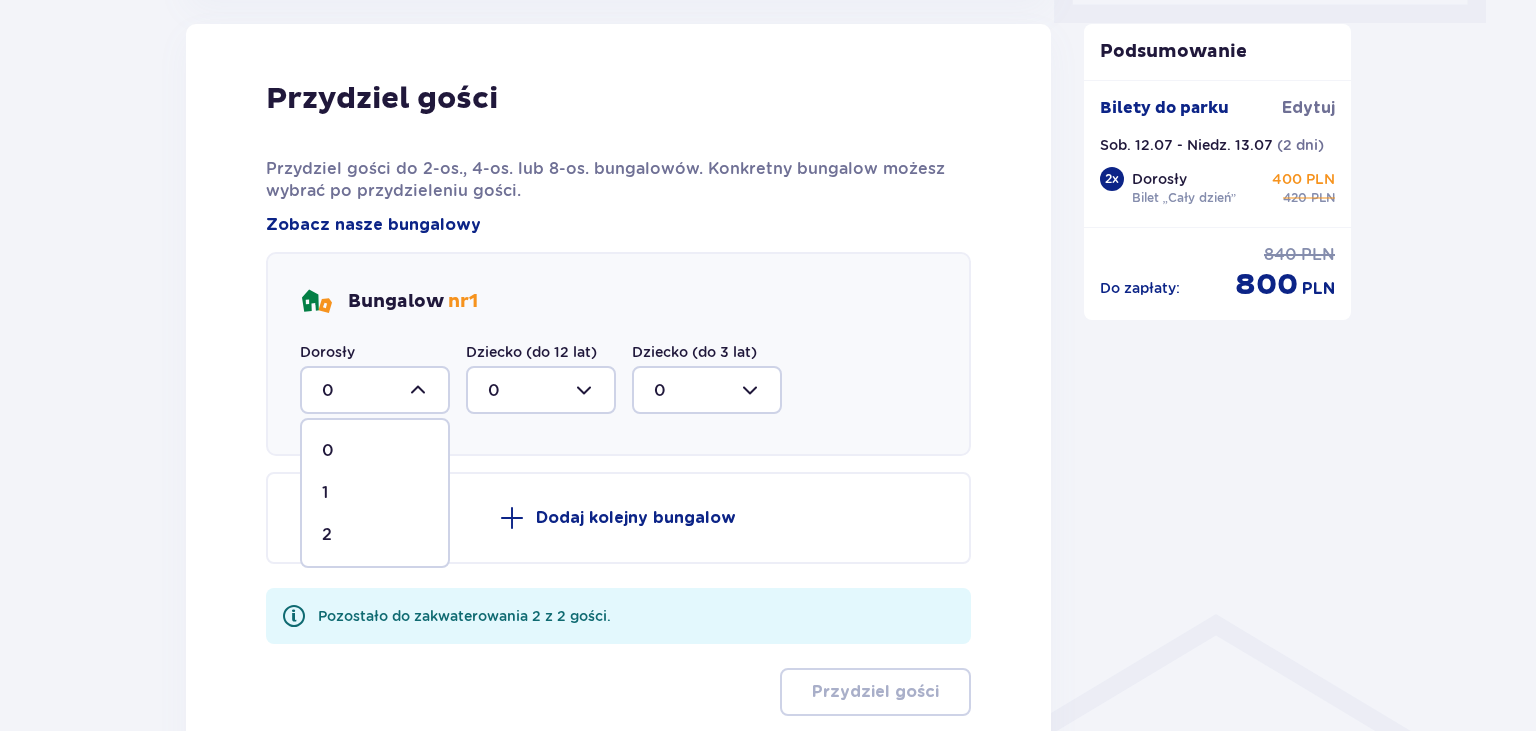 click on "2" at bounding box center [375, 535] 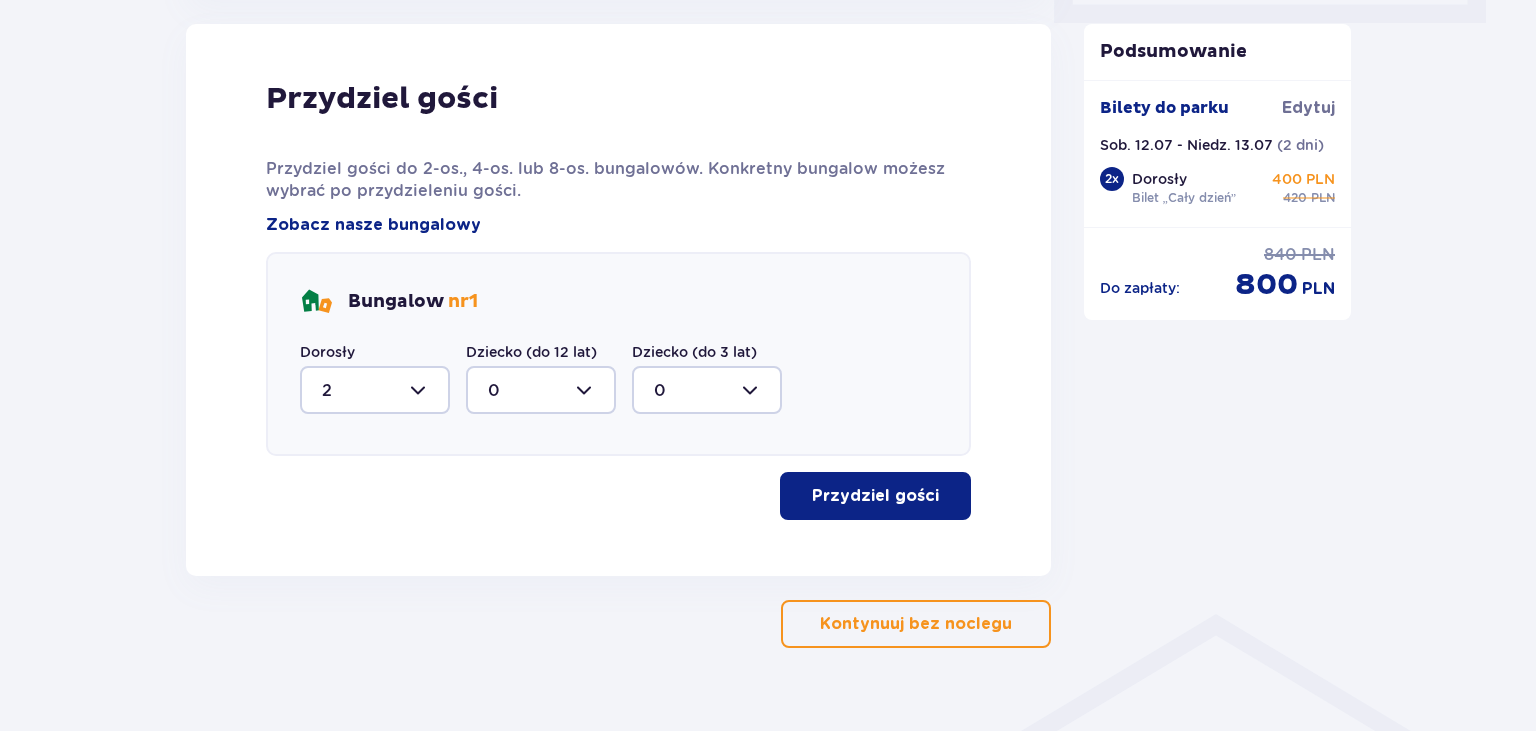 click on "Przydziel gości" at bounding box center [875, 496] 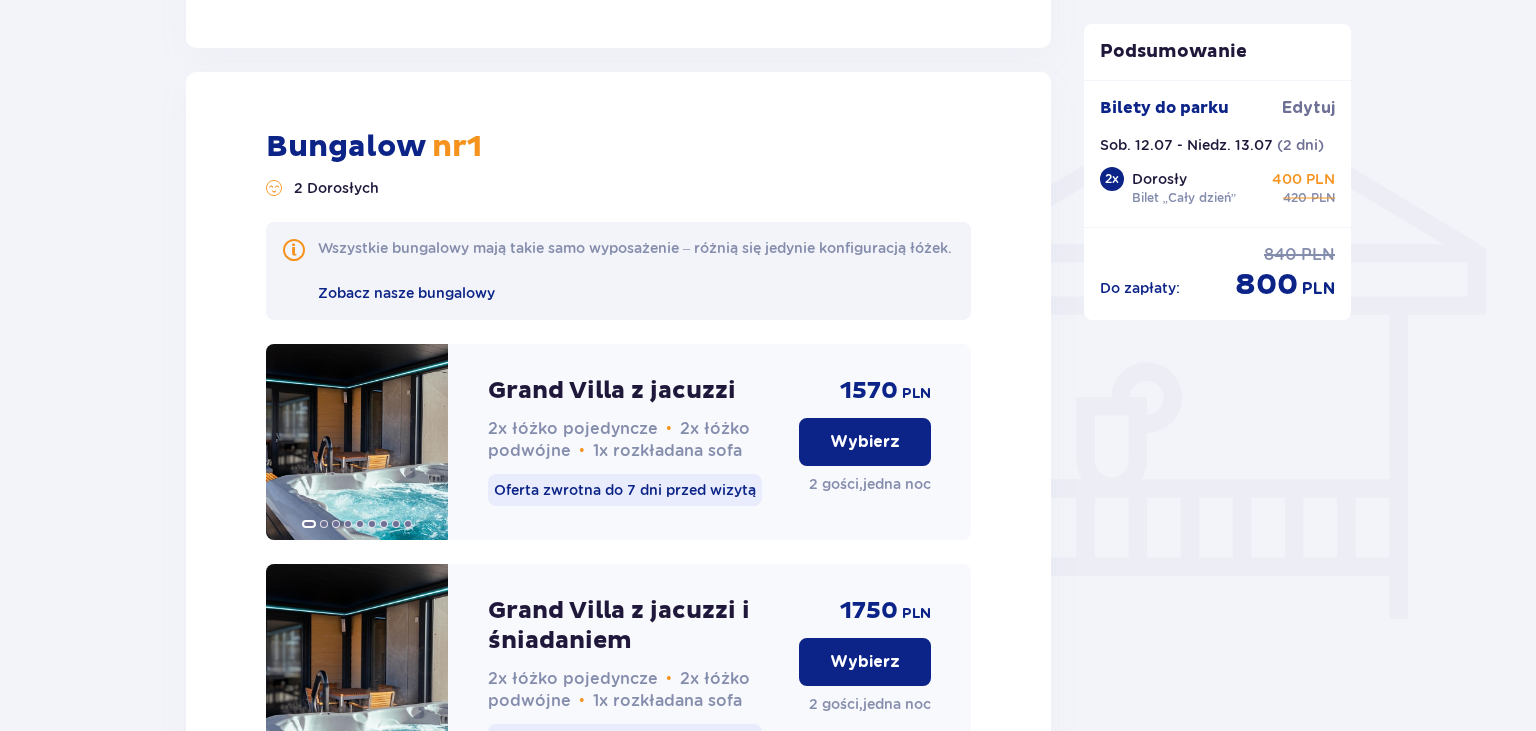 scroll, scrollTop: 1696, scrollLeft: 0, axis: vertical 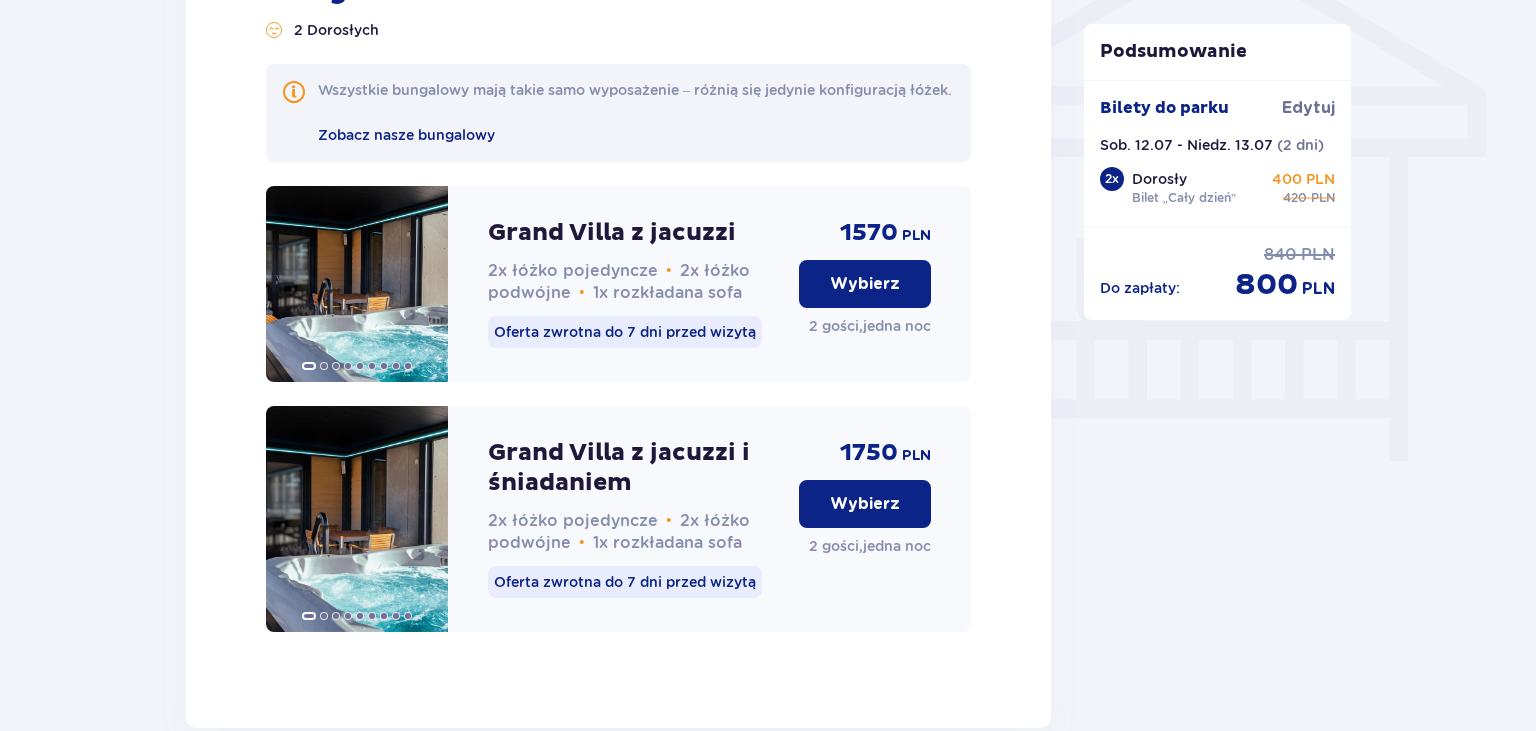 click at bounding box center (294, 92) 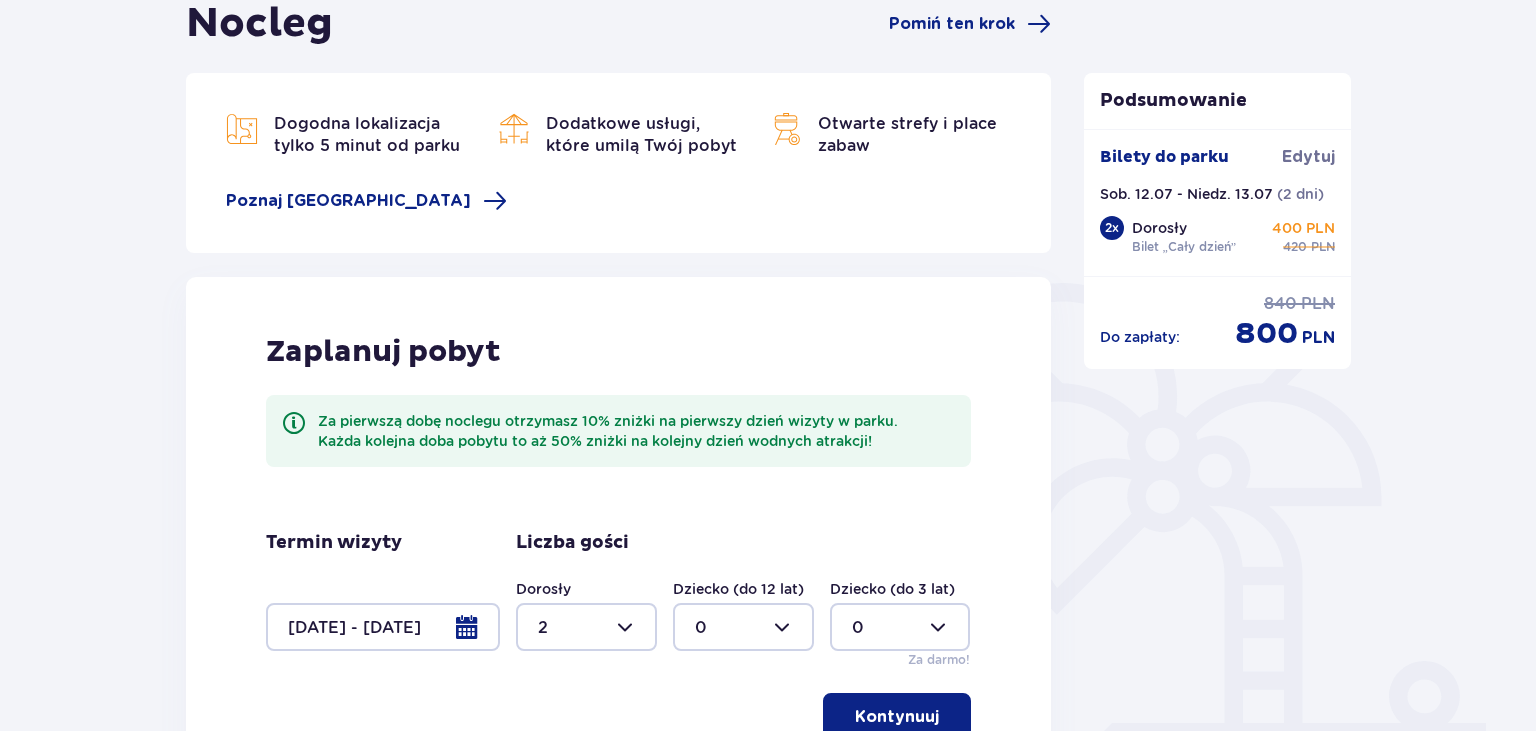scroll, scrollTop: 0, scrollLeft: 0, axis: both 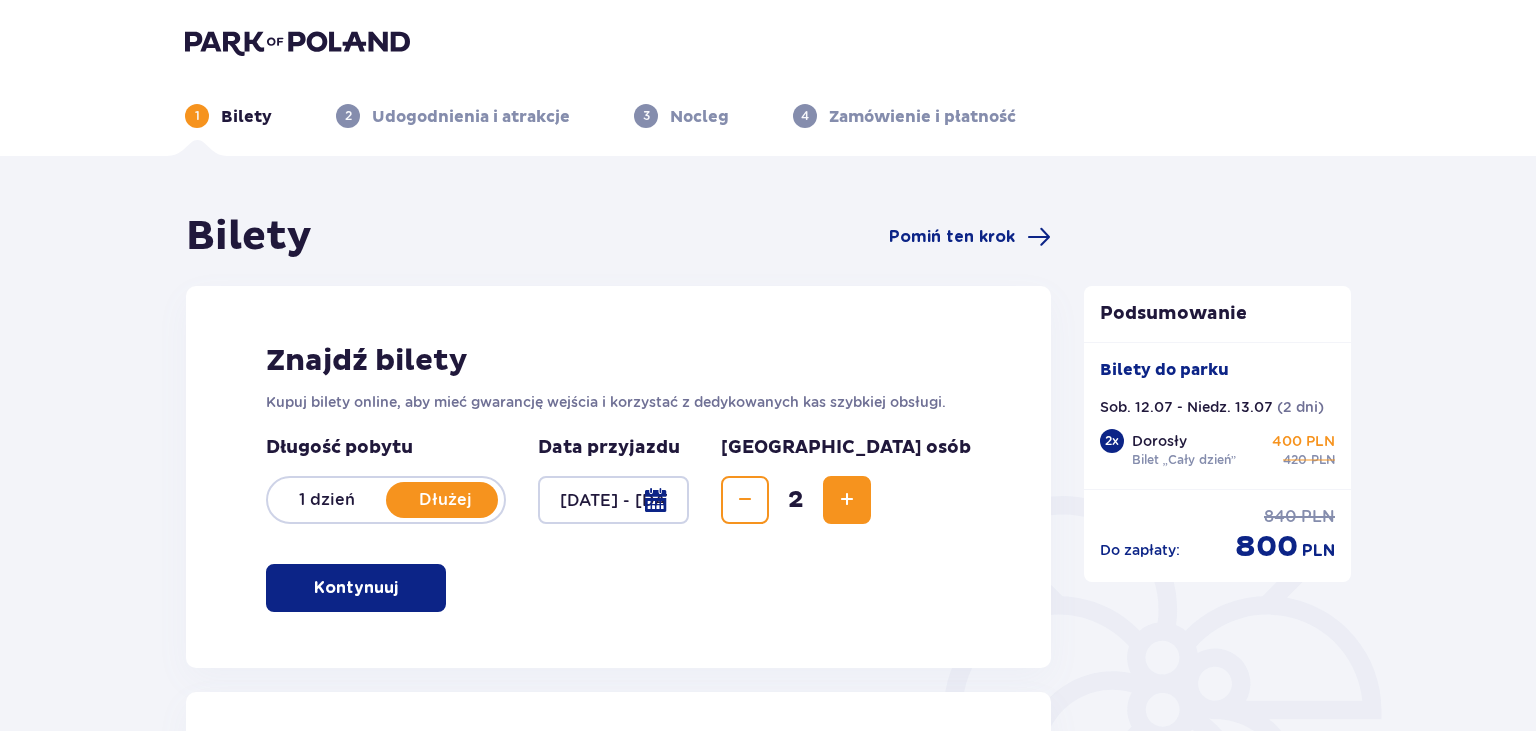 click on "Bilety Pomiń ten krok Znajdź bilety Kupuj bilety online, aby mieć gwarancję wejścia i korzystać z dedykowanych kas szybkiej obsługi. Długość pobytu 1 dzień Dłużej Data przyjazdu 12.07.25 - 13.07.25 Liczba osób 2 Kontynuuj Bilet   1 Usuń Wybierz typ gościa Dorosły 18 - 65 lat Dziecko do 90 cm Dziecko do 120 cm Dziecko do 16 lat Nastolatek 16 - 18 lat Senior 65+ lat Ciężarna Z niepełno­sprawnością Wybierz strefy Pierwszy raz?  Poznaj strefy Suntago Trzy strefy Dwie strefy Jedna strefa Wybierz rodzaj biletu Bilet „2 godziny” 310 PLN ( 2 dni ) „Tropikalne wieczory" (Ndz. - Pt.): Wejdź po 17:00 i zostań do 5 godzin w cenie 2. Zobacz zasady promocji Bilet „4 godziny” 380 PLN ( 2 dni ) Bilet „Cały dzień” 420 PLN ( 2 dni ) Bilet   2 Usuń Wybierz typ gościa Dorosły 18 - 65 lat Dziecko do 90 cm Dziecko do 120 cm Dziecko do 16 lat Nastolatek 16 - 18 lat Senior 65+ lat Ciężarna Z niepełno­sprawnością Wybierz strefy Pierwszy raz?  Poznaj strefy Suntago Trzy strefy 310 (" at bounding box center (618, 2209) 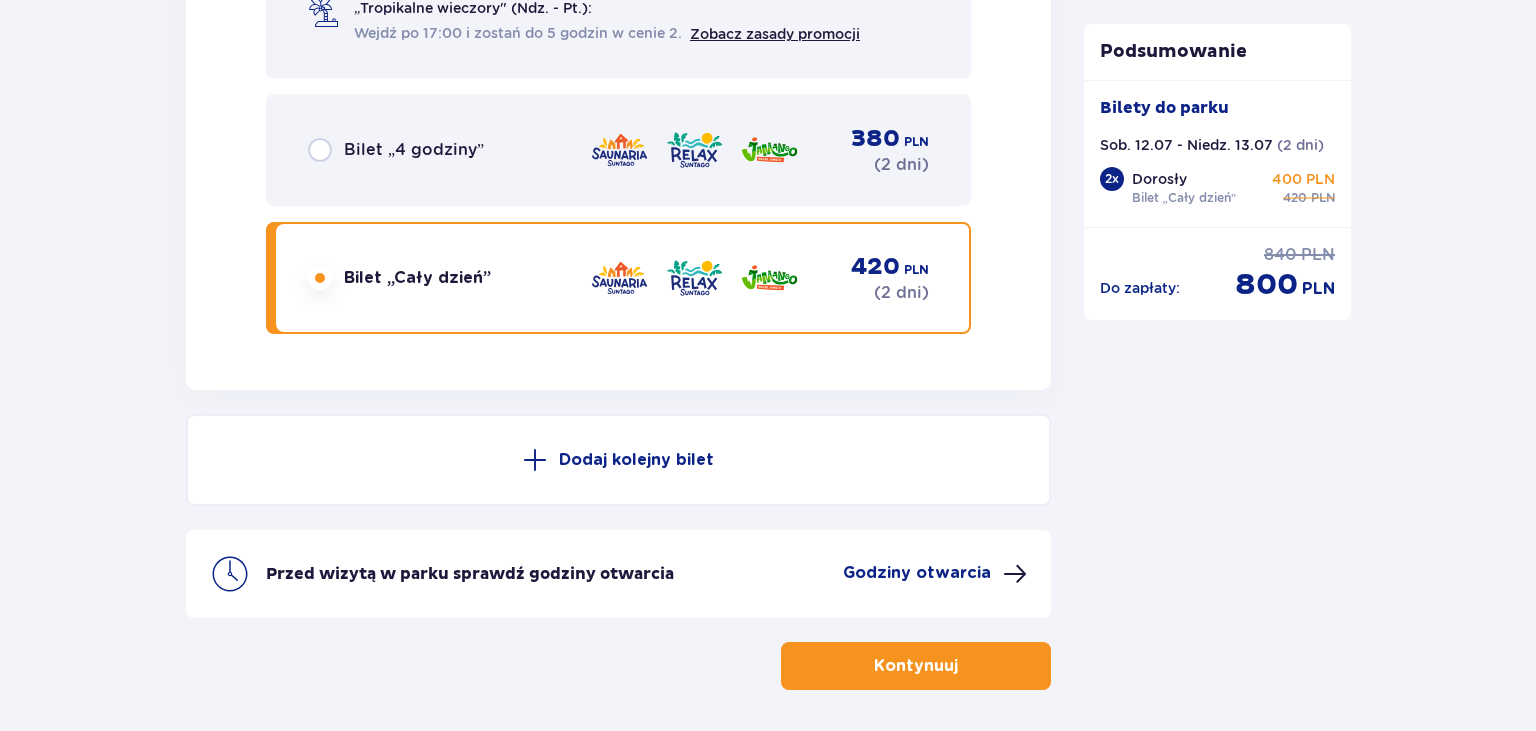 scroll, scrollTop: 3590, scrollLeft: 0, axis: vertical 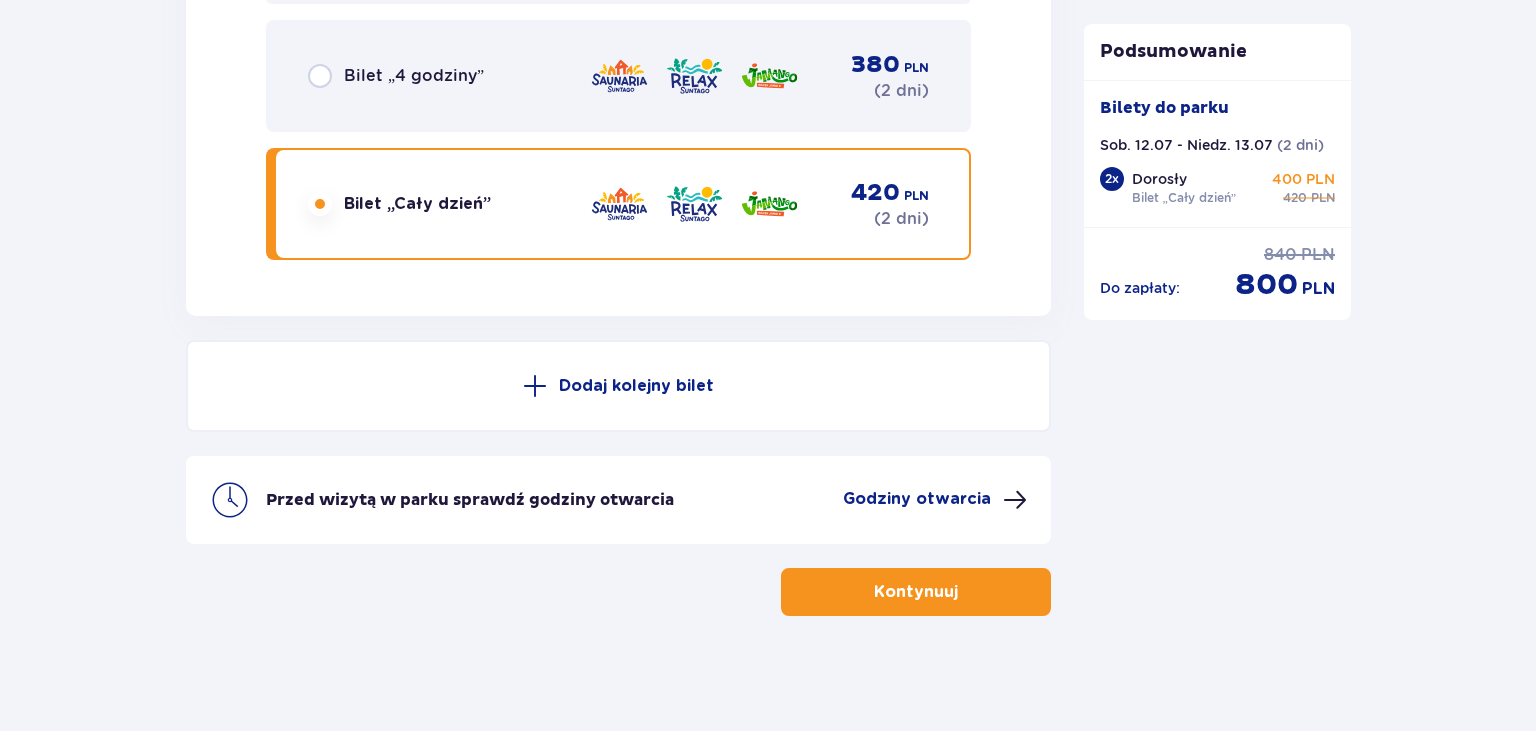 click on "Kontynuuj" at bounding box center (916, 592) 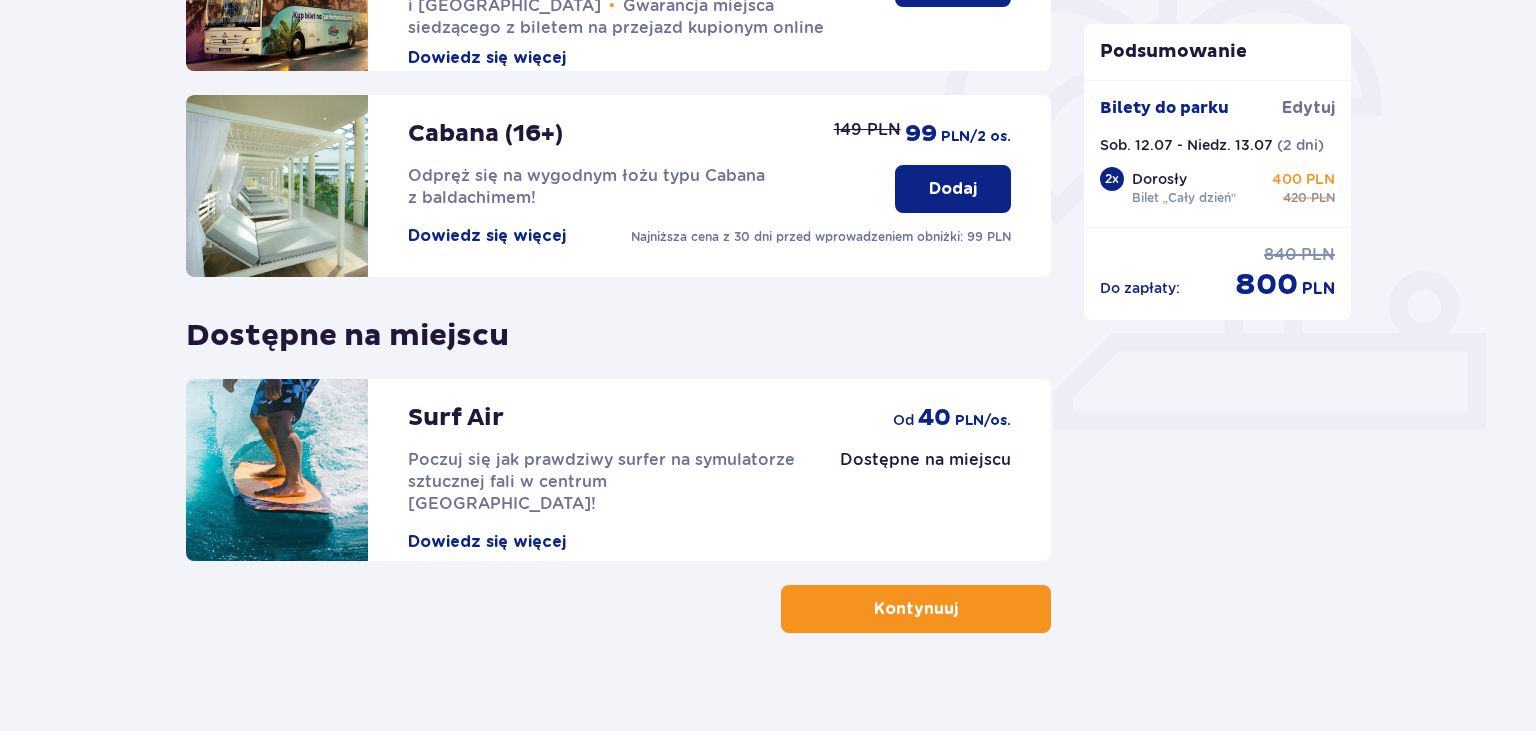 scroll, scrollTop: 624, scrollLeft: 0, axis: vertical 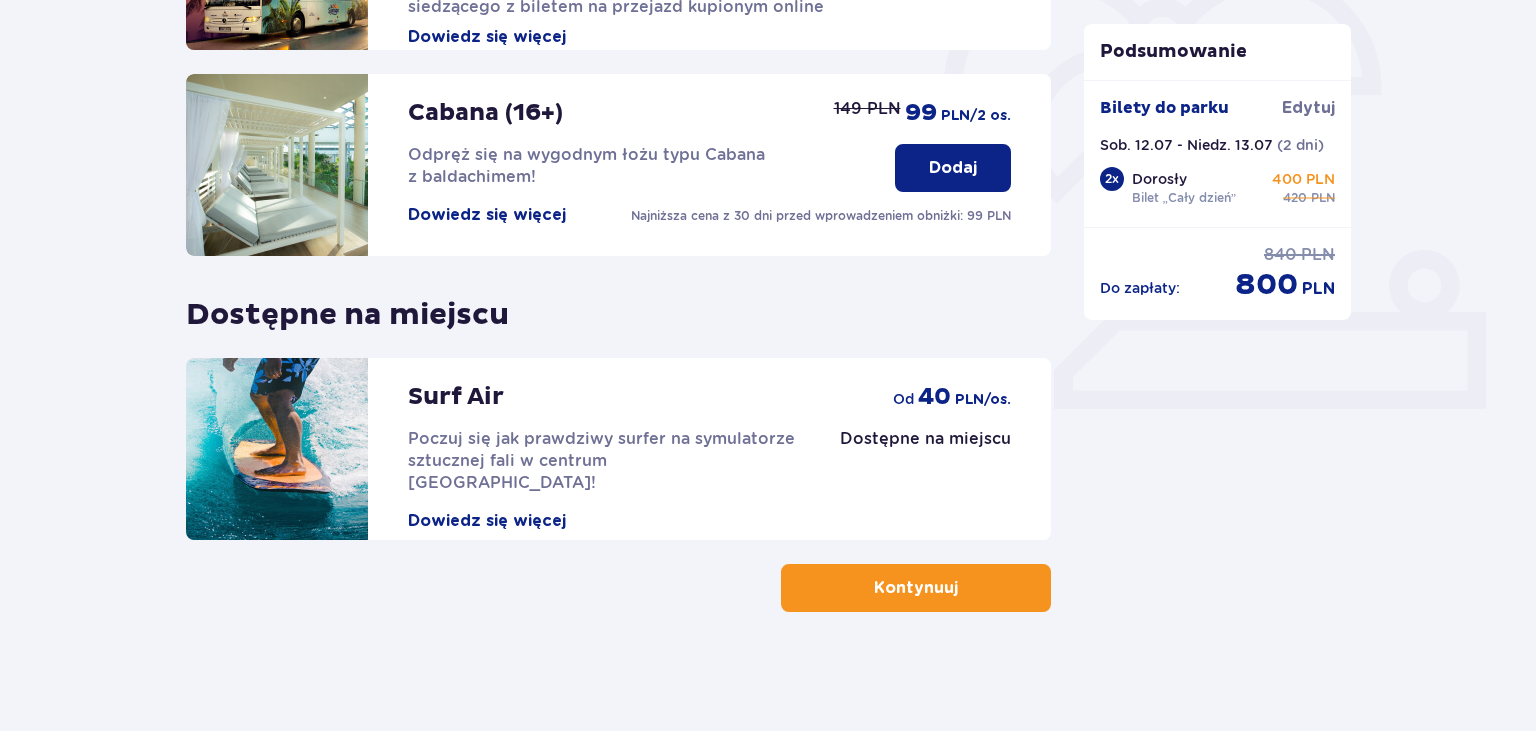 click on "Kontynuuj" at bounding box center (916, 588) 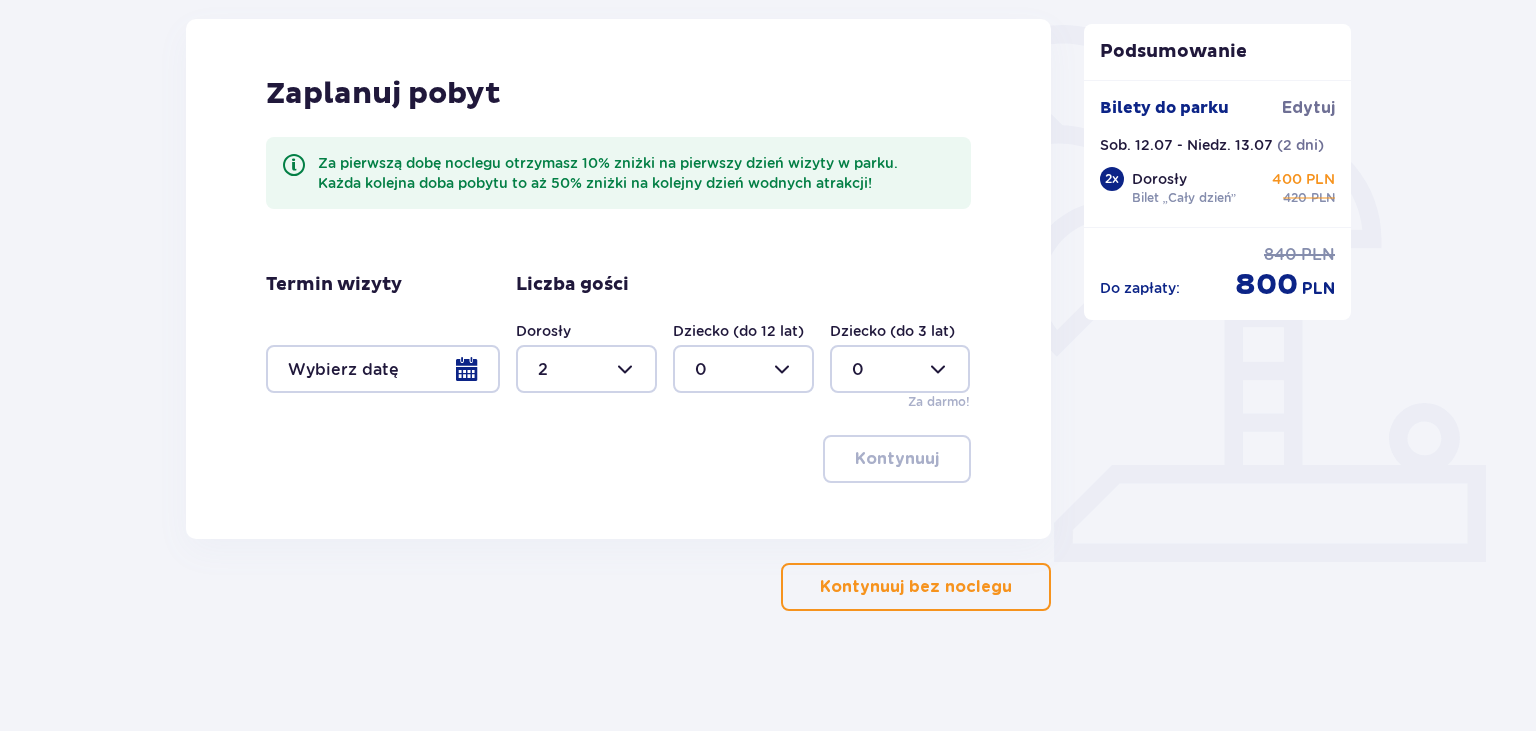 type on "0" 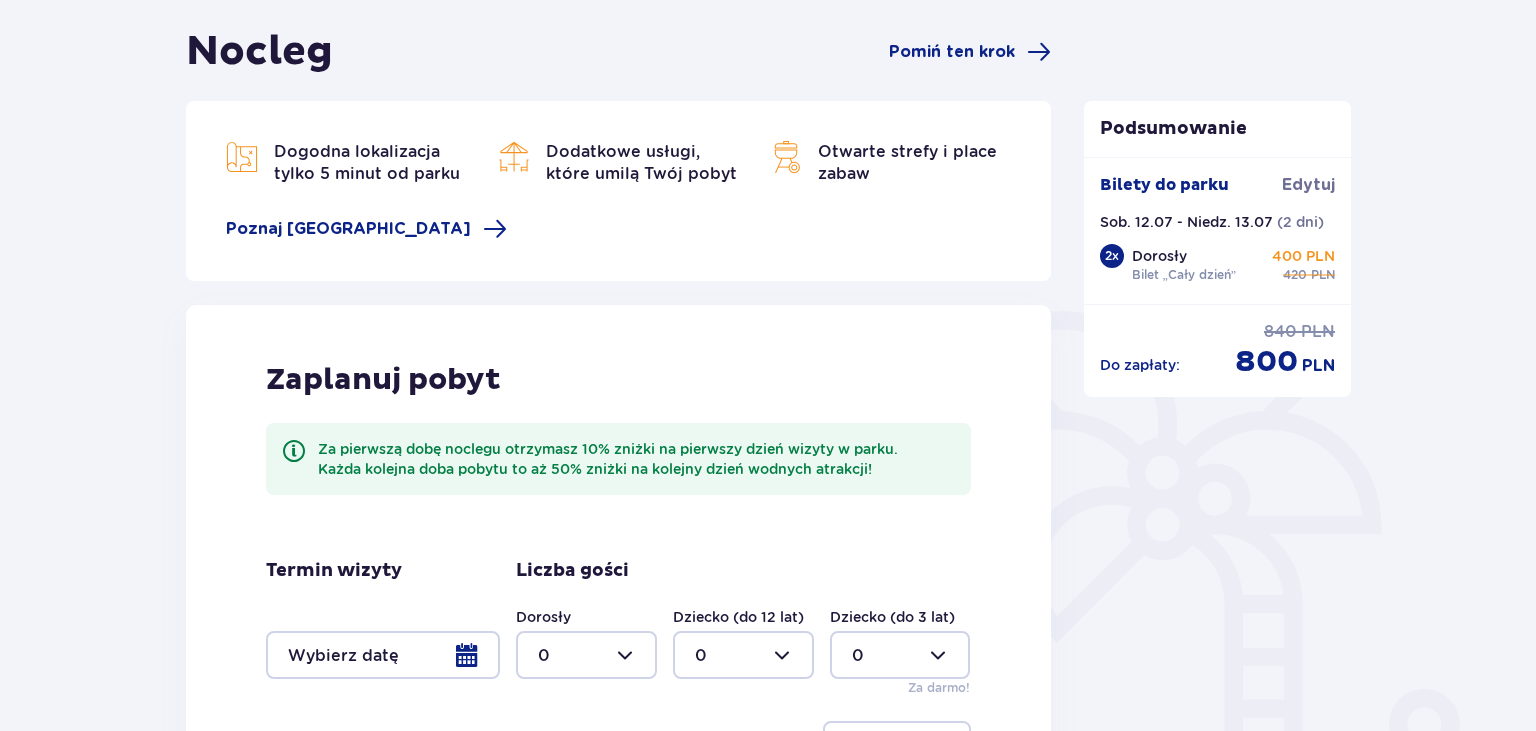 scroll, scrollTop: 362, scrollLeft: 0, axis: vertical 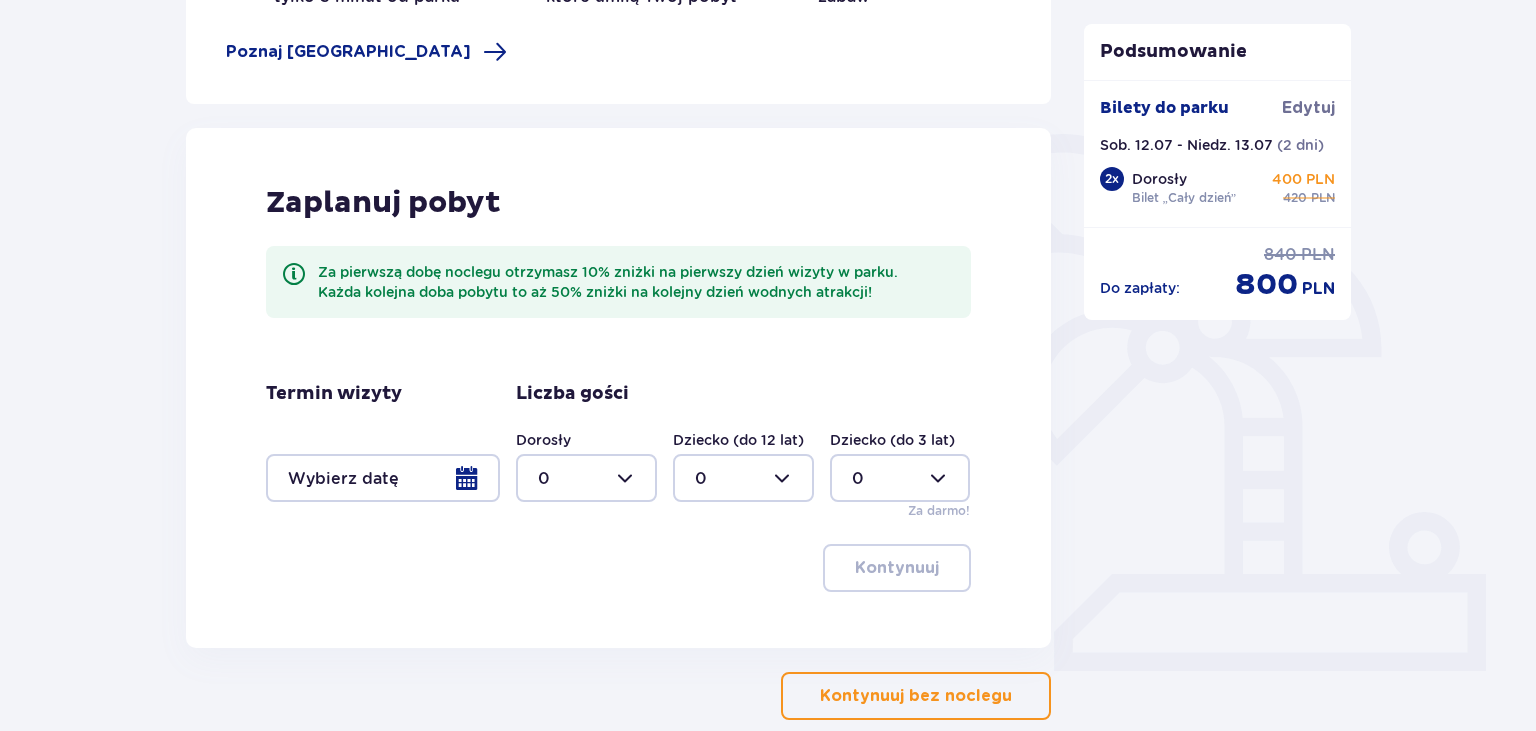 click at bounding box center [383, 478] 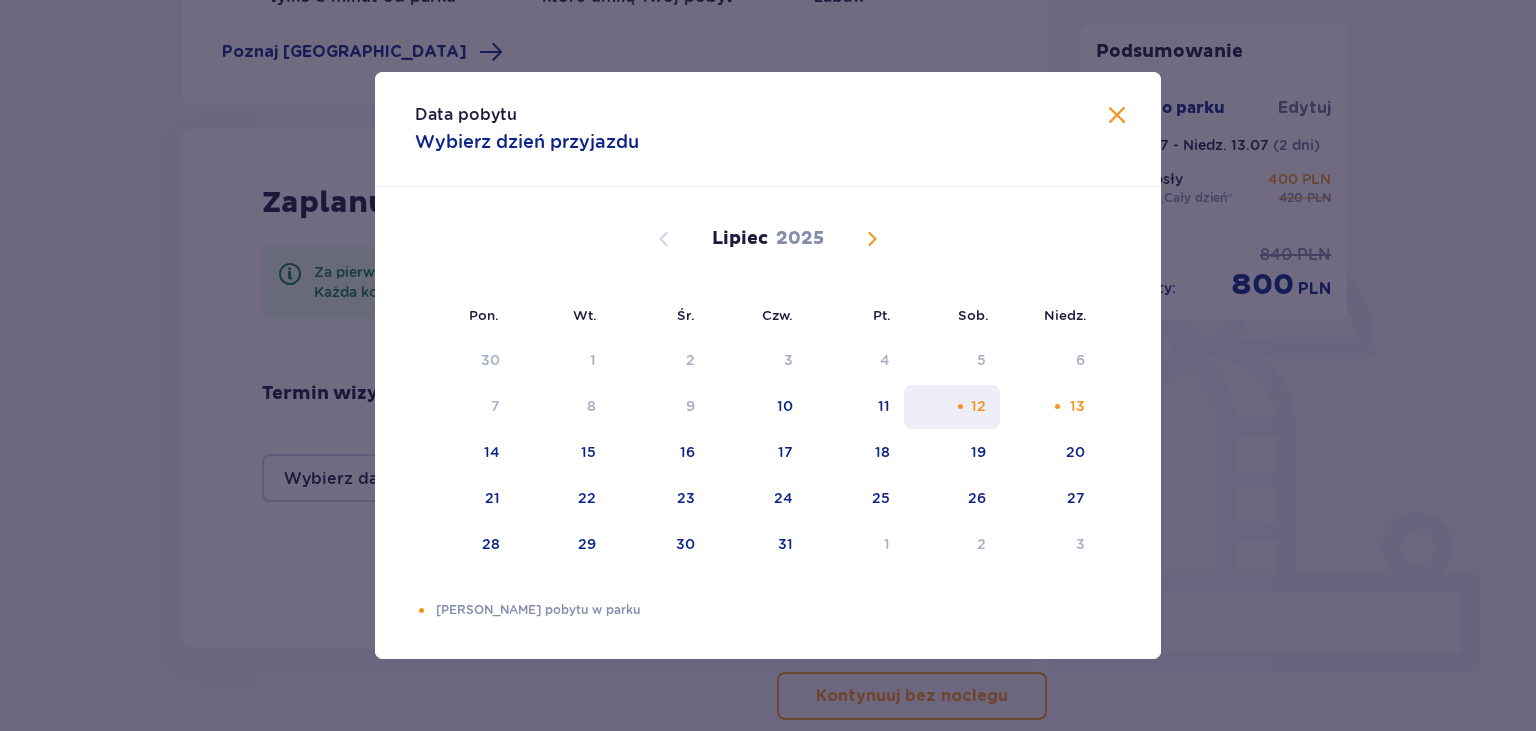 click on "12" at bounding box center [978, 406] 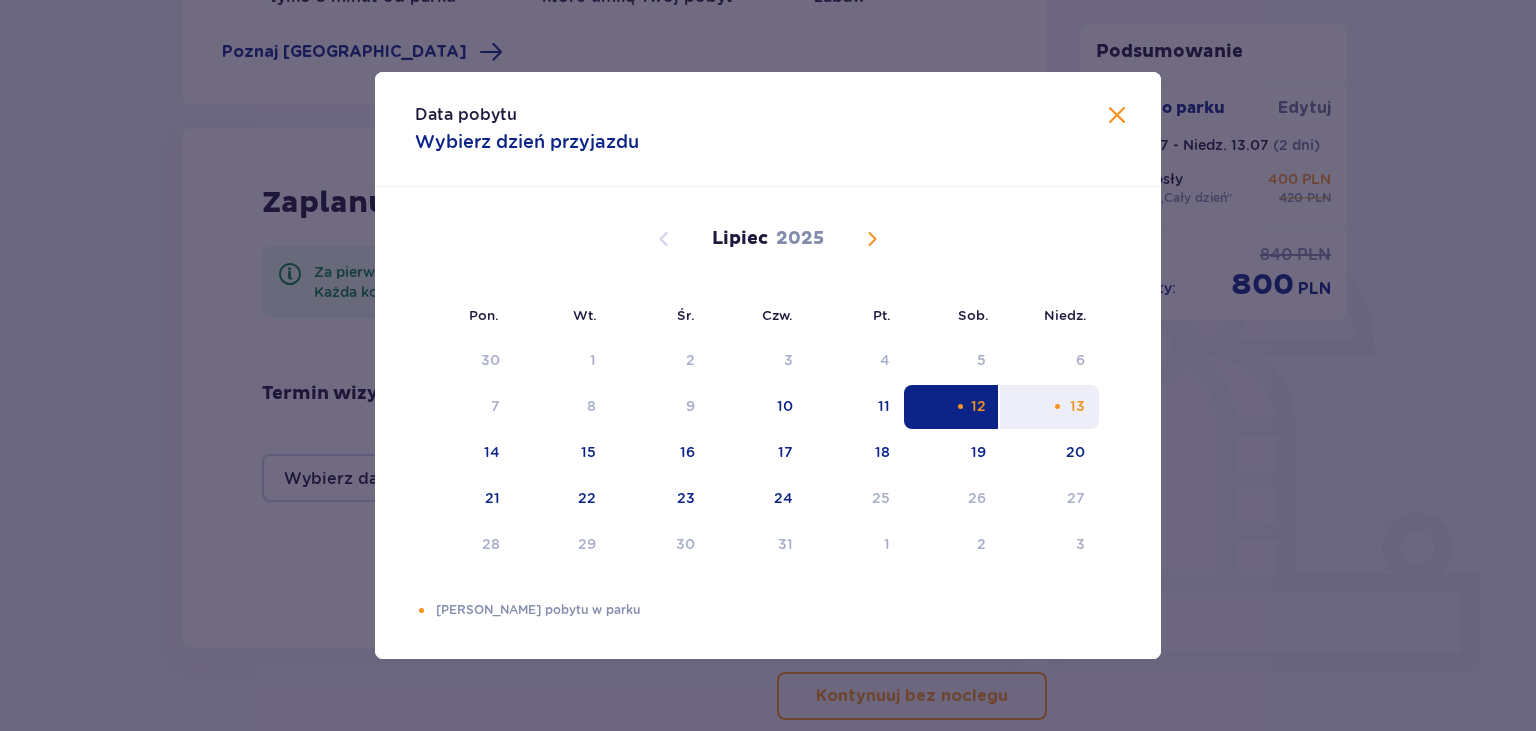 click on "13" at bounding box center [1077, 406] 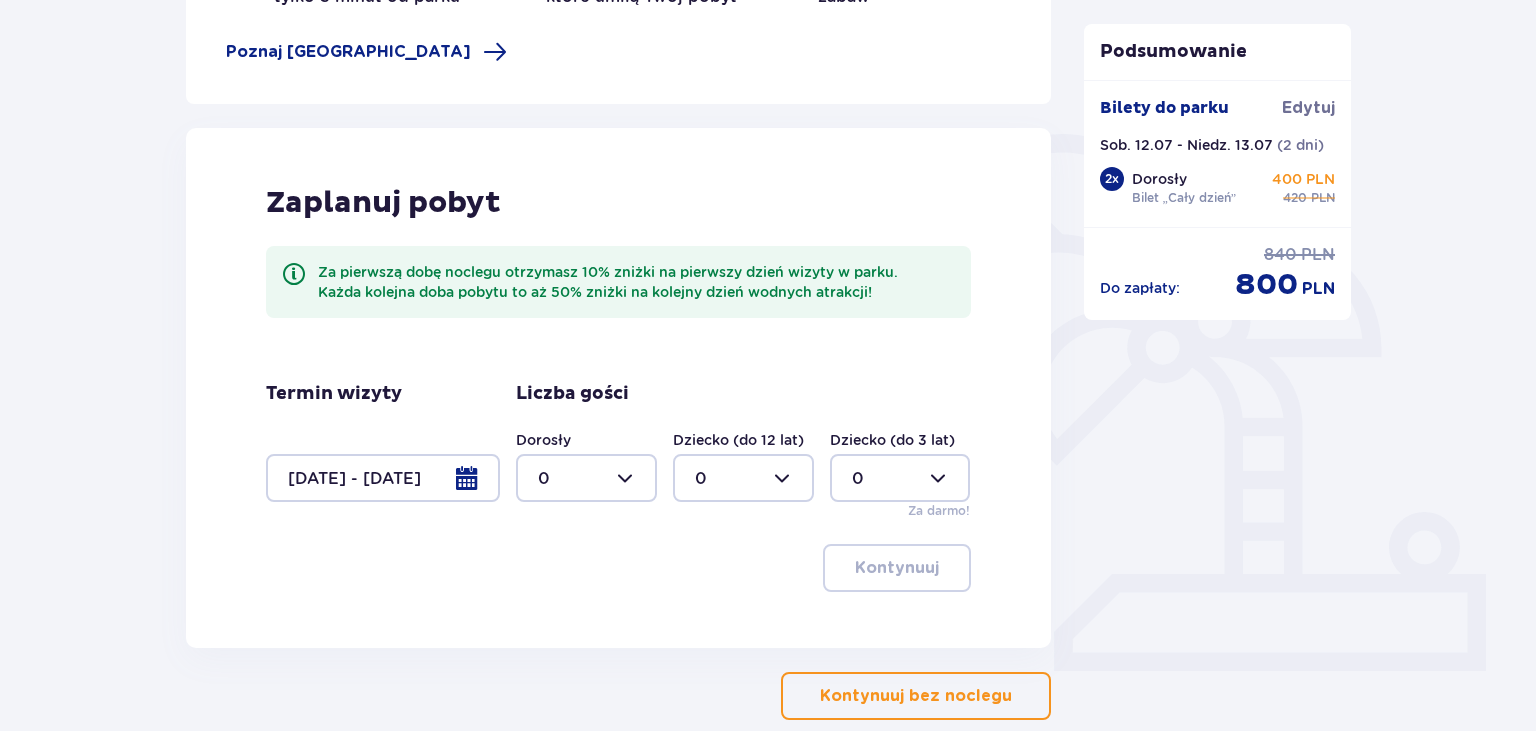 click at bounding box center (586, 478) 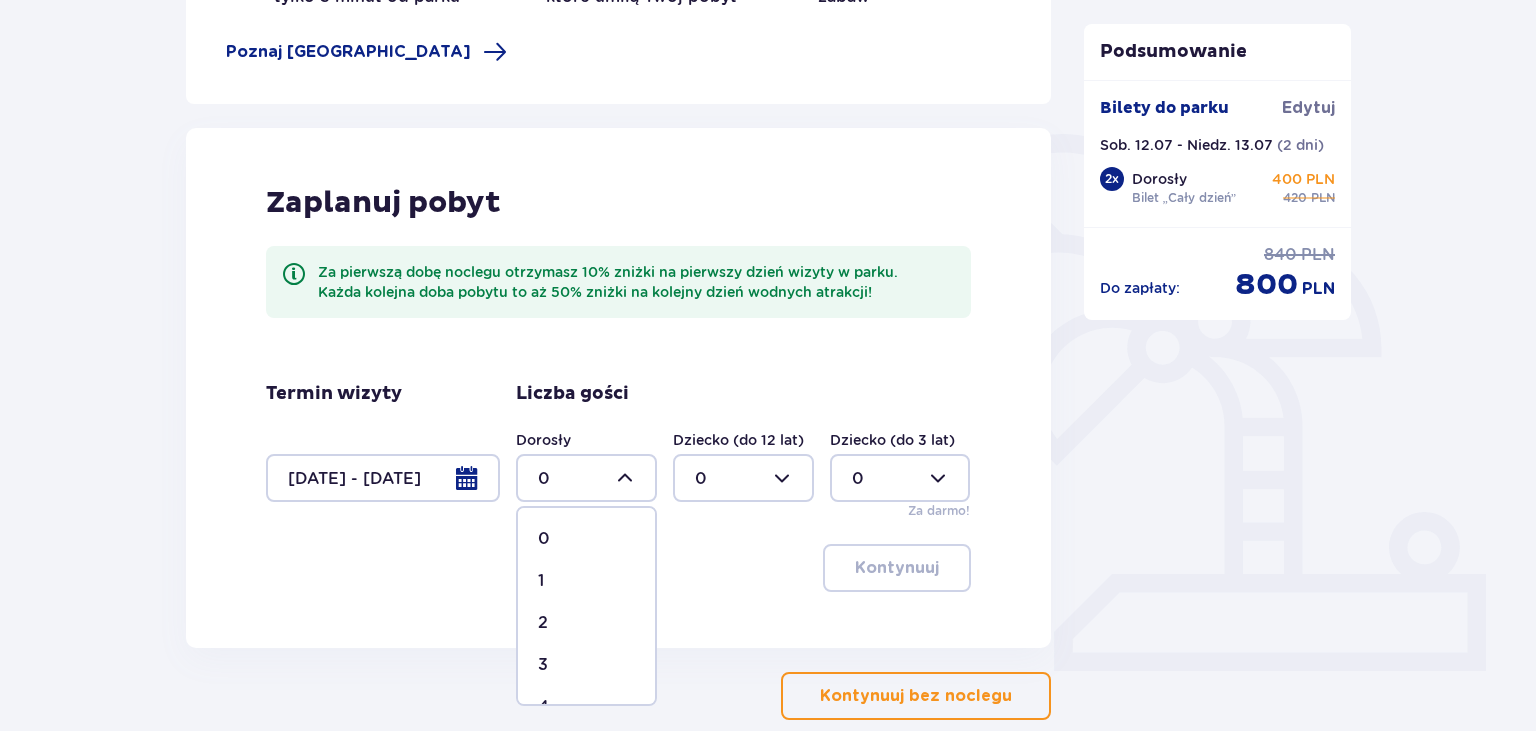 click on "2" at bounding box center [586, 623] 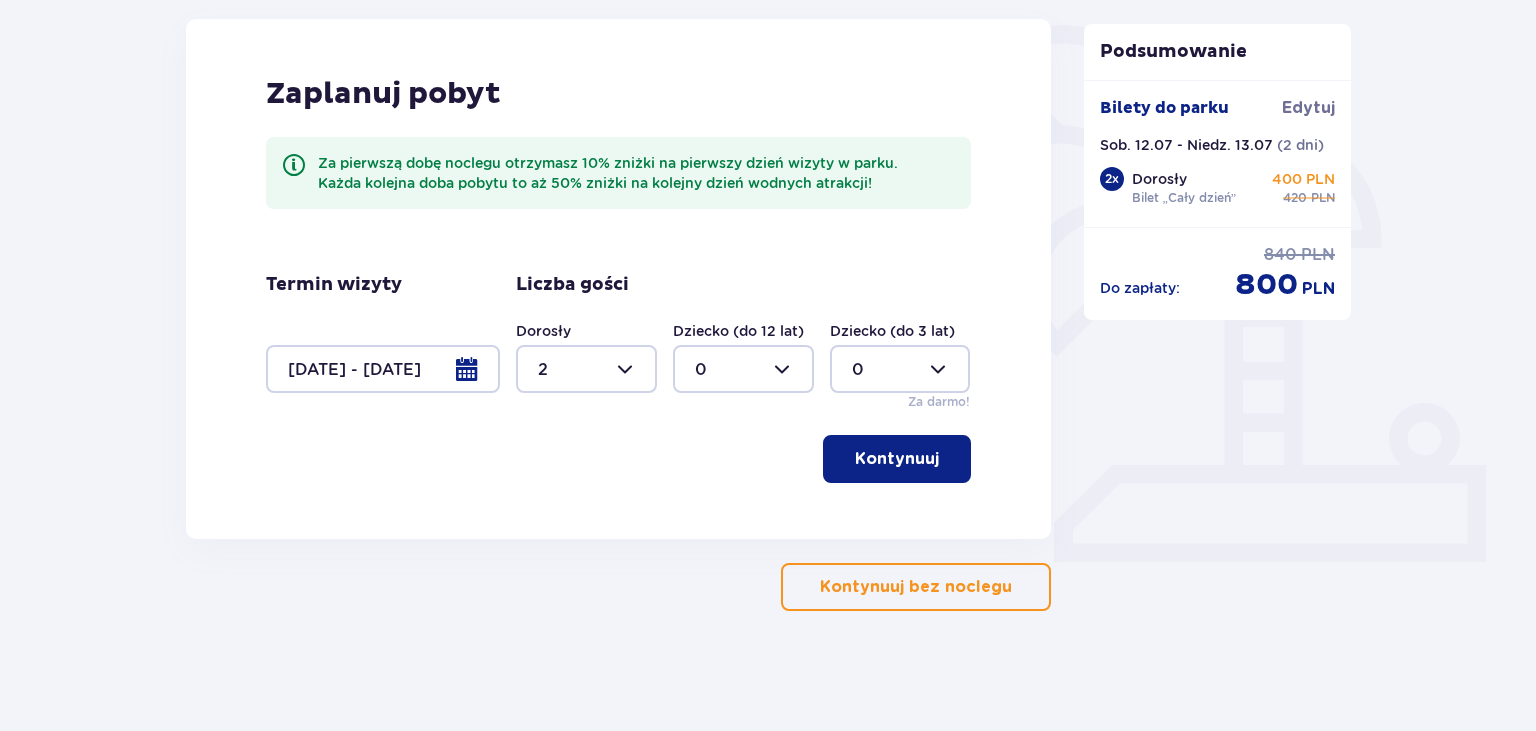 click on "Kontynuuj" at bounding box center (897, 459) 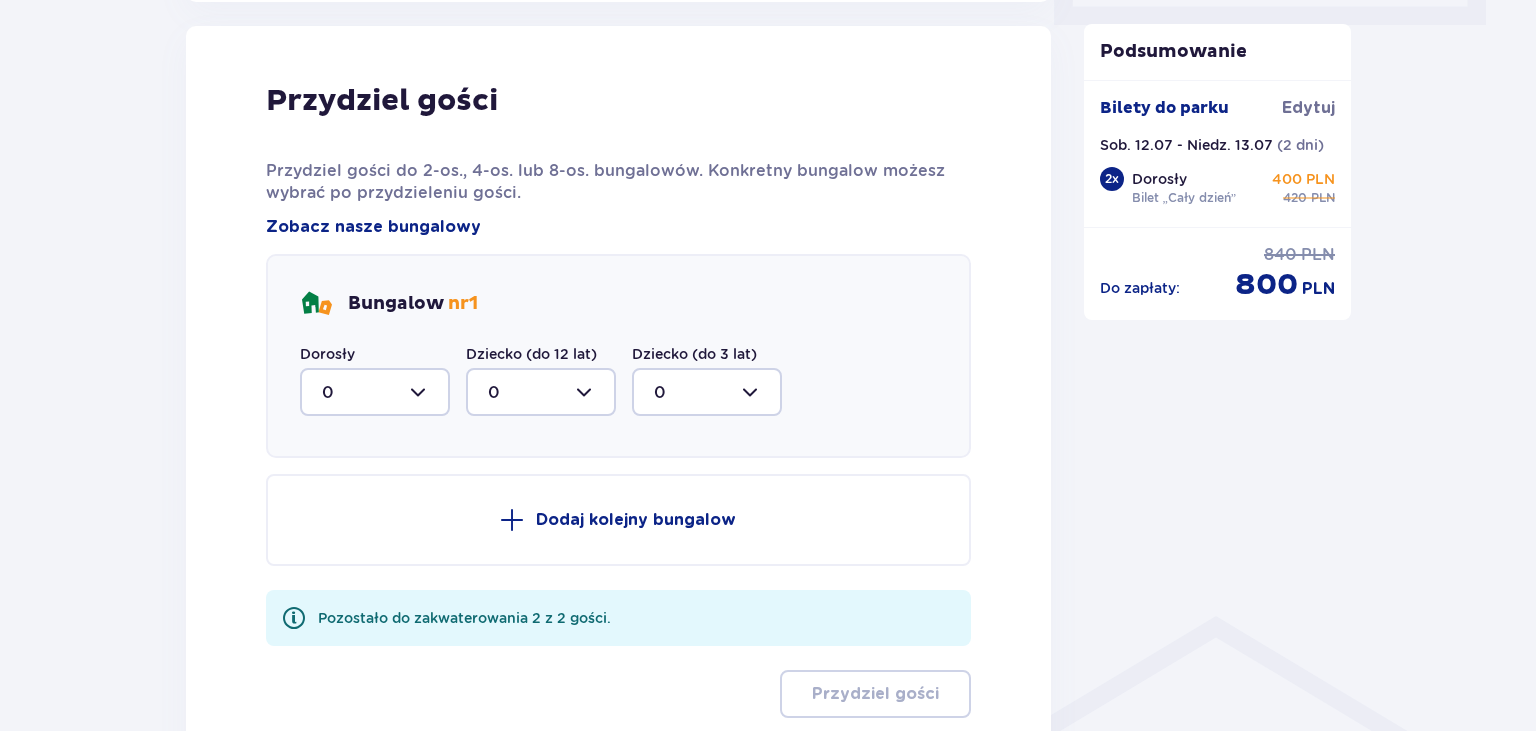 scroll, scrollTop: 1010, scrollLeft: 0, axis: vertical 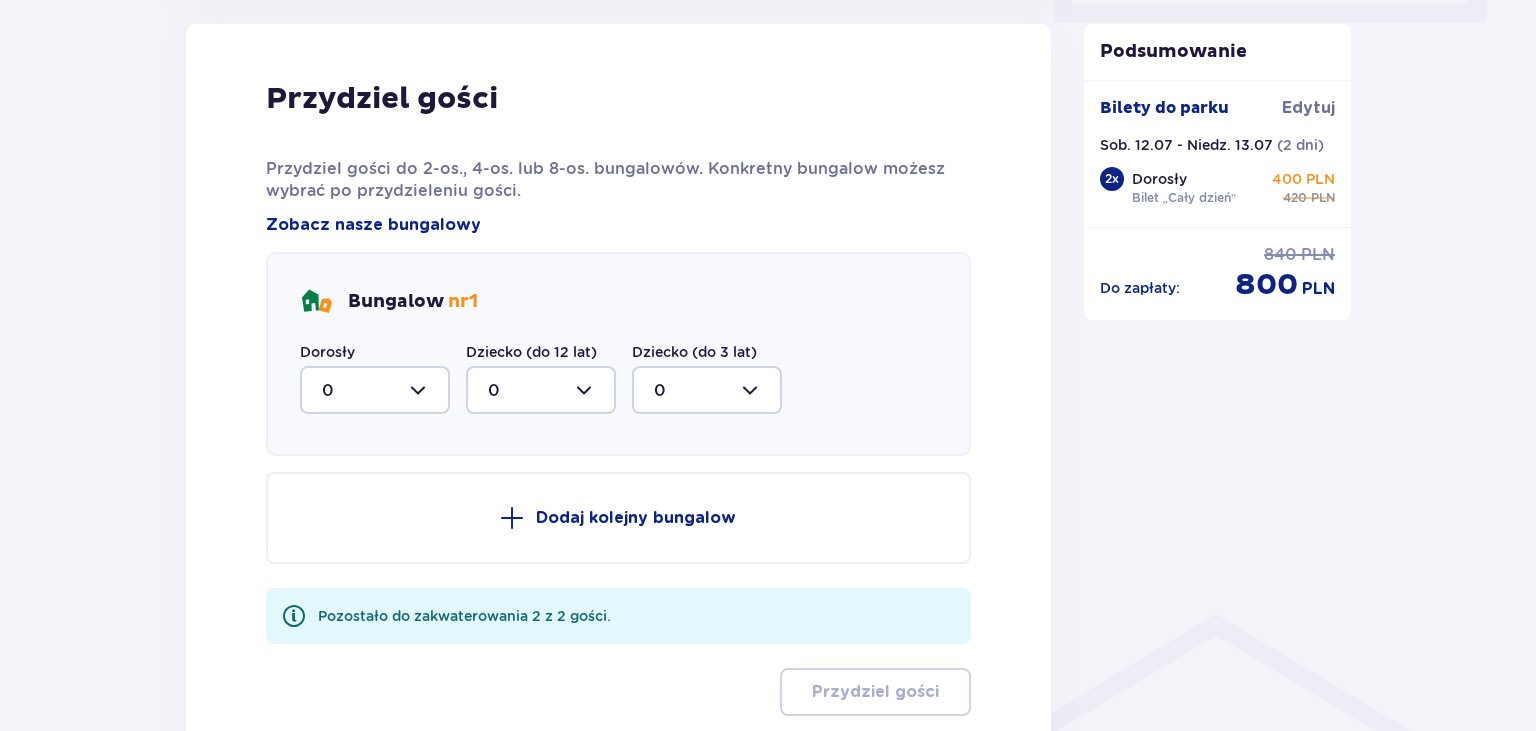 click at bounding box center (375, 390) 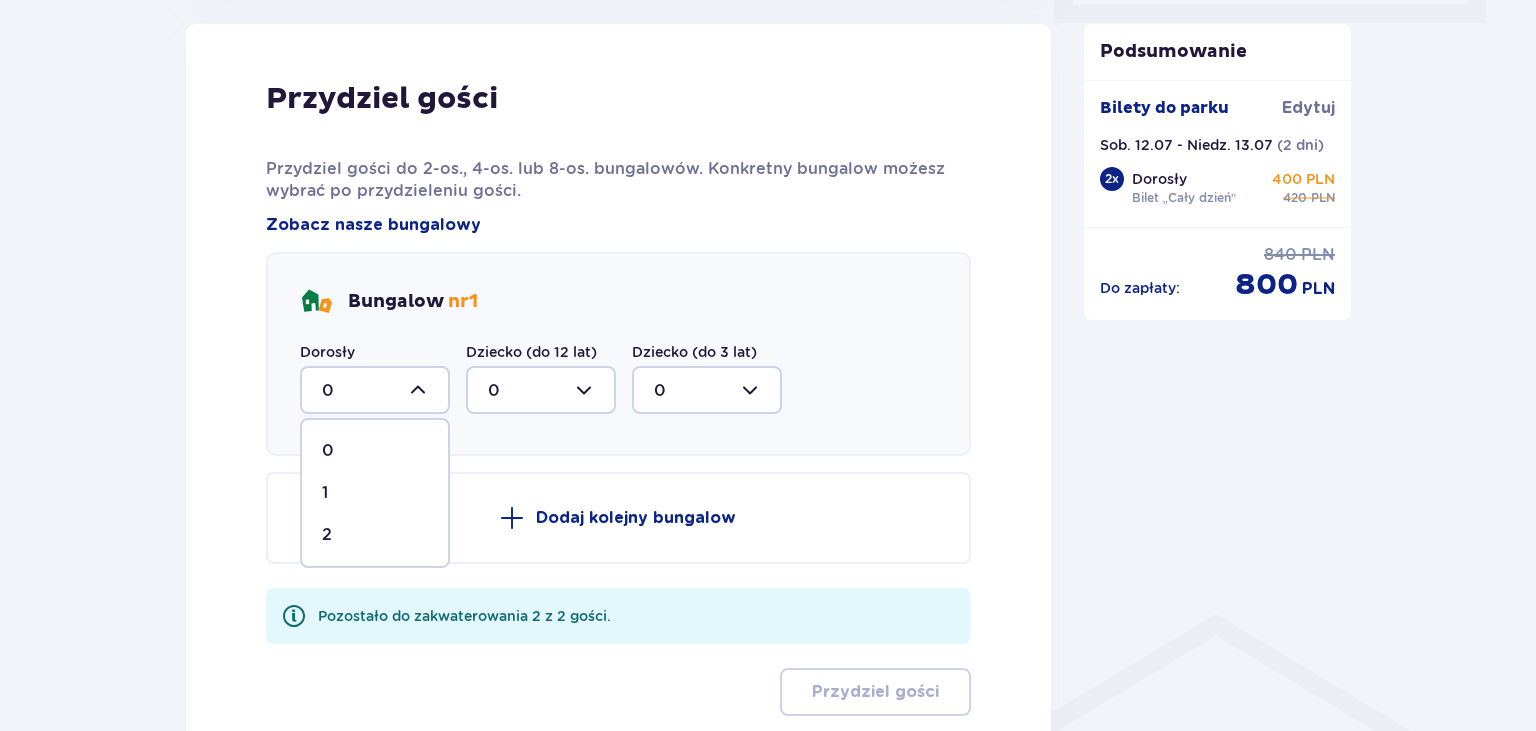click on "2" at bounding box center (375, 535) 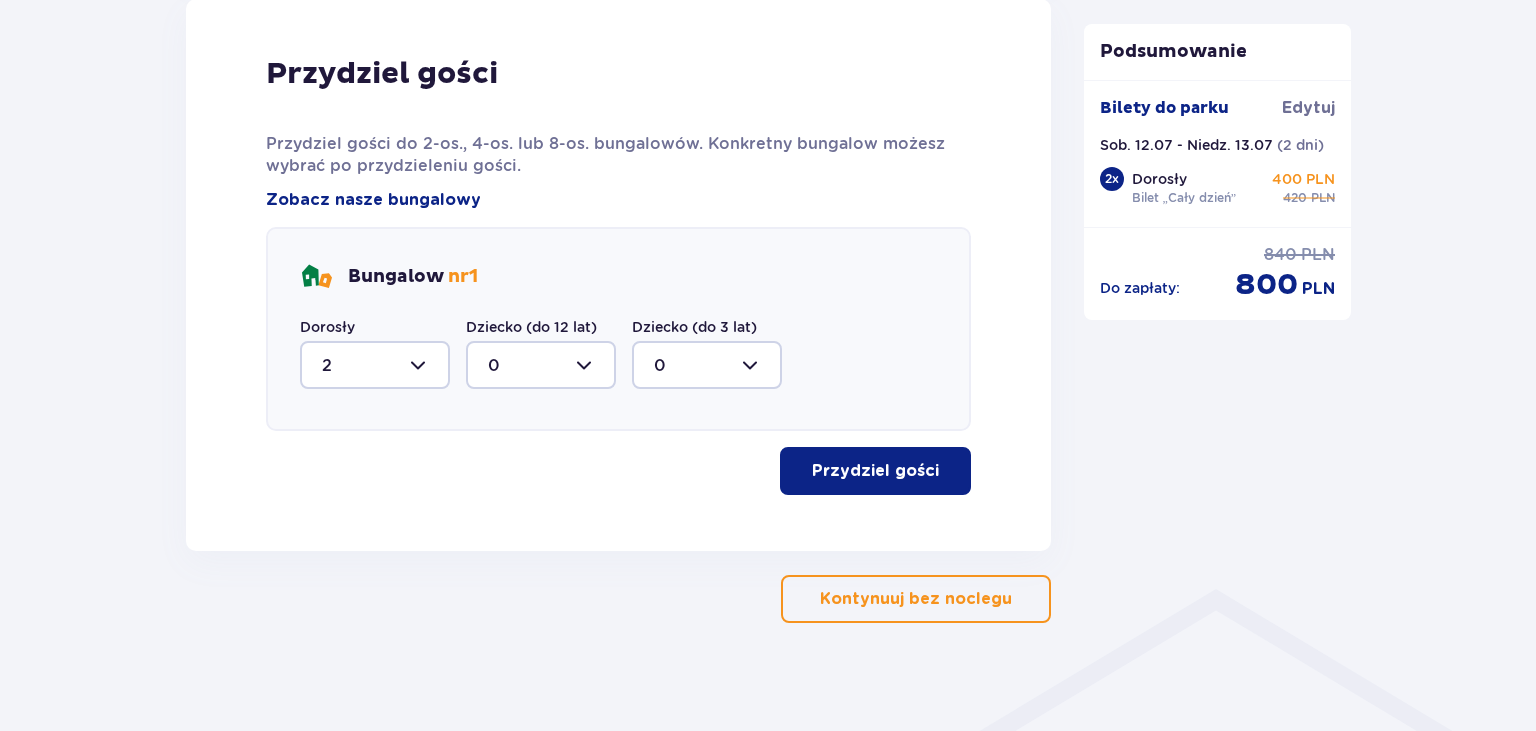 scroll, scrollTop: 1046, scrollLeft: 0, axis: vertical 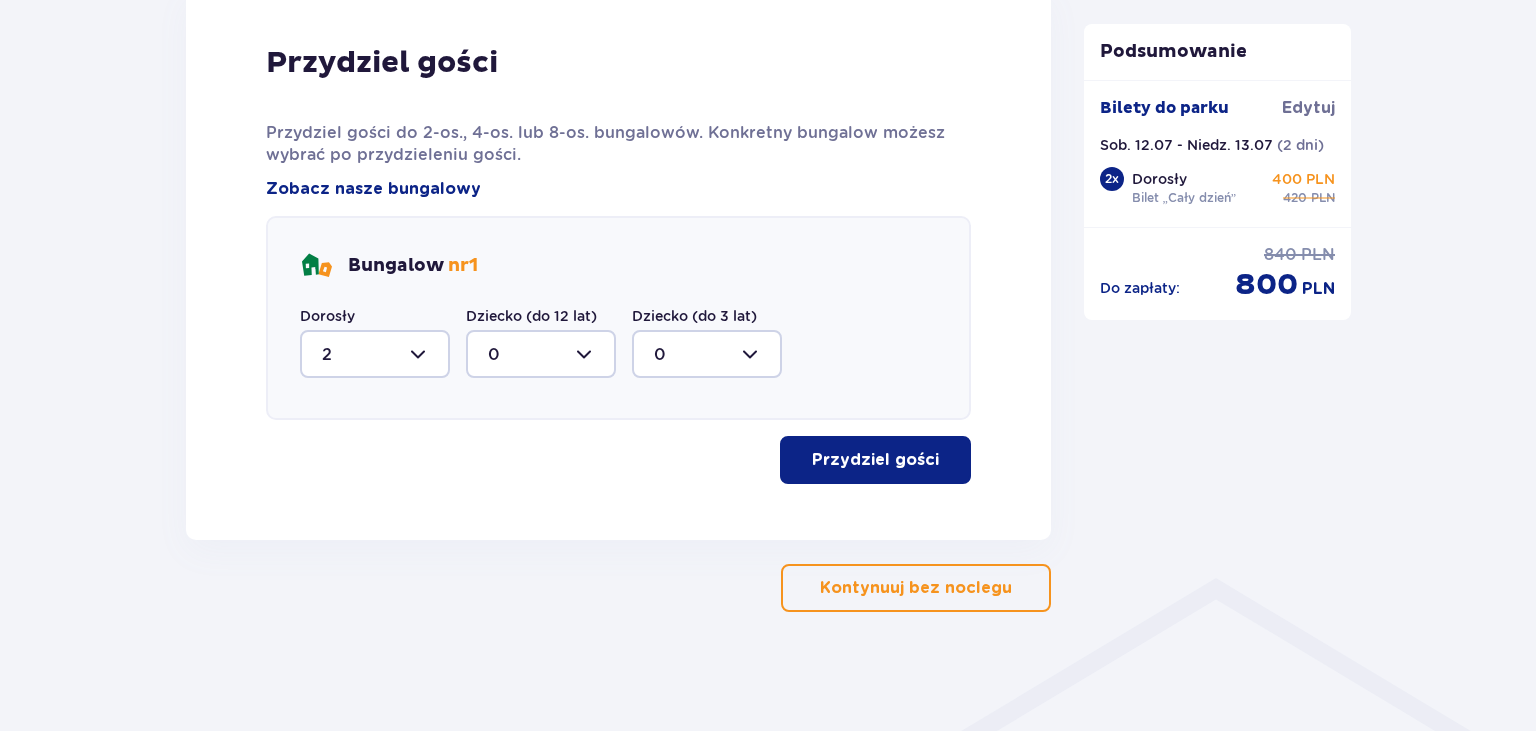 click on "Przydziel gości" at bounding box center [875, 460] 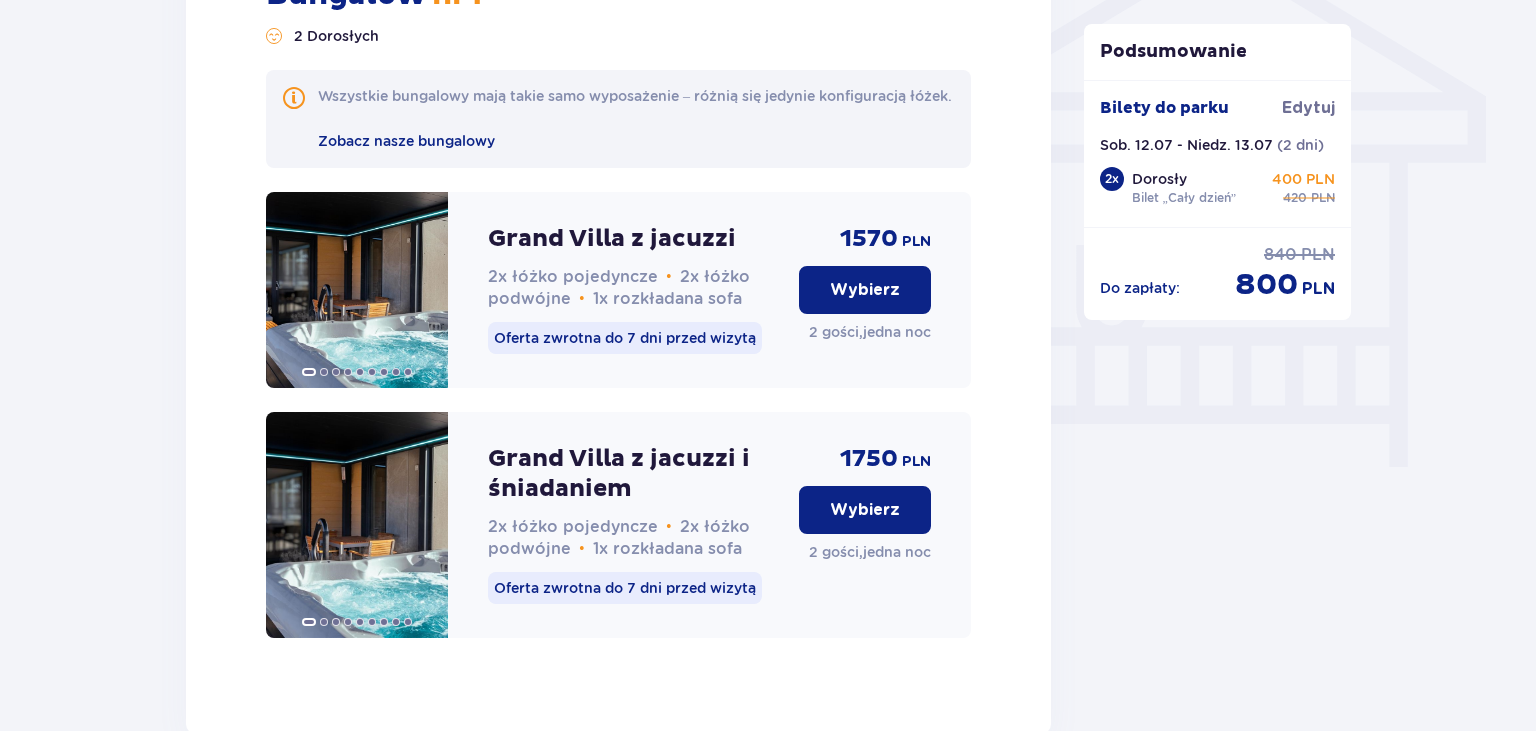 scroll, scrollTop: 1907, scrollLeft: 0, axis: vertical 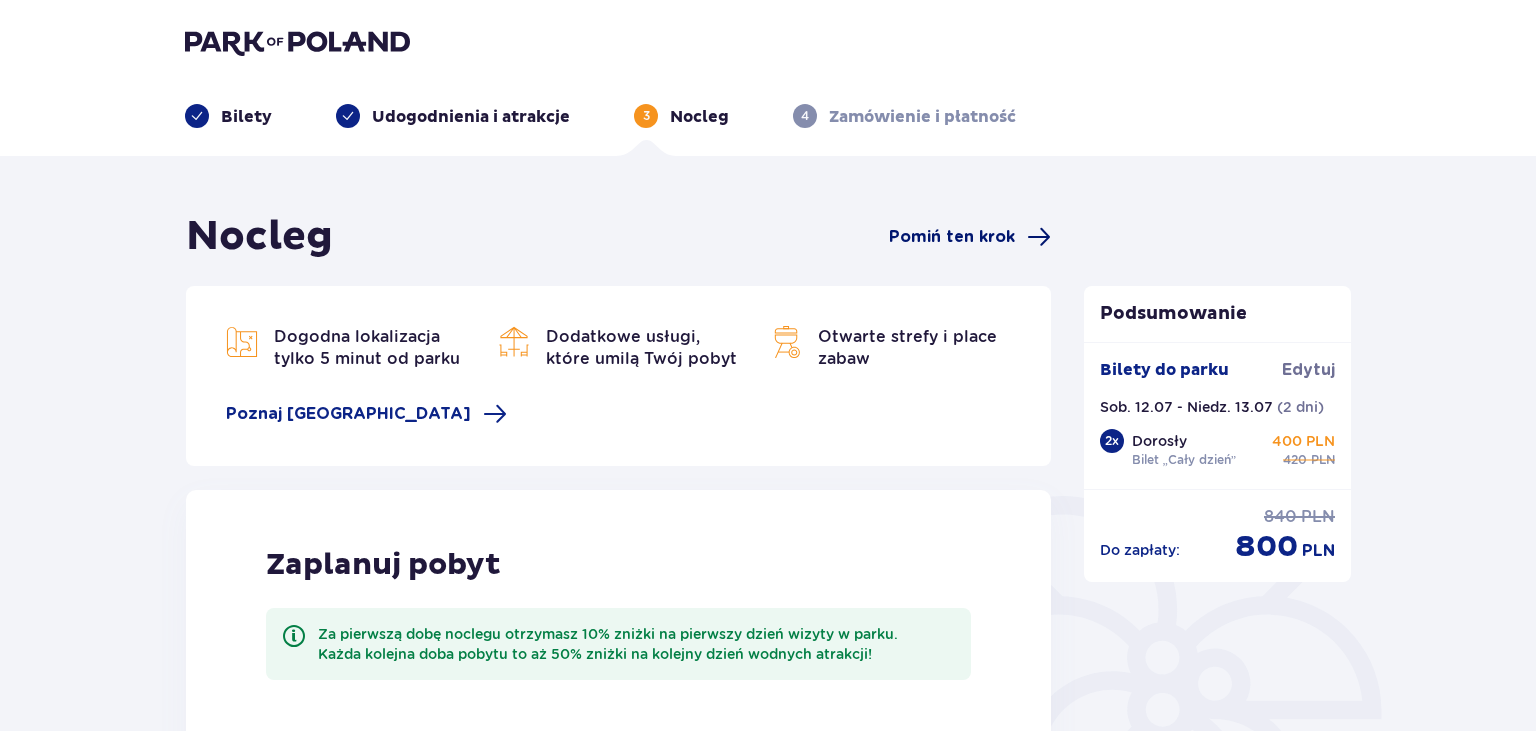 click on "Pomiń ten krok" at bounding box center (952, 237) 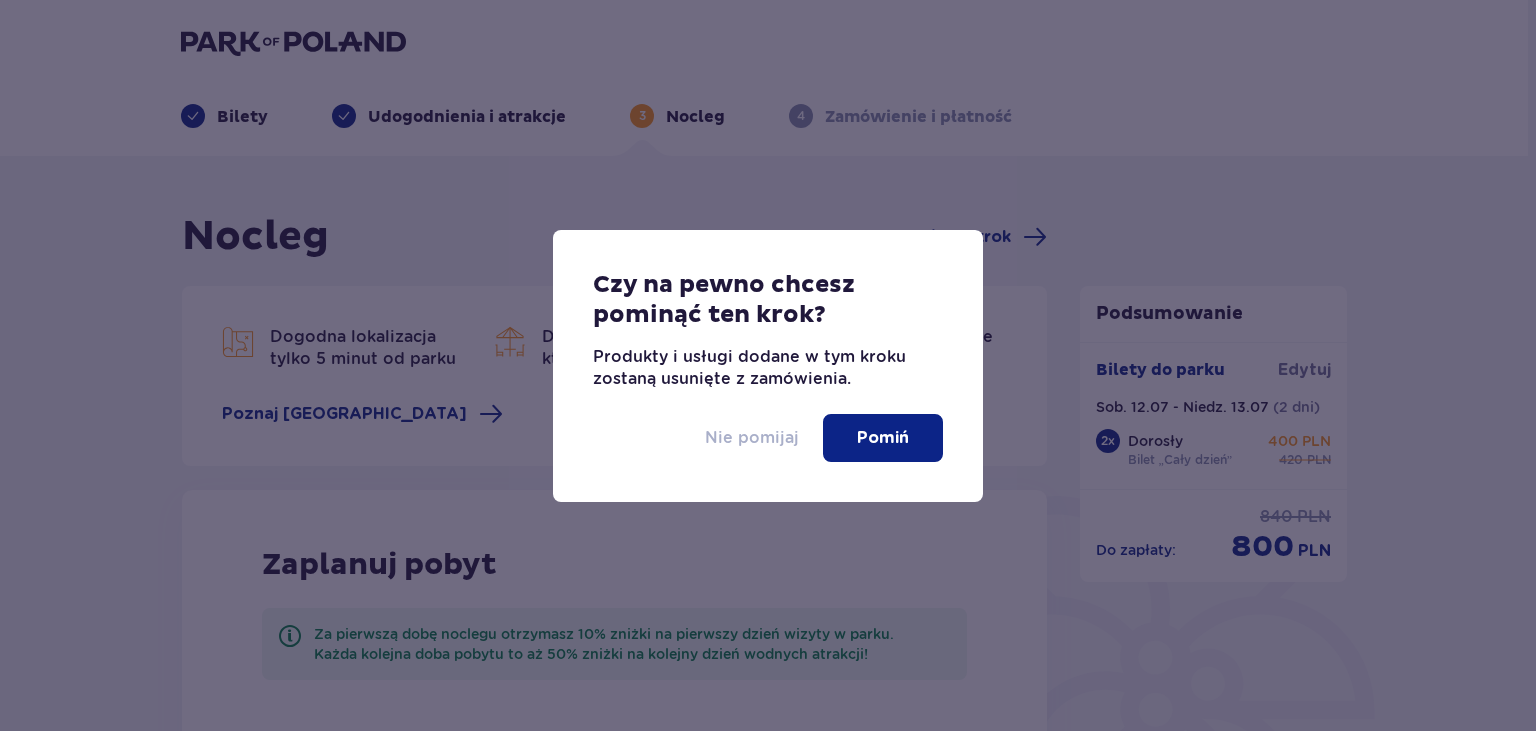 click on "Nie pomijaj" at bounding box center [752, 438] 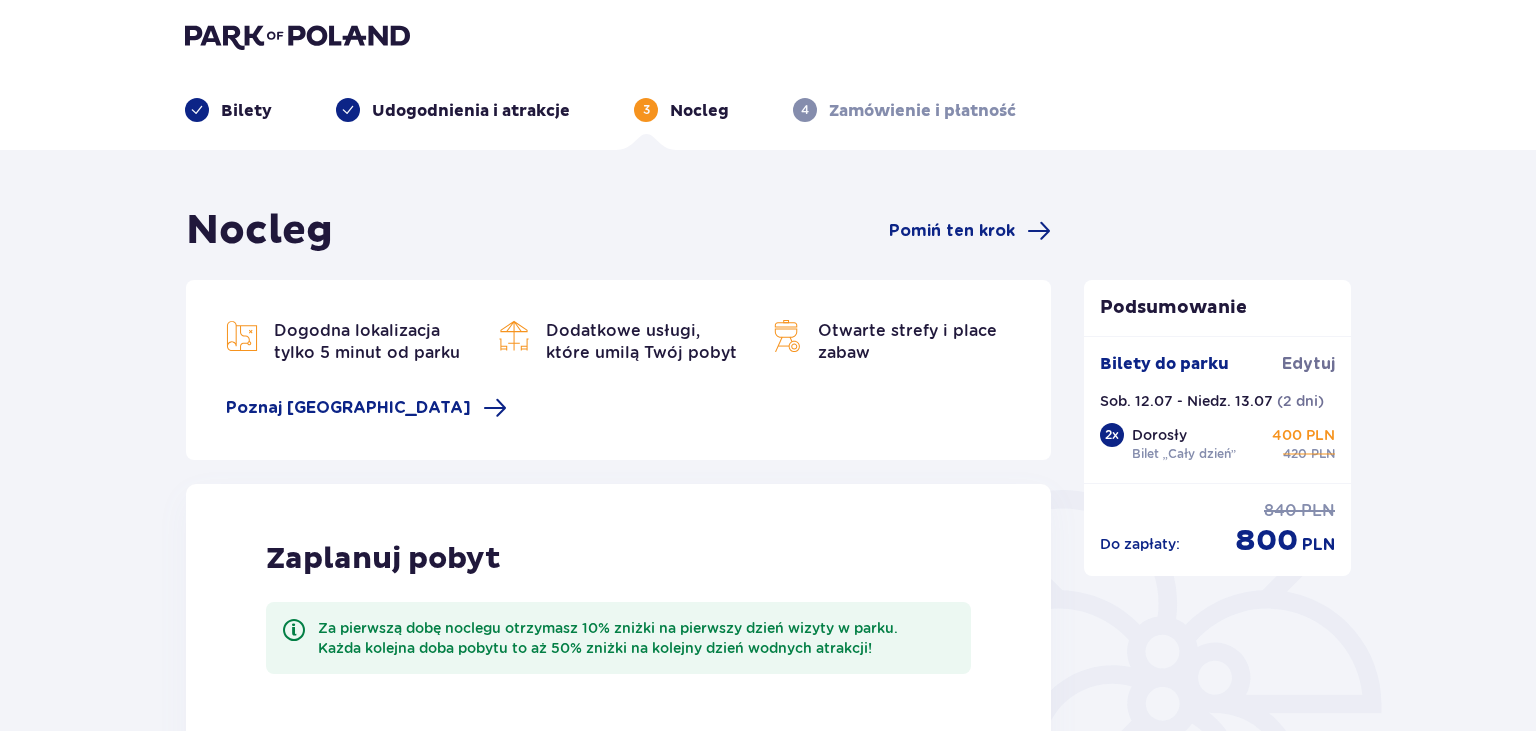 scroll, scrollTop: 0, scrollLeft: 0, axis: both 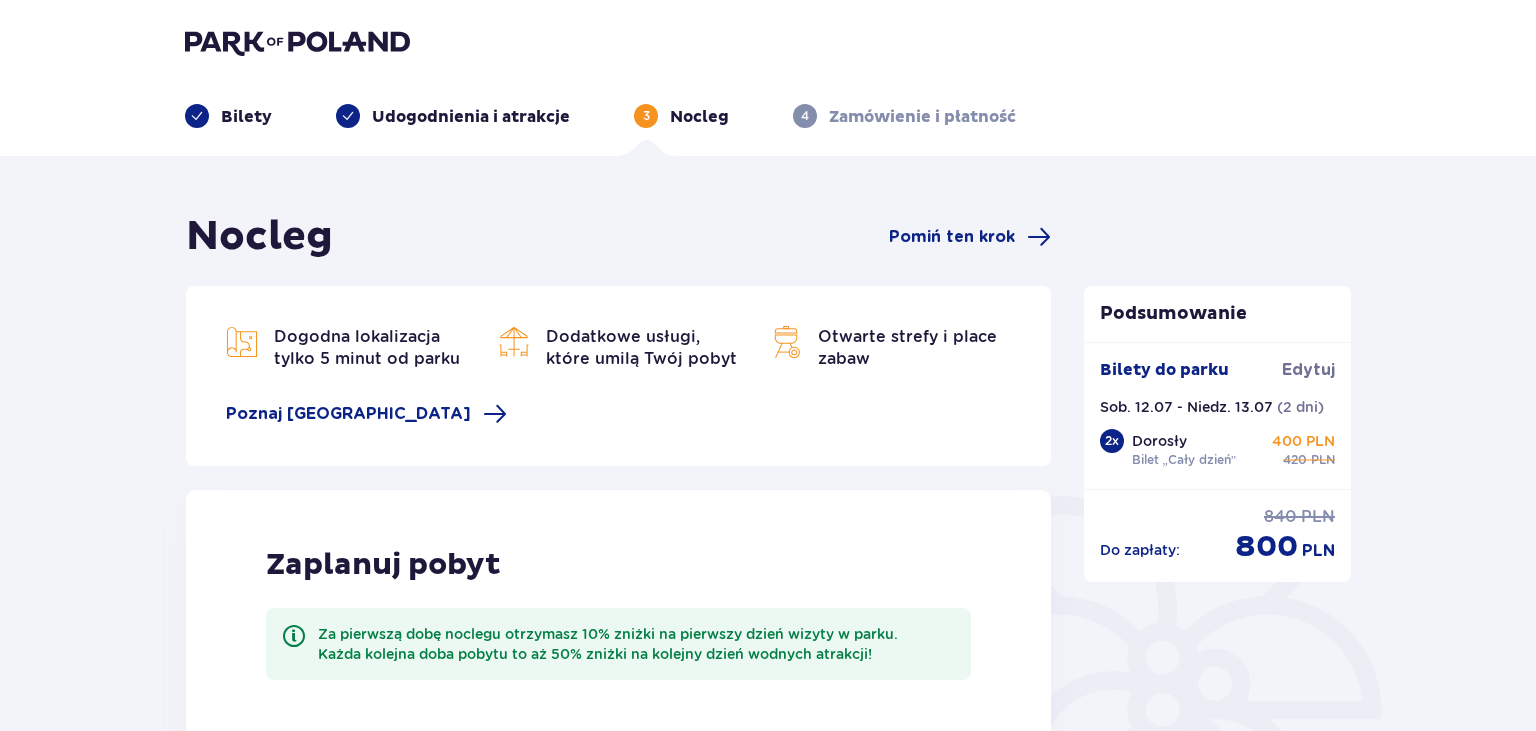 click at bounding box center [297, 42] 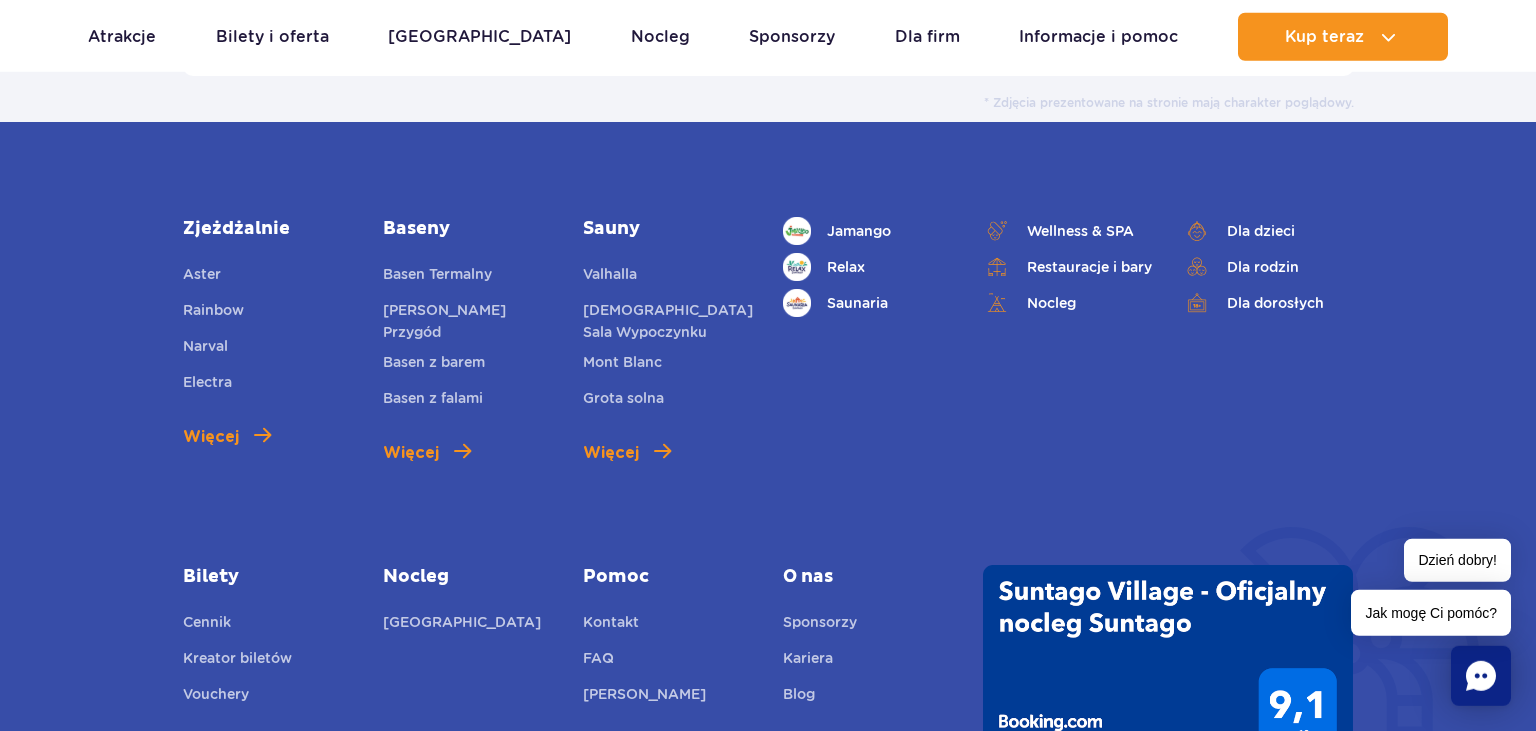 scroll, scrollTop: 7075, scrollLeft: 0, axis: vertical 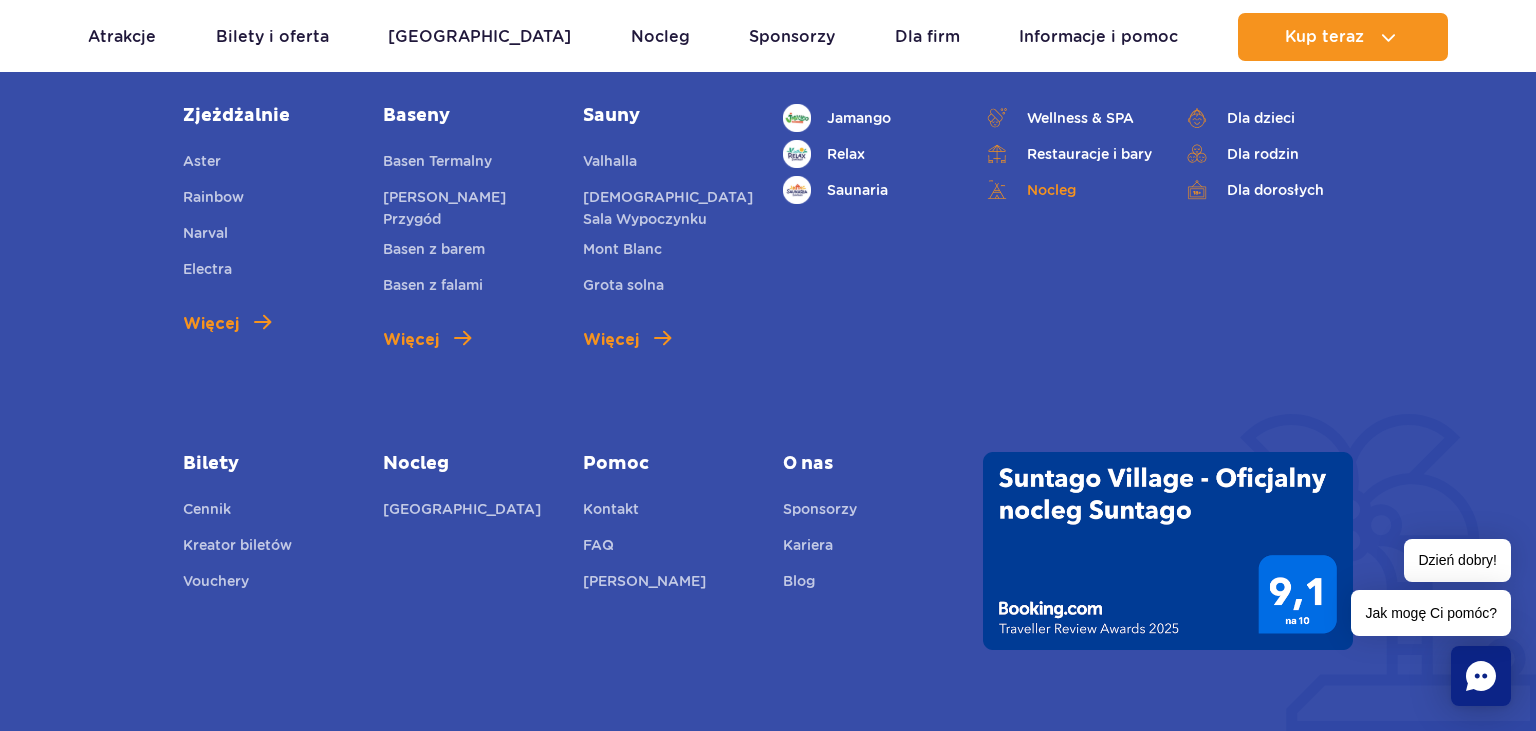 click on "Nocleg" at bounding box center [1068, 190] 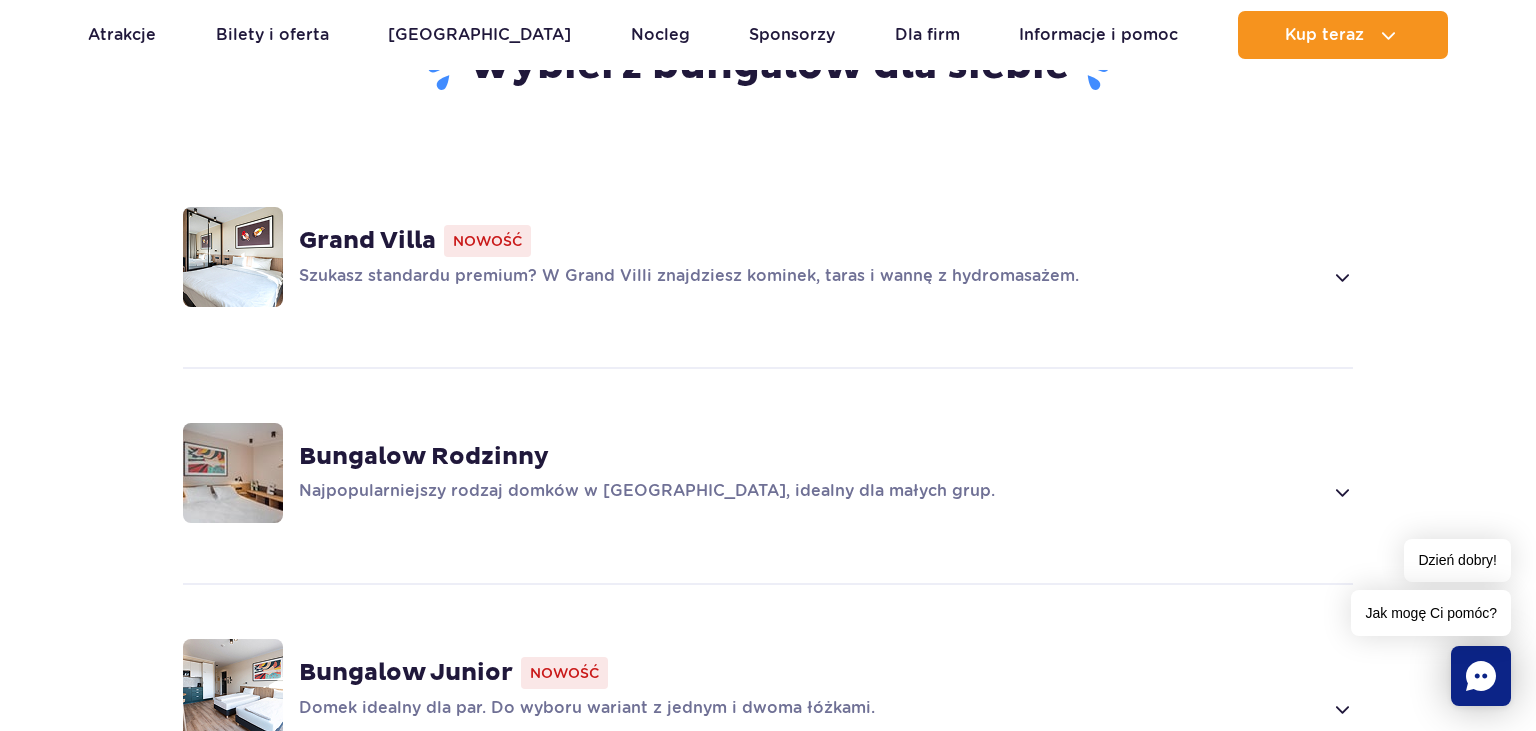scroll, scrollTop: 1689, scrollLeft: 0, axis: vertical 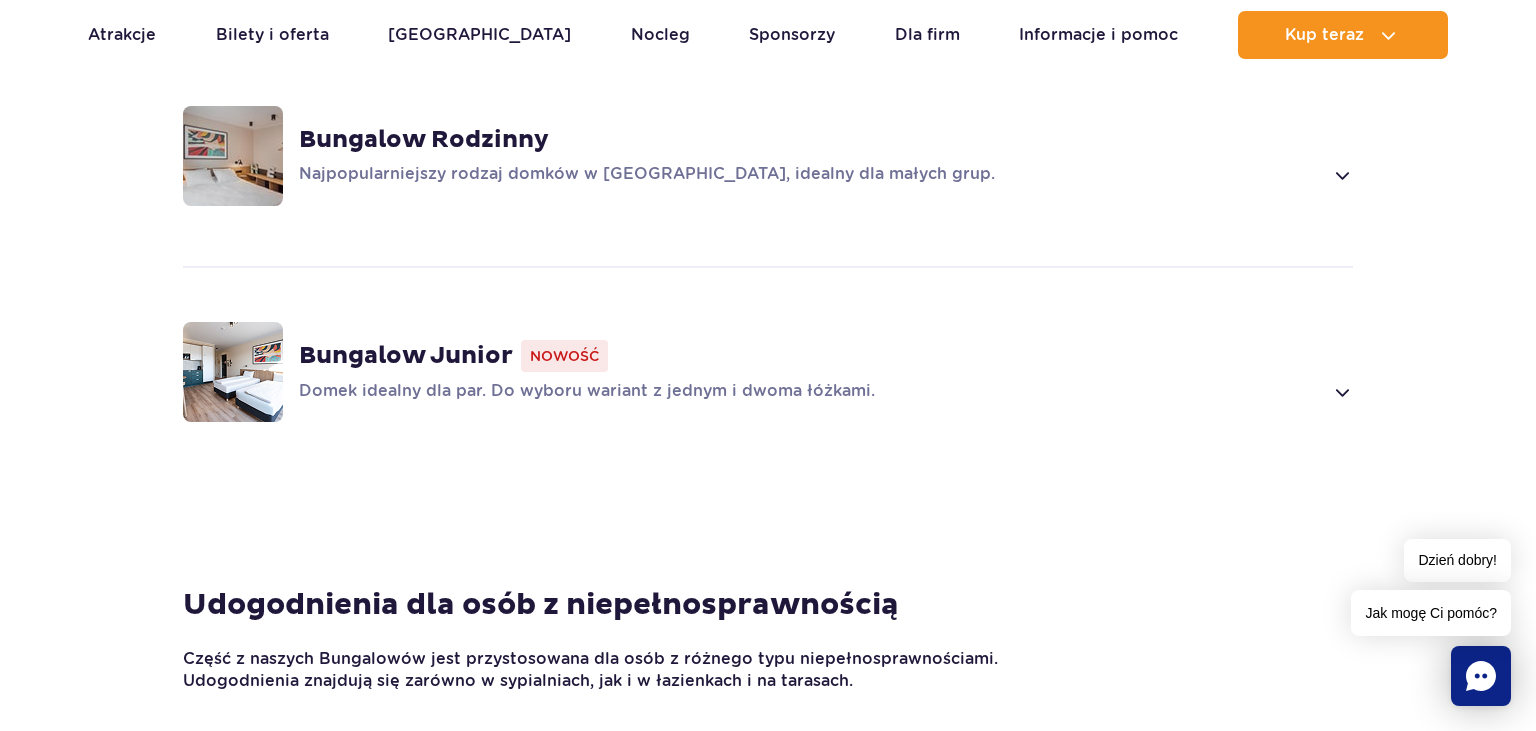 click on "Bungalow Rodzinny" at bounding box center (424, 140) 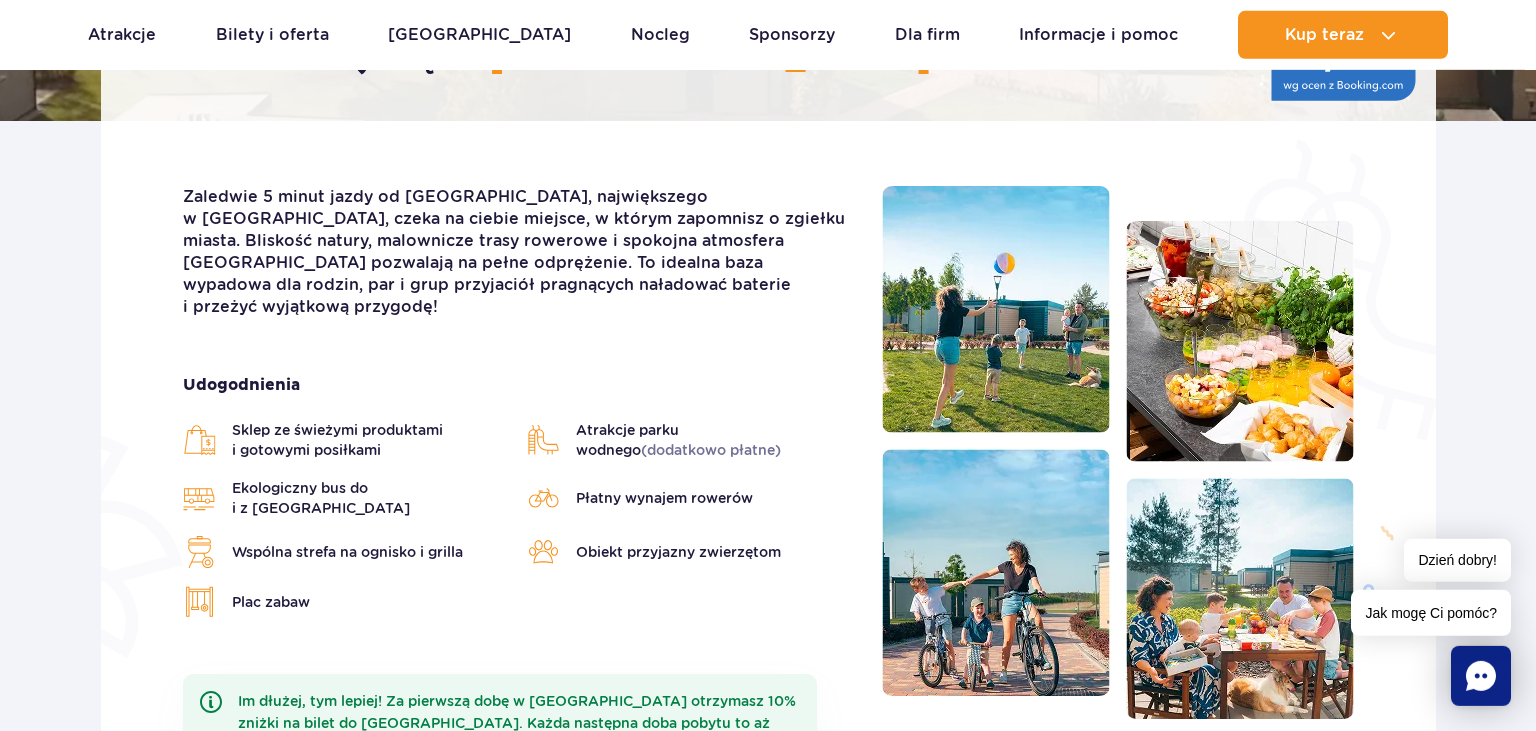 scroll, scrollTop: 0, scrollLeft: 0, axis: both 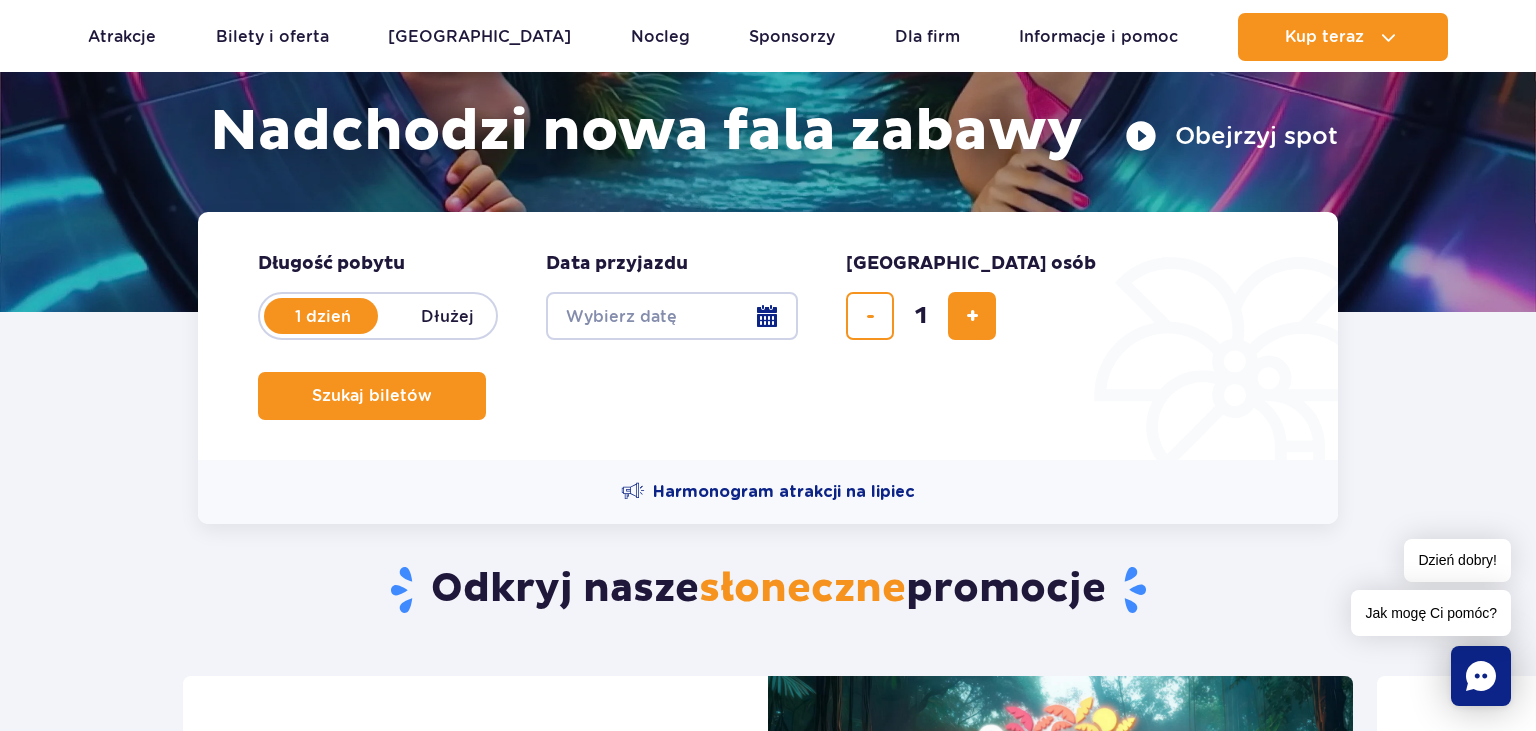click on "Dłużej" at bounding box center (447, 316) 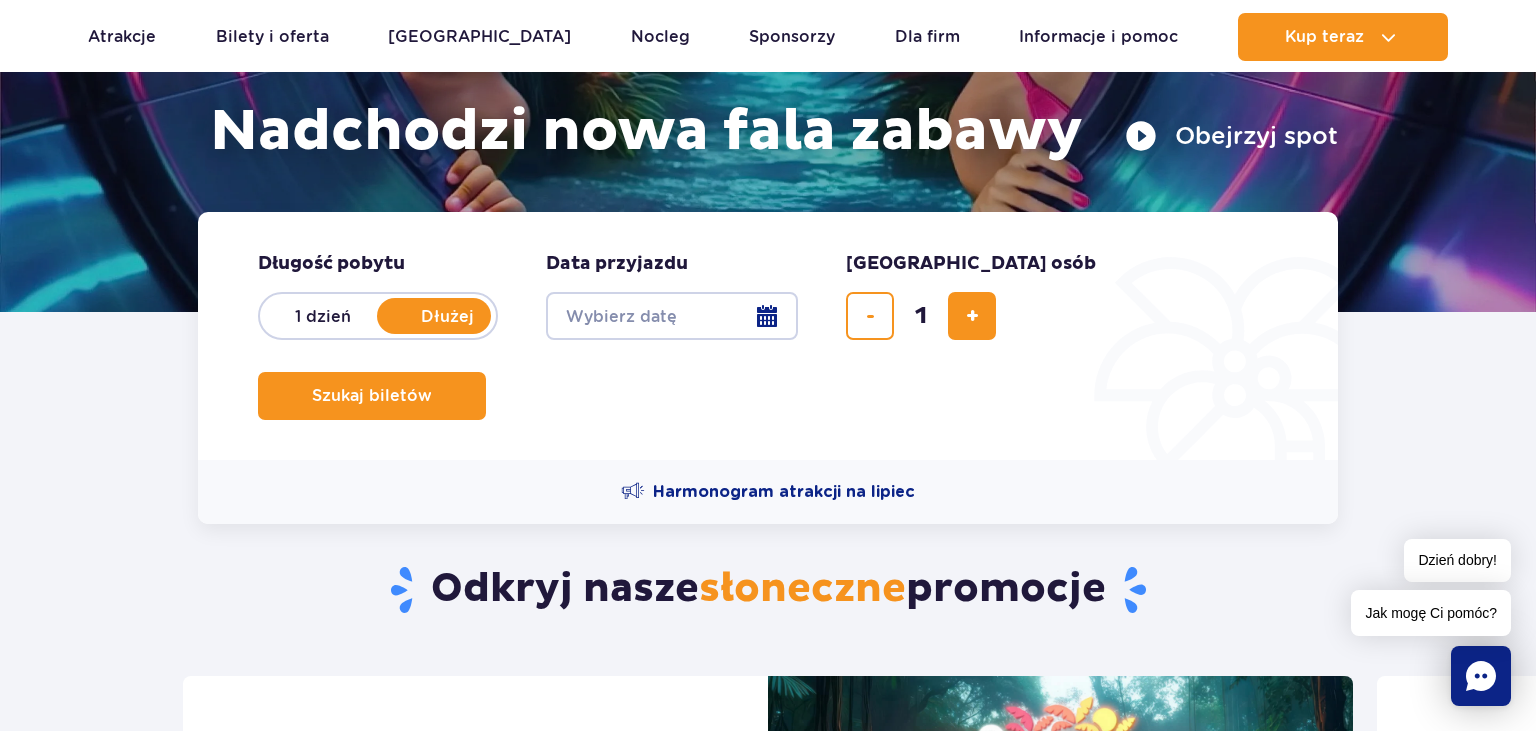 click on "Date from" at bounding box center [672, 316] 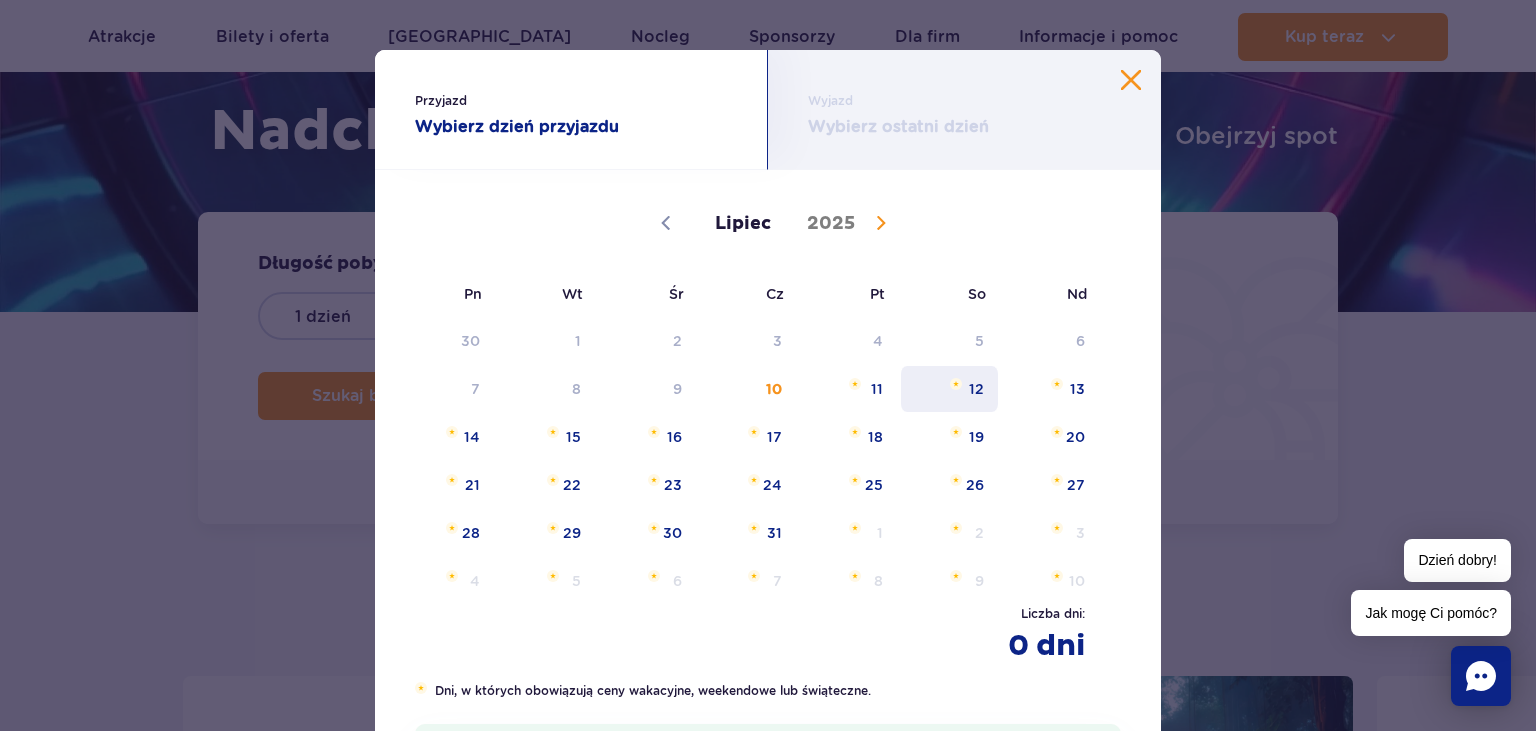 click on "12" at bounding box center [949, 389] 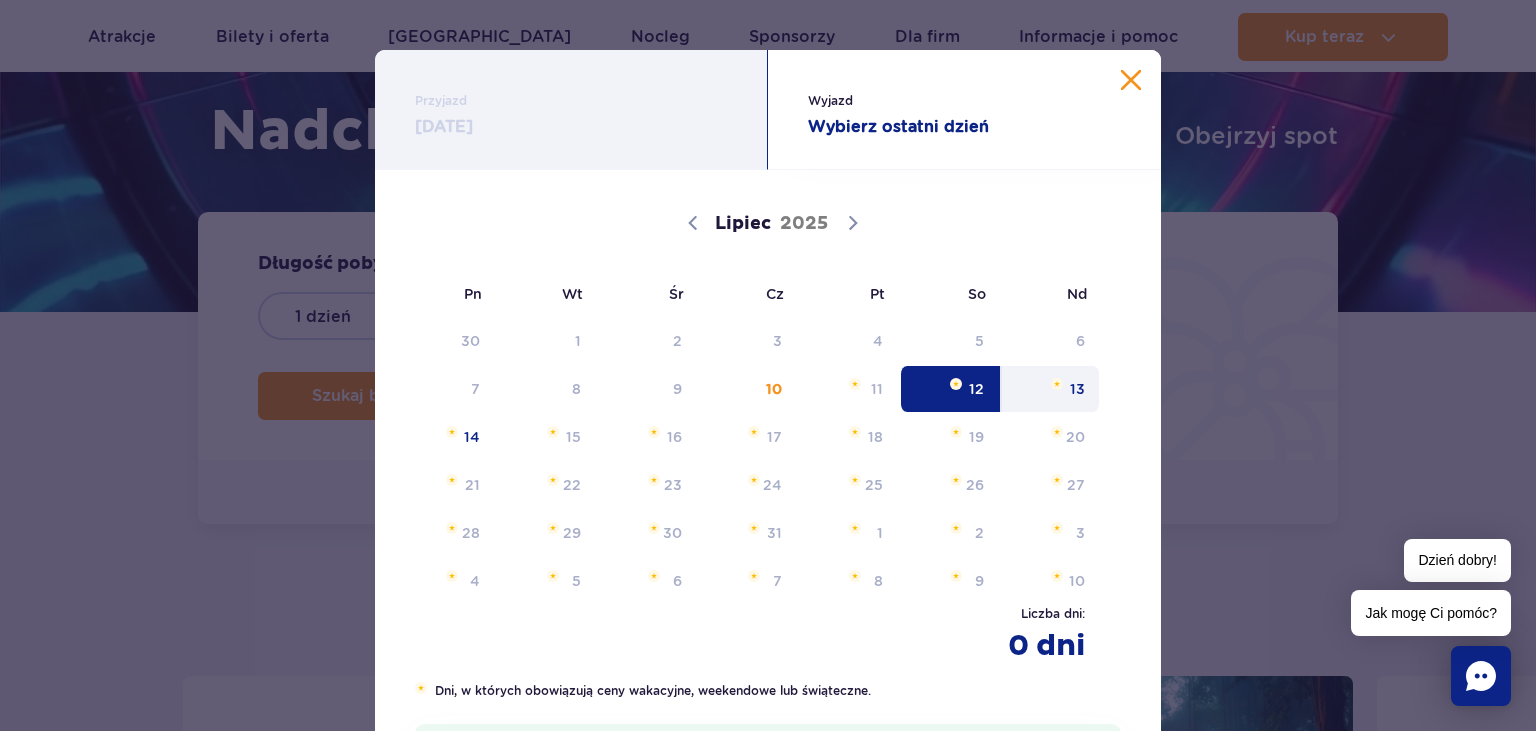 click on "13" at bounding box center [1050, 389] 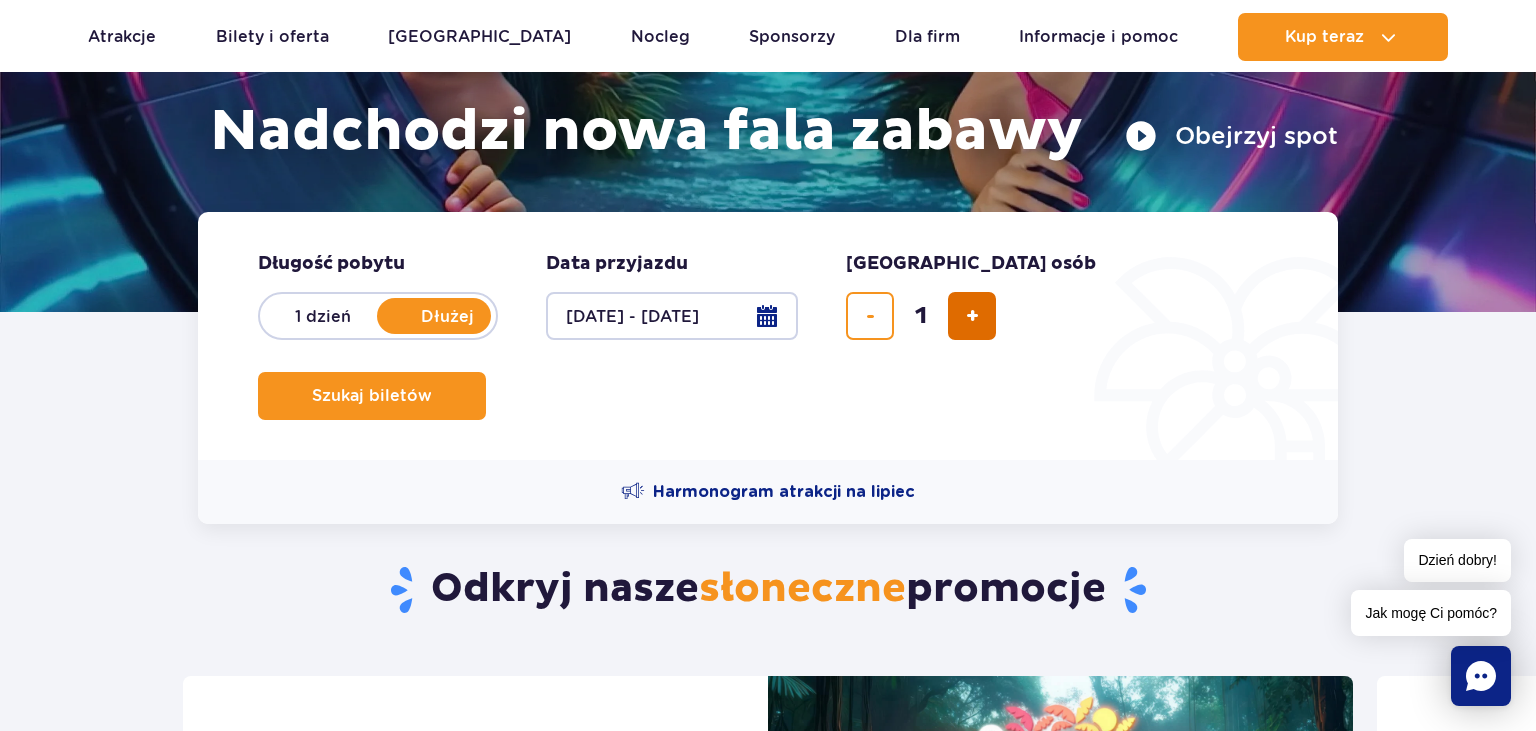 click at bounding box center [972, 316] 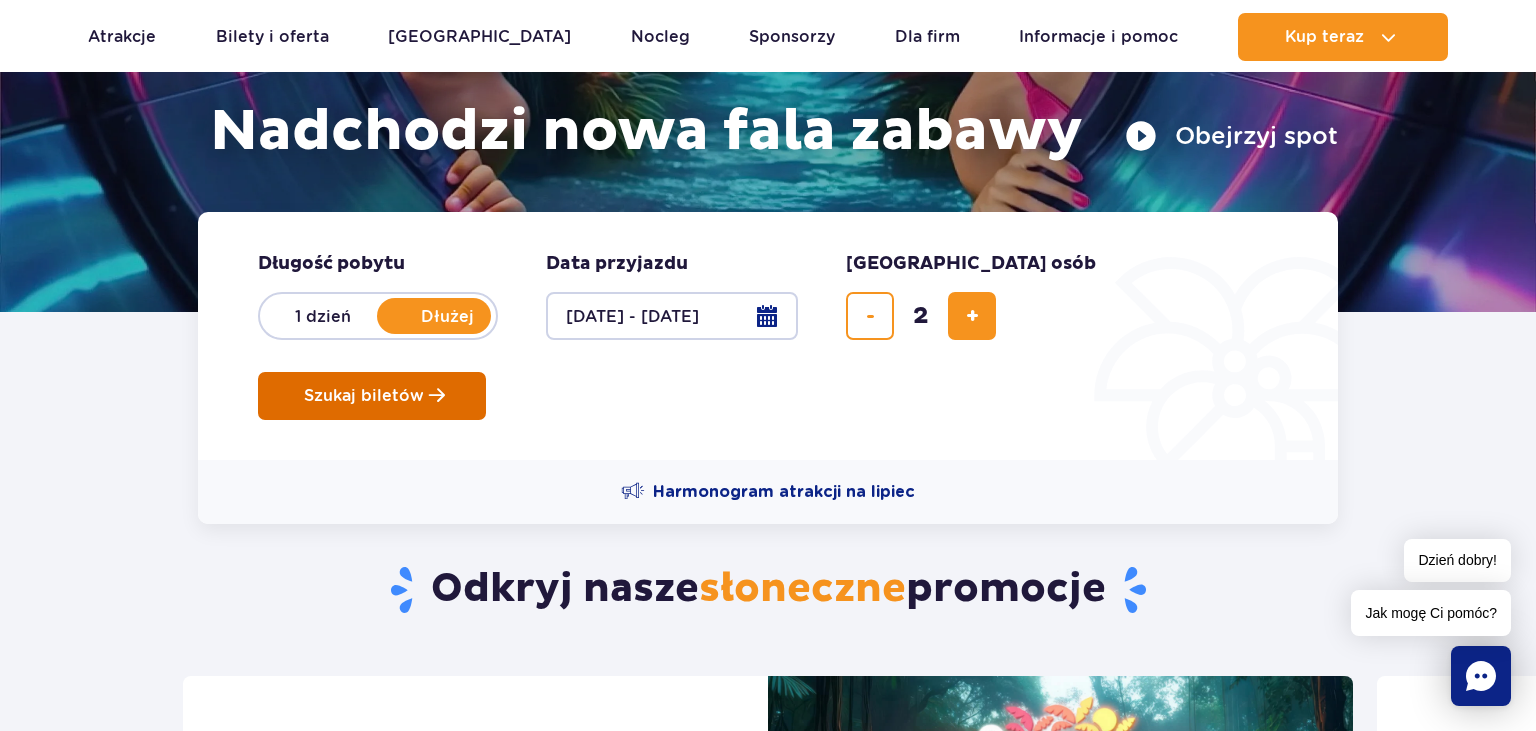 click on "Szukaj biletów" at bounding box center (372, 396) 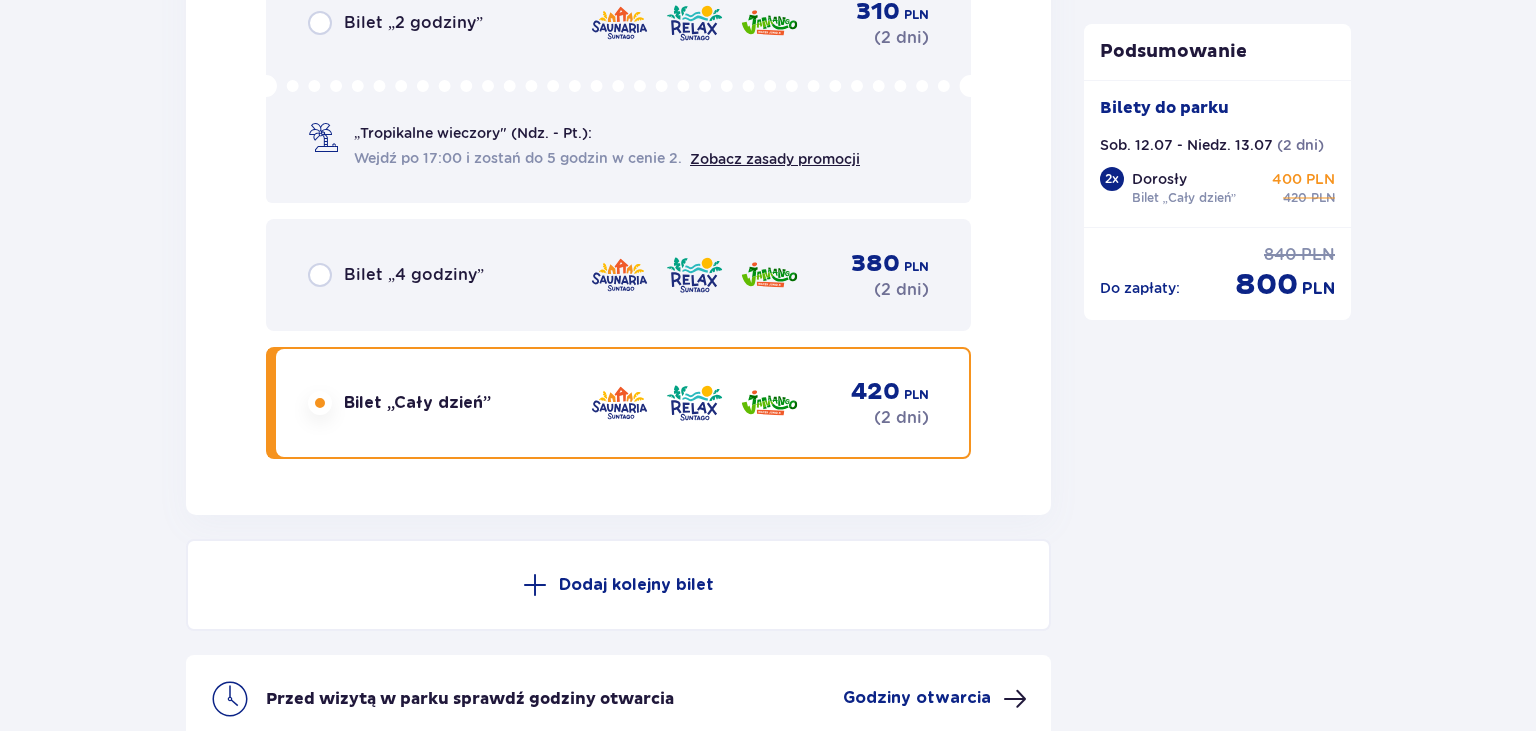 scroll, scrollTop: 3590, scrollLeft: 0, axis: vertical 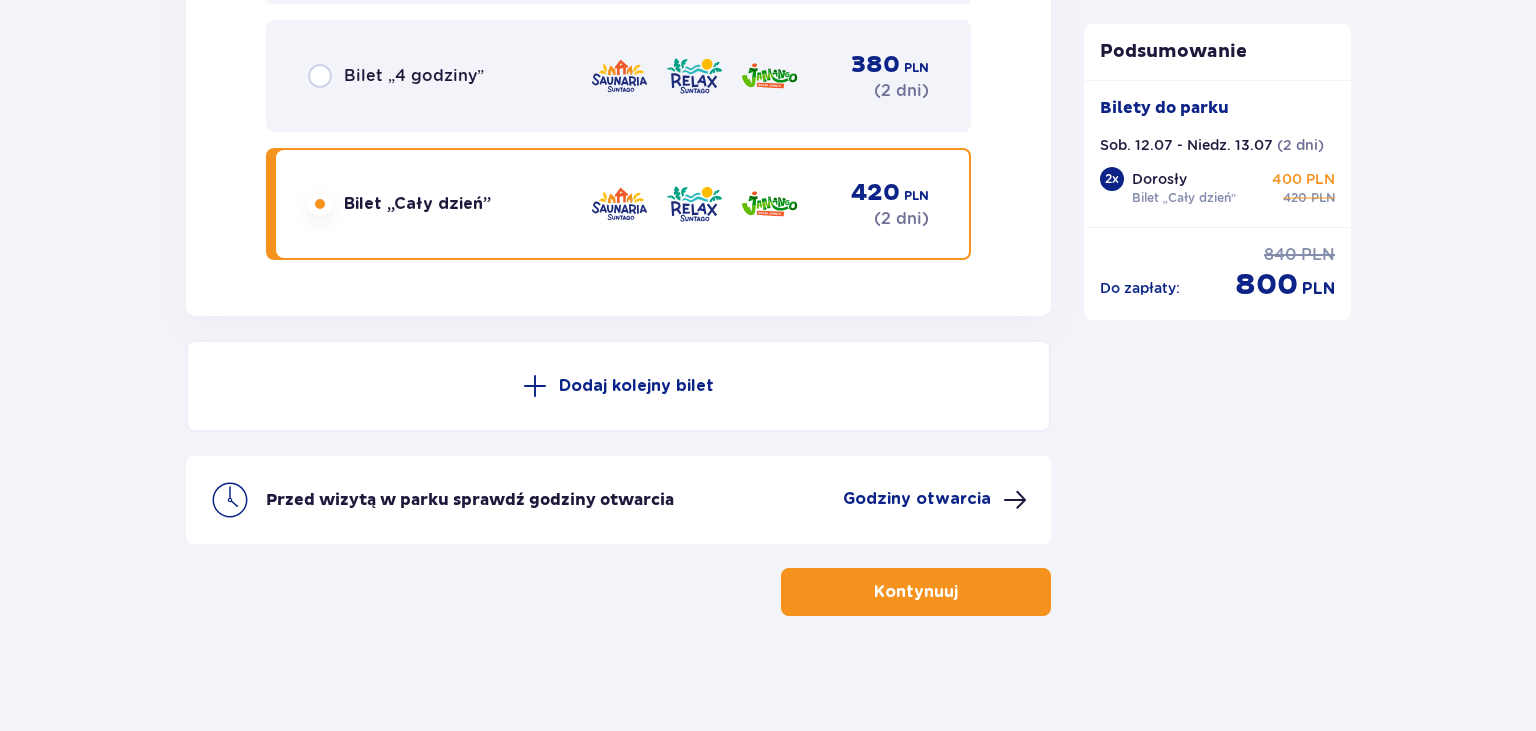 click at bounding box center [962, 592] 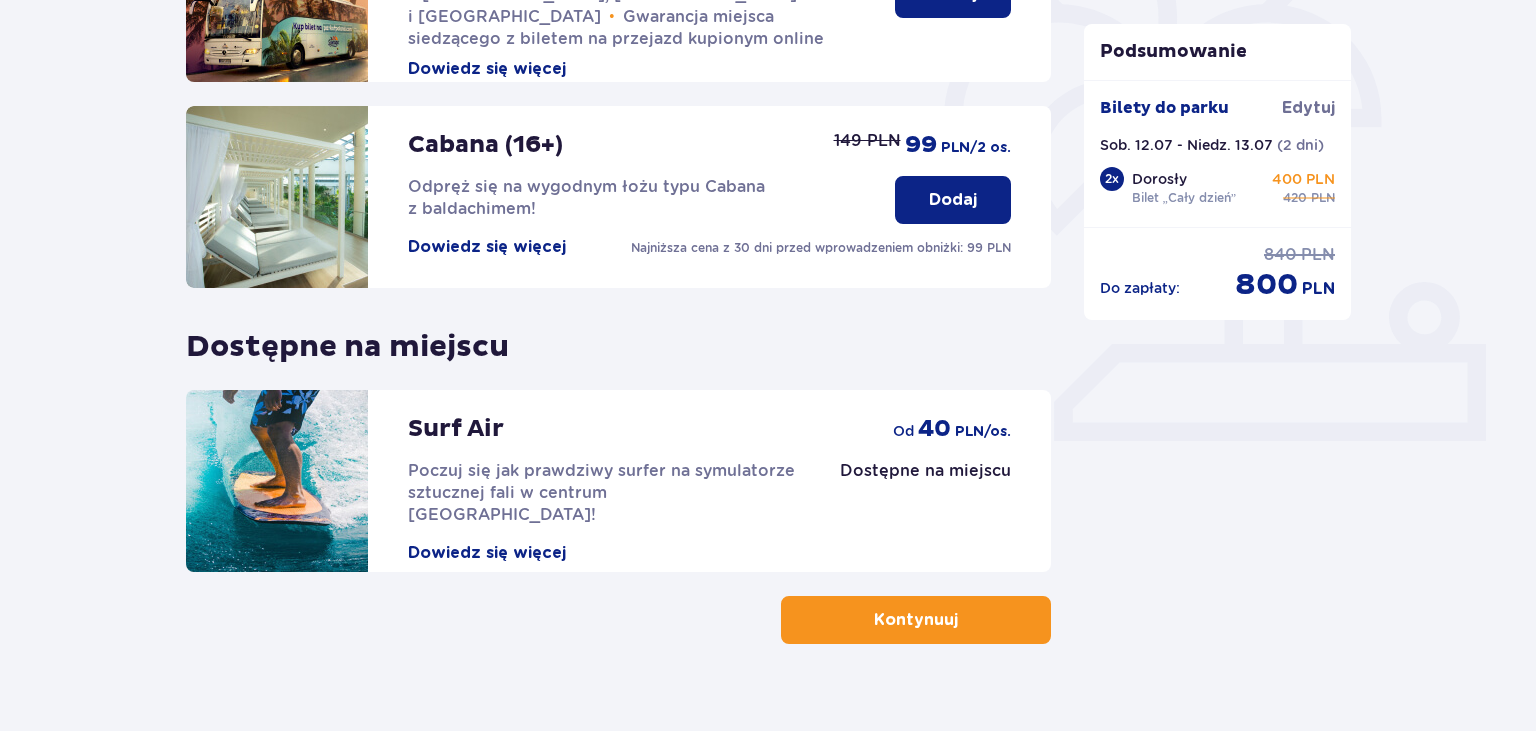 scroll, scrollTop: 624, scrollLeft: 0, axis: vertical 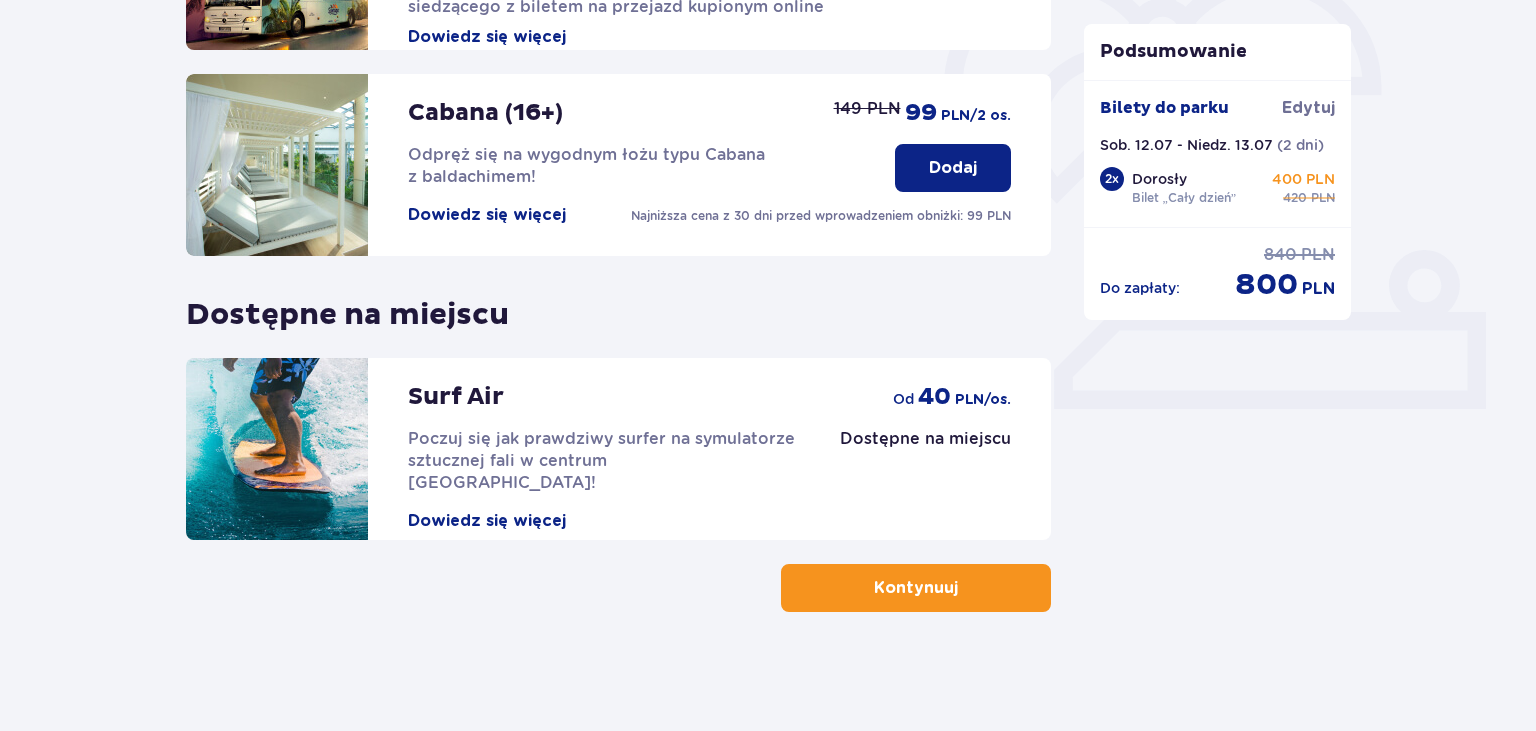 click on "Kontynuuj" at bounding box center [916, 588] 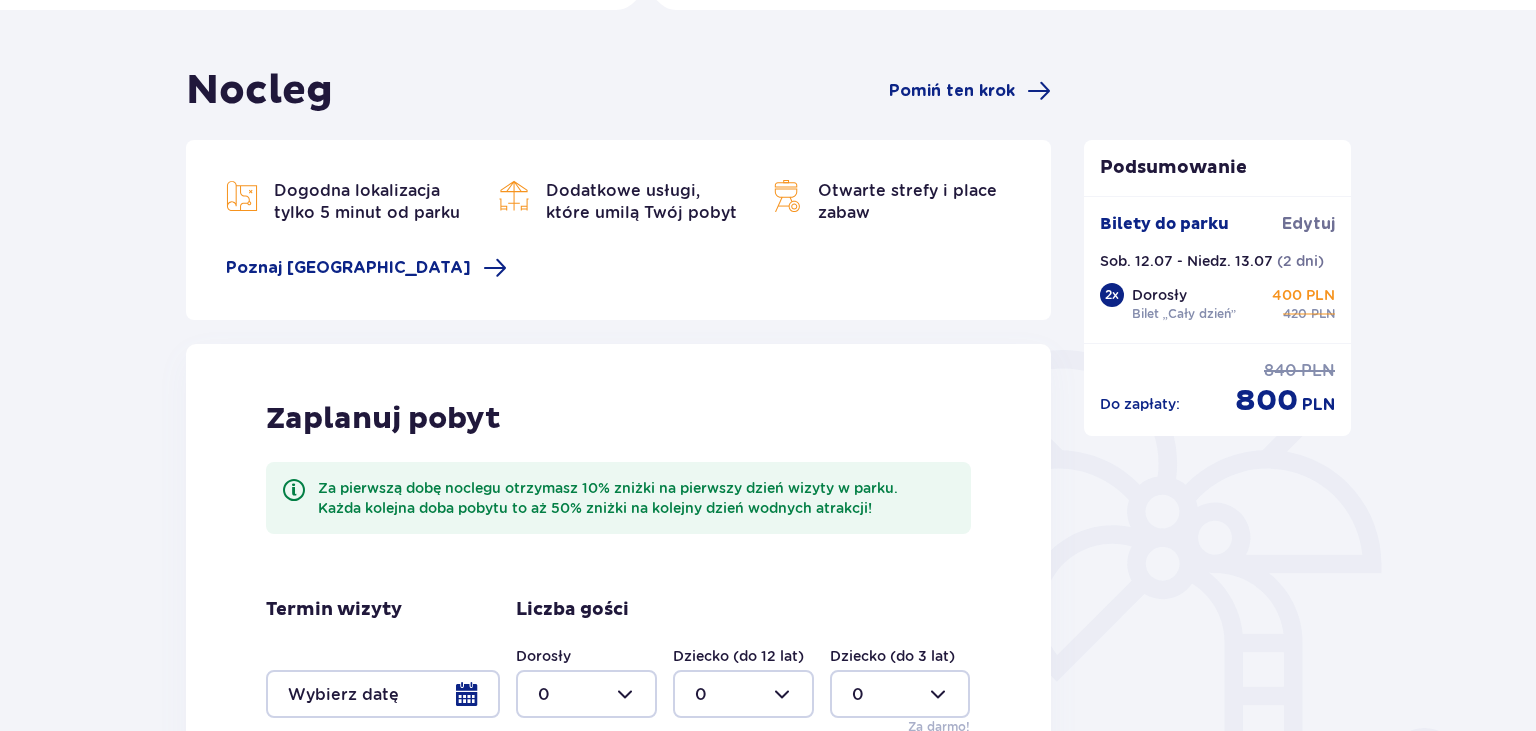 scroll, scrollTop: 422, scrollLeft: 0, axis: vertical 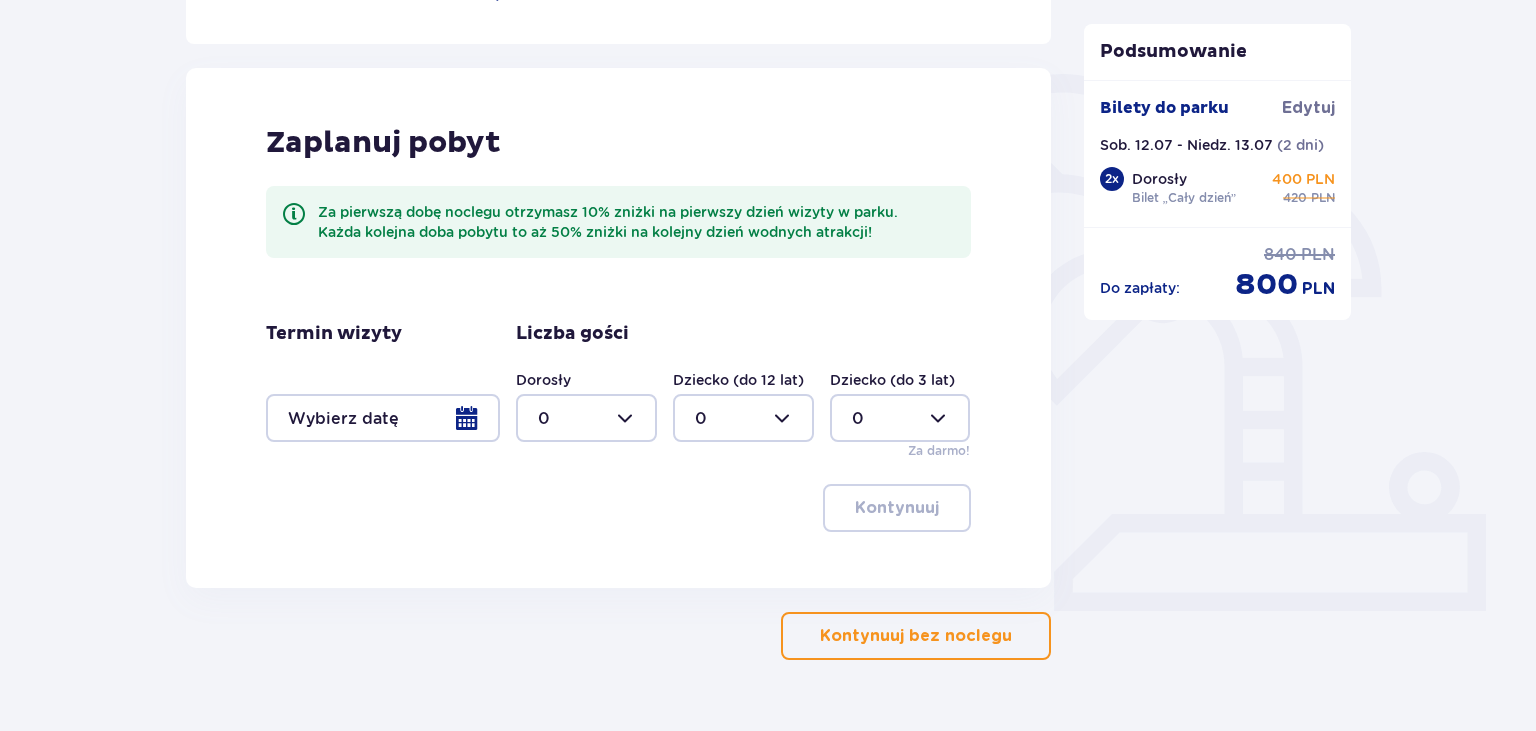 click at bounding box center [383, 418] 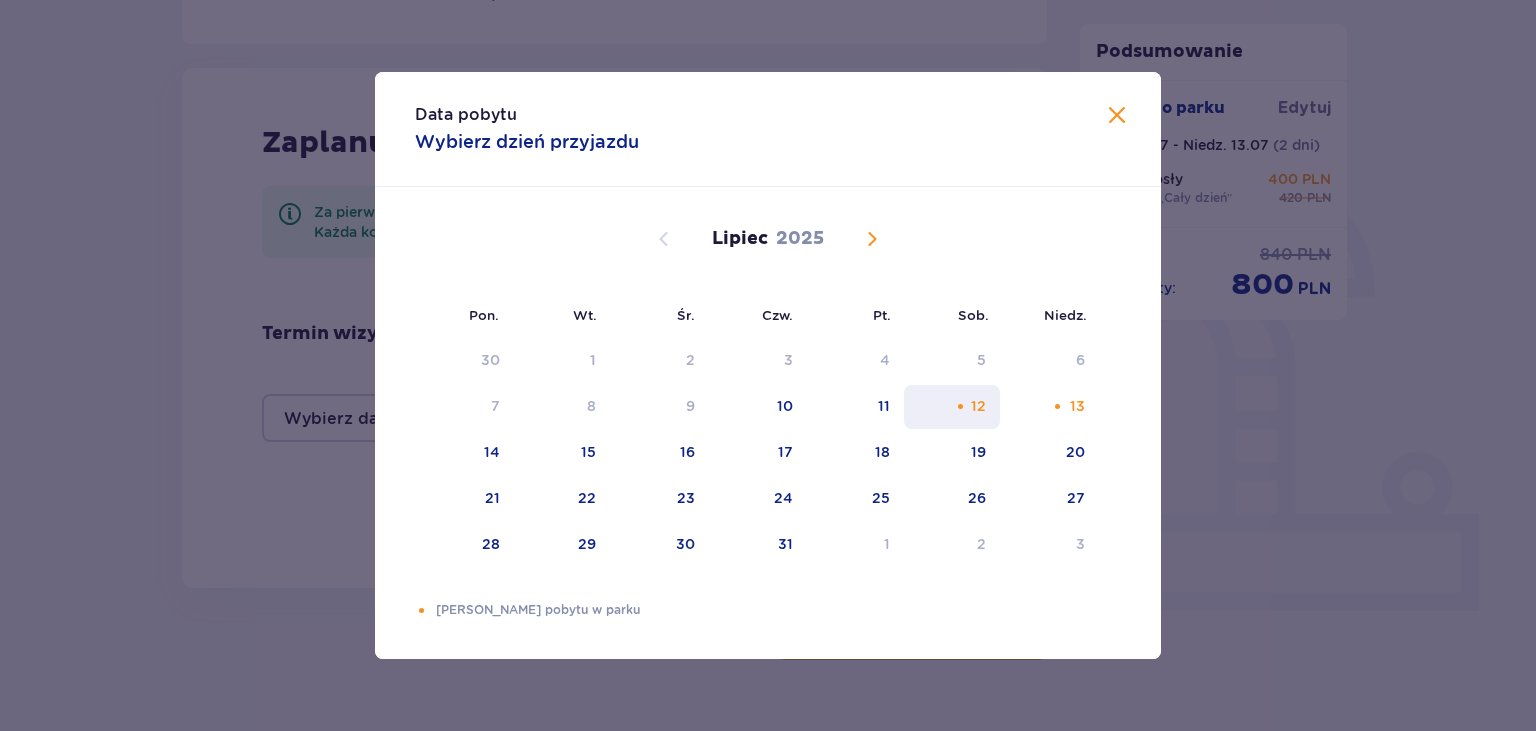 click on "12" at bounding box center [952, 407] 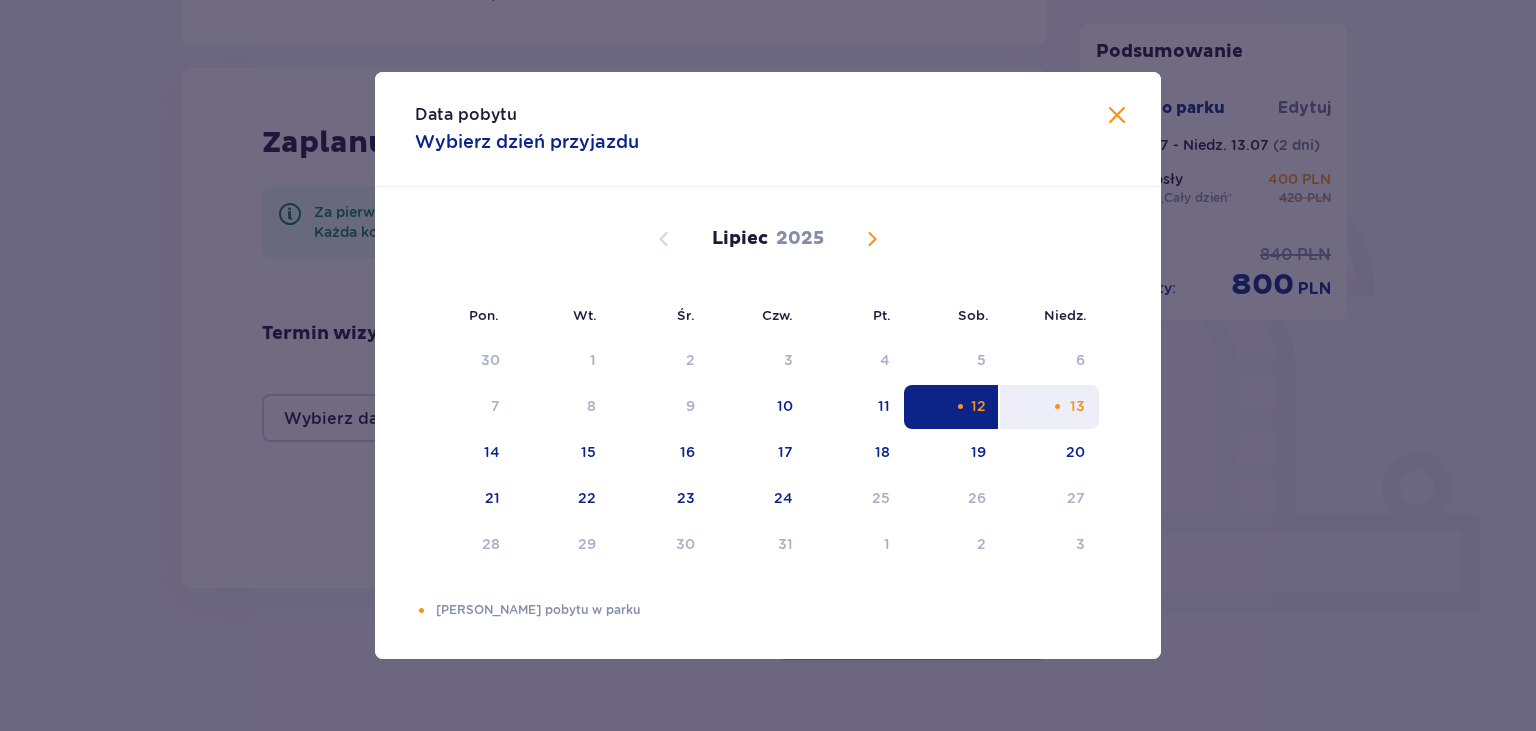 click on "13" at bounding box center [1077, 406] 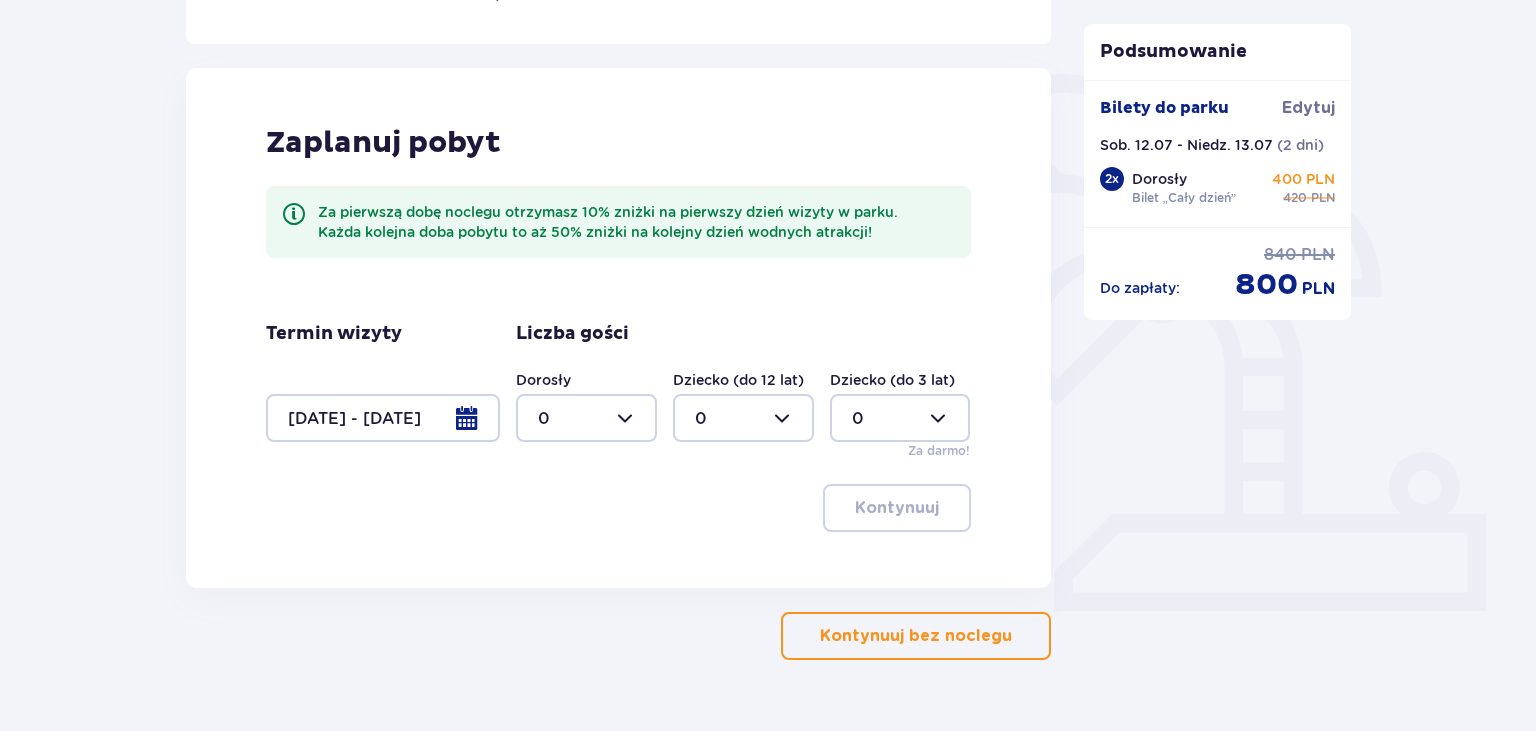 click at bounding box center [586, 418] 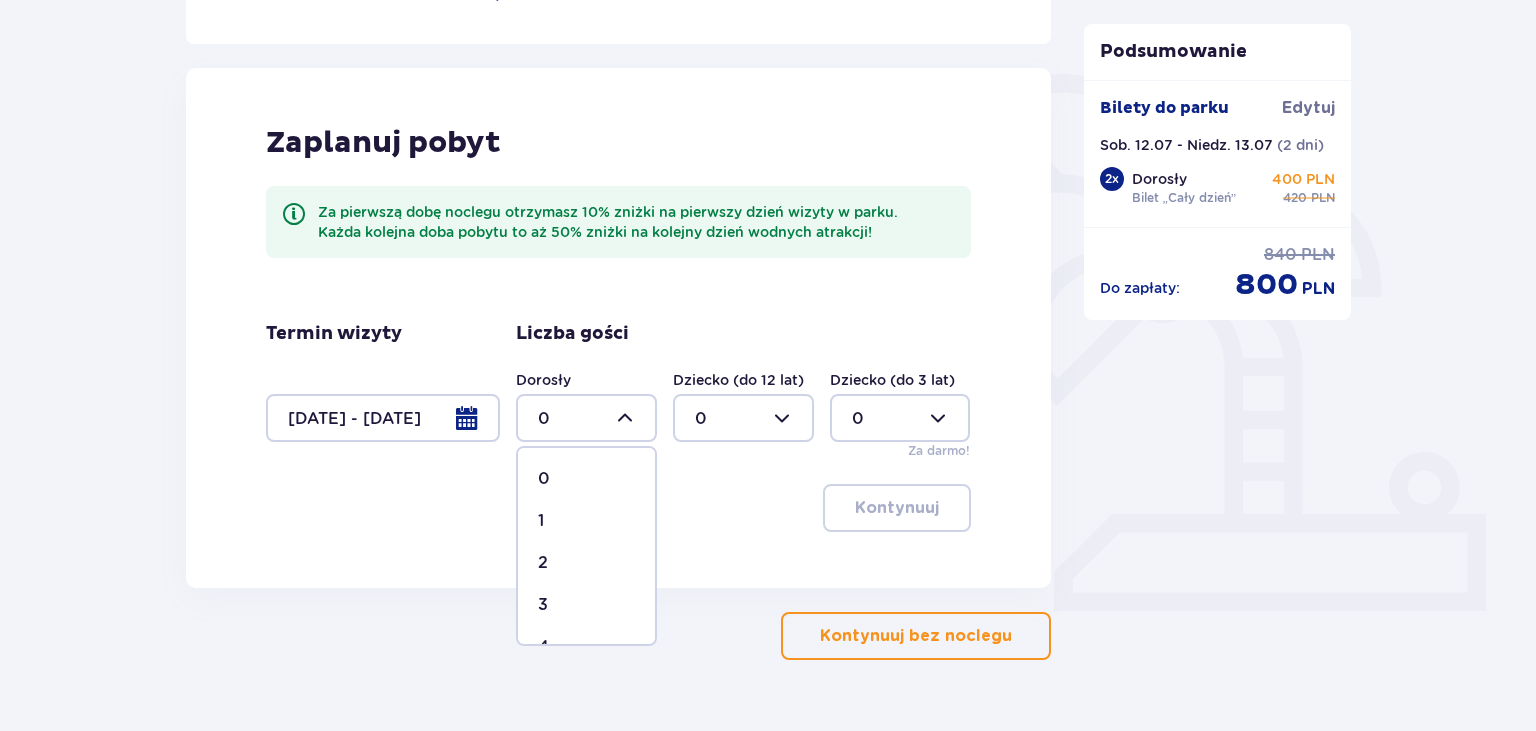 click on "2" at bounding box center [586, 563] 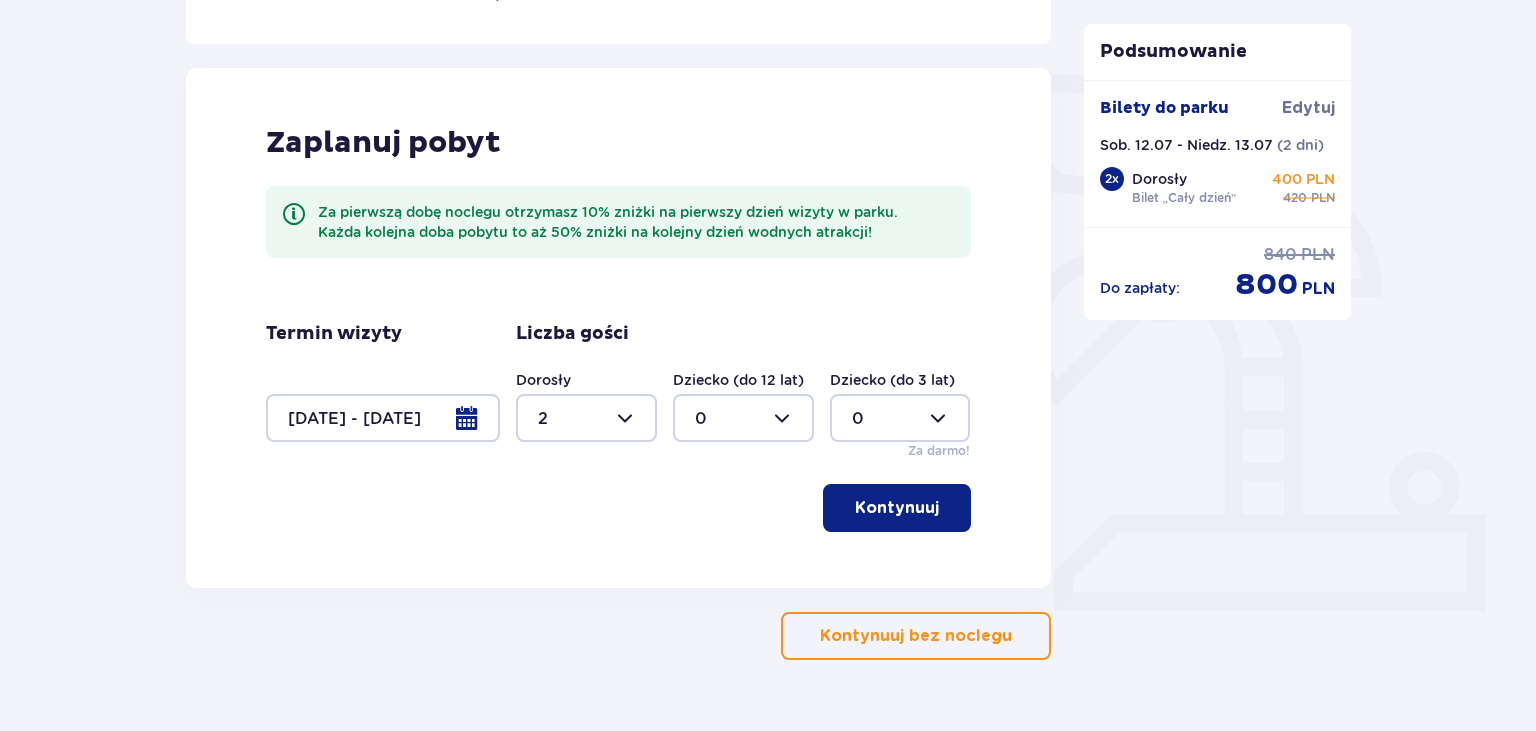 click on "Kontynuuj" at bounding box center [897, 508] 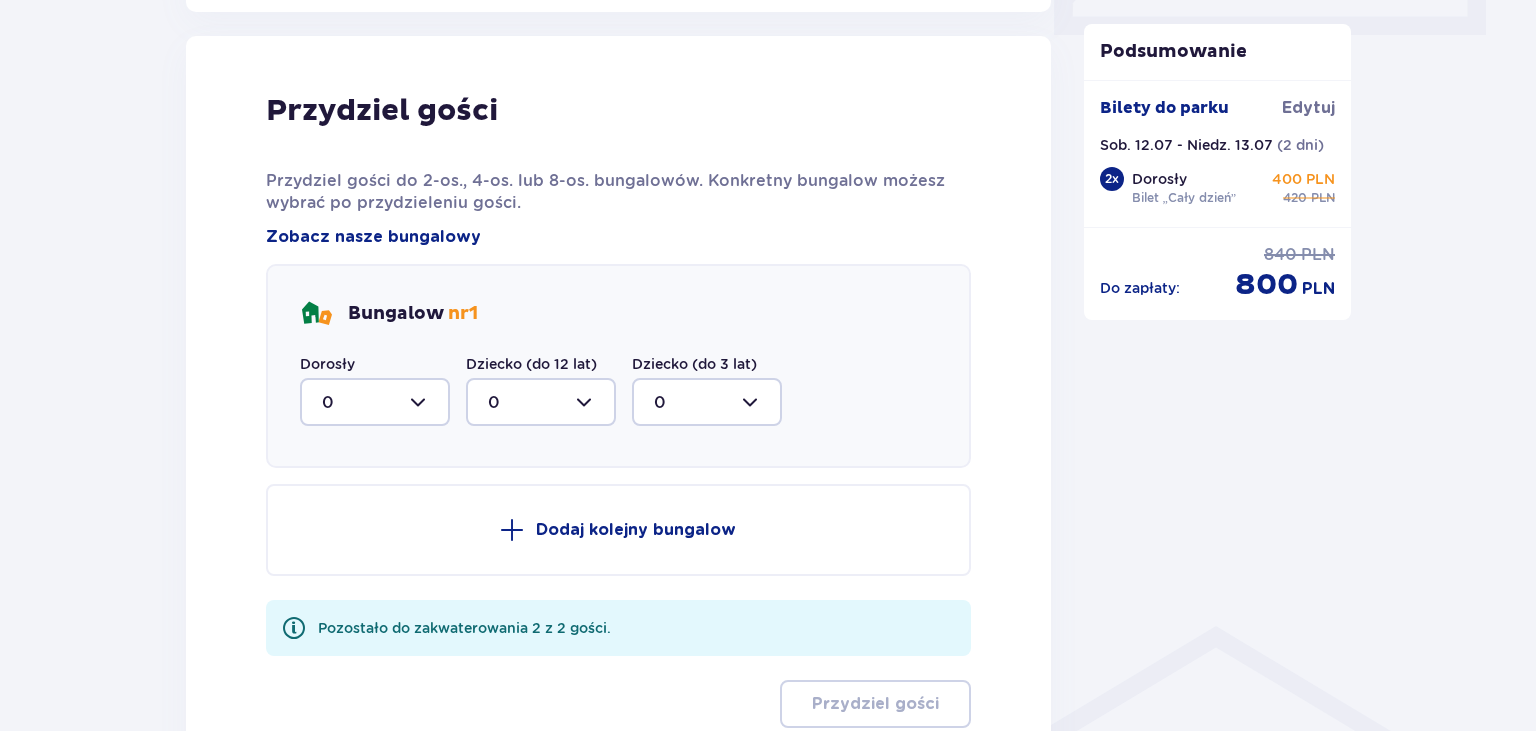 scroll, scrollTop: 1010, scrollLeft: 0, axis: vertical 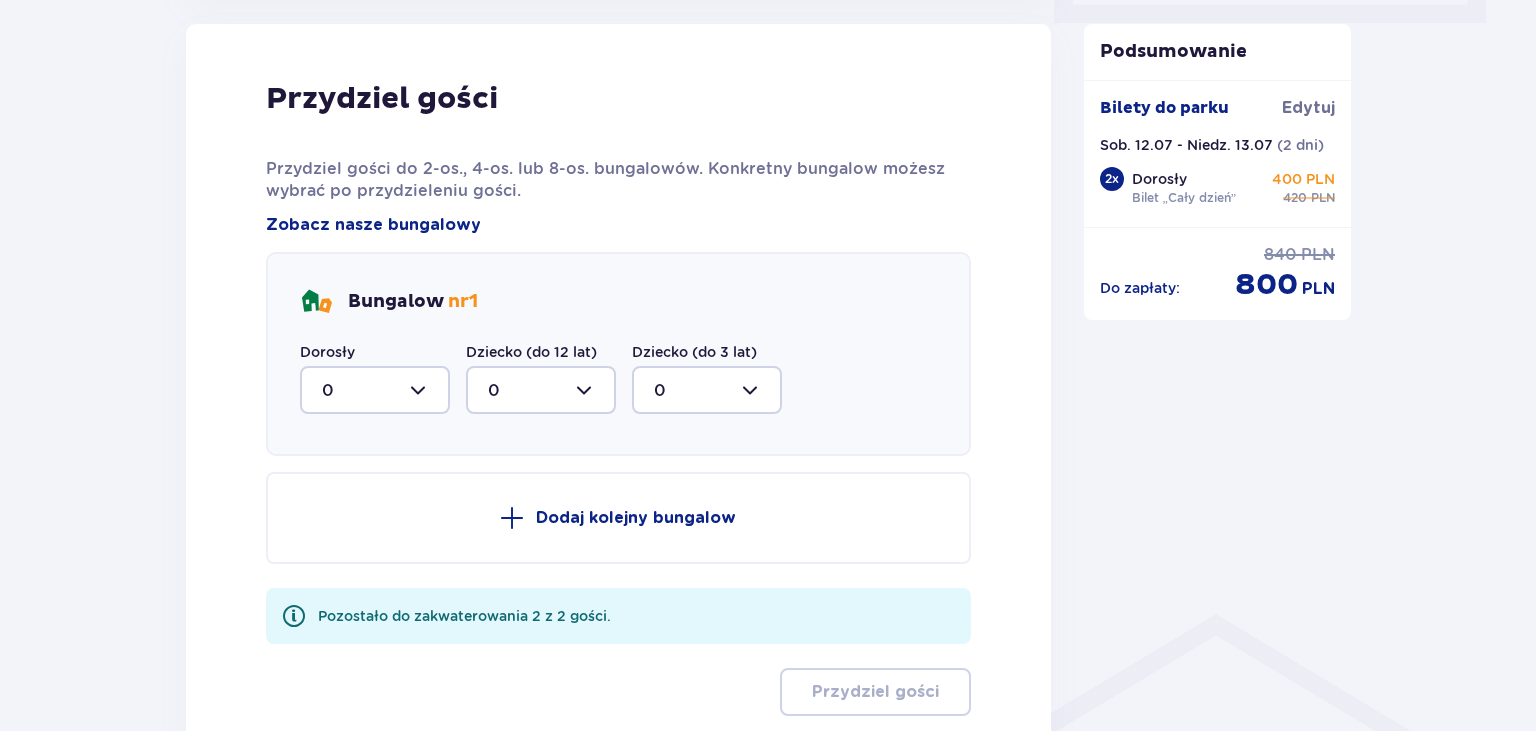click at bounding box center [375, 390] 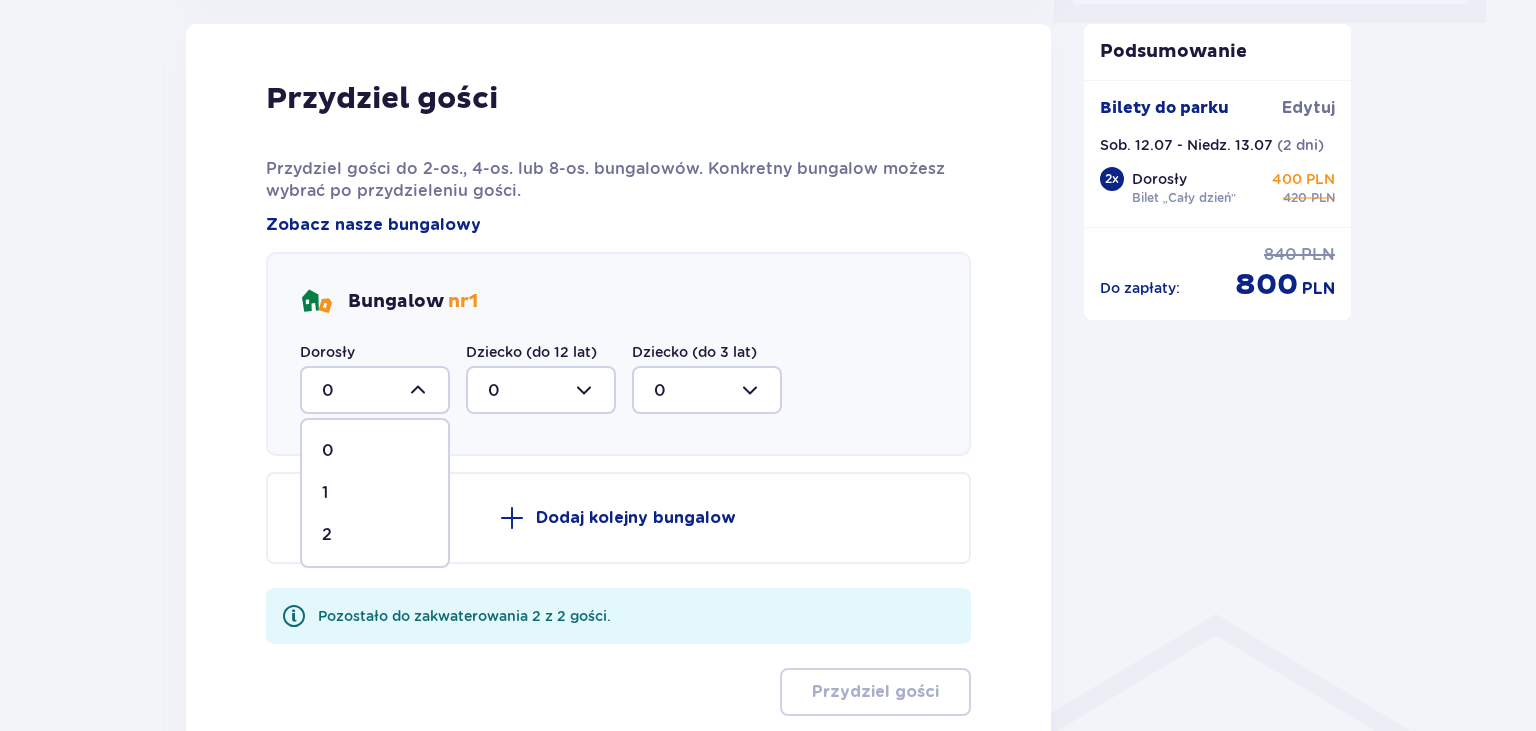 click on "2" at bounding box center [375, 535] 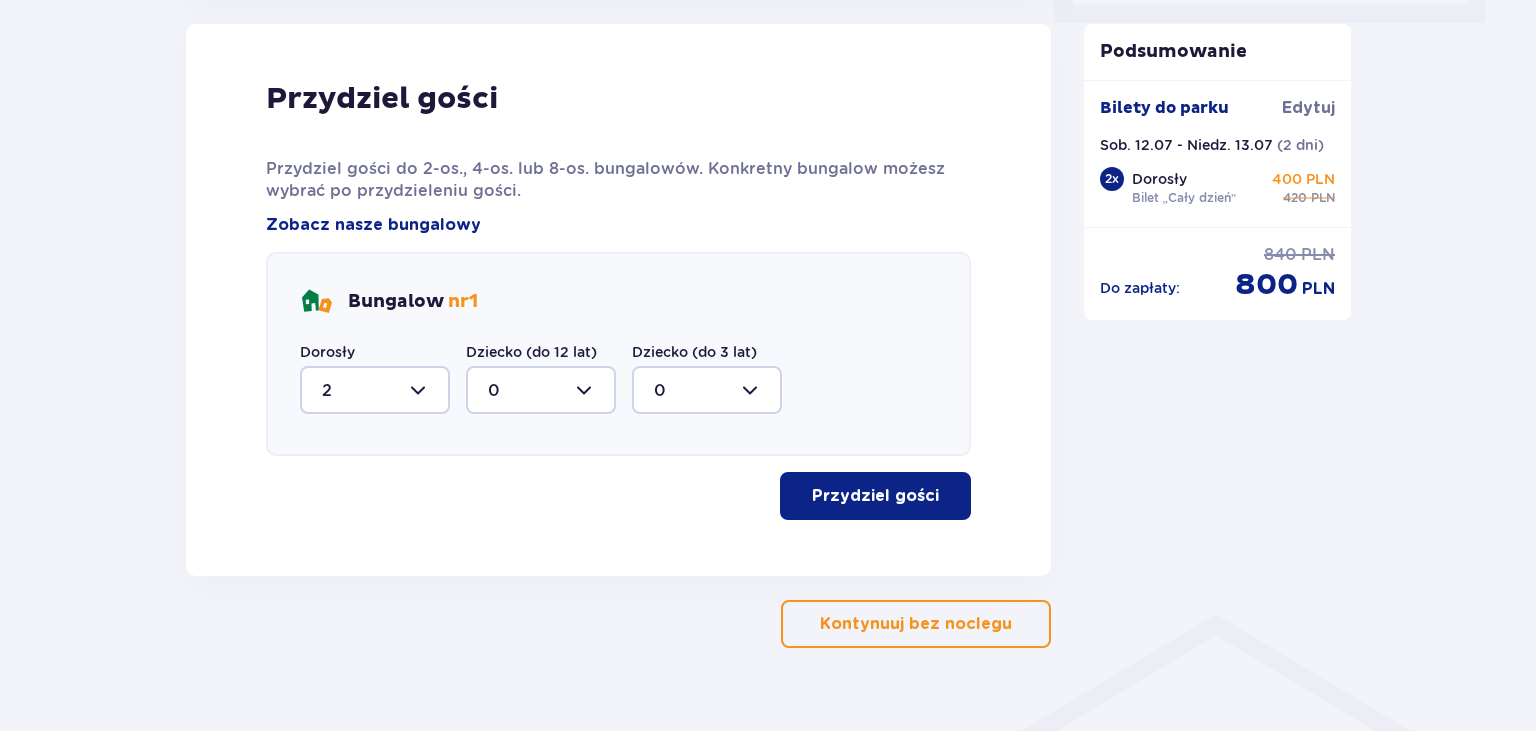 type on "2" 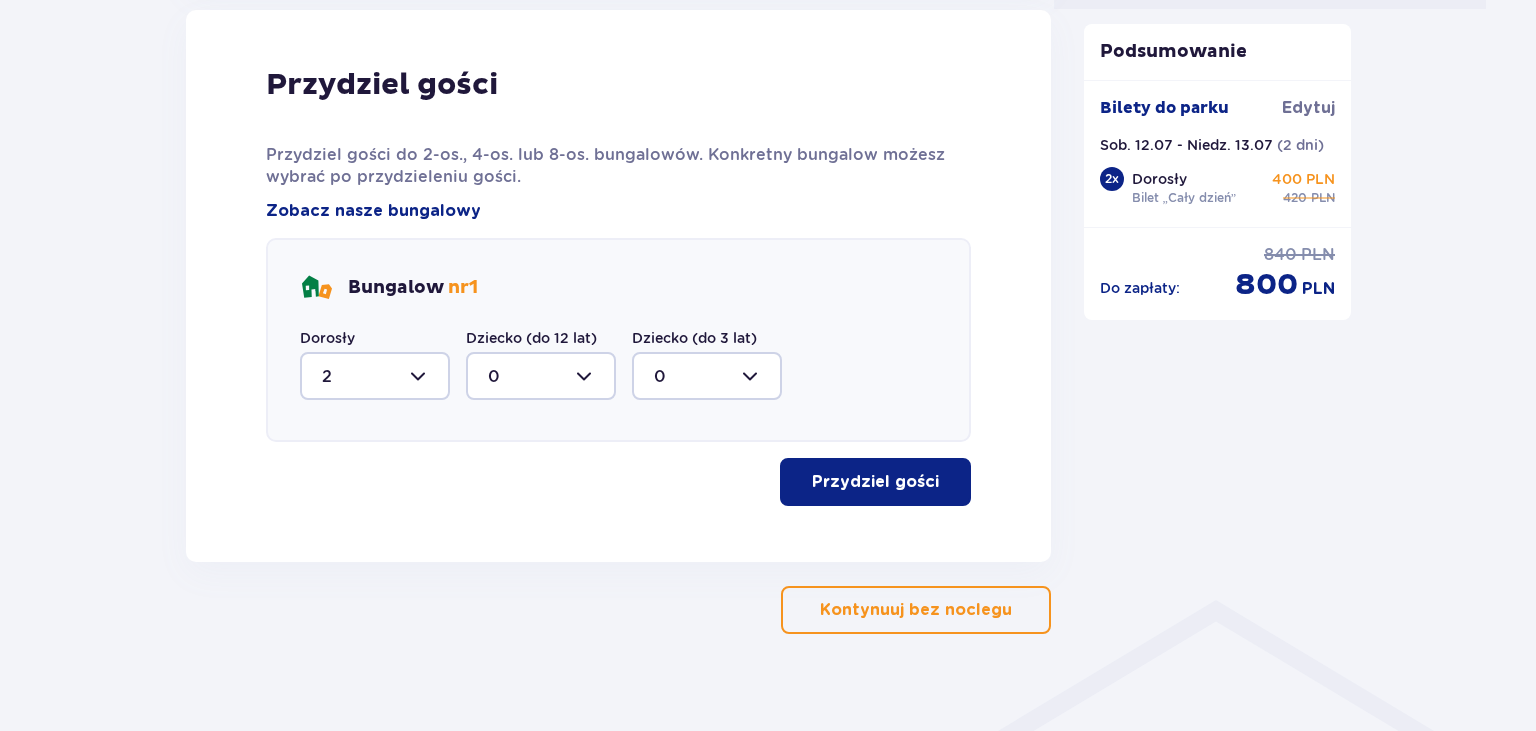 scroll, scrollTop: 1046, scrollLeft: 0, axis: vertical 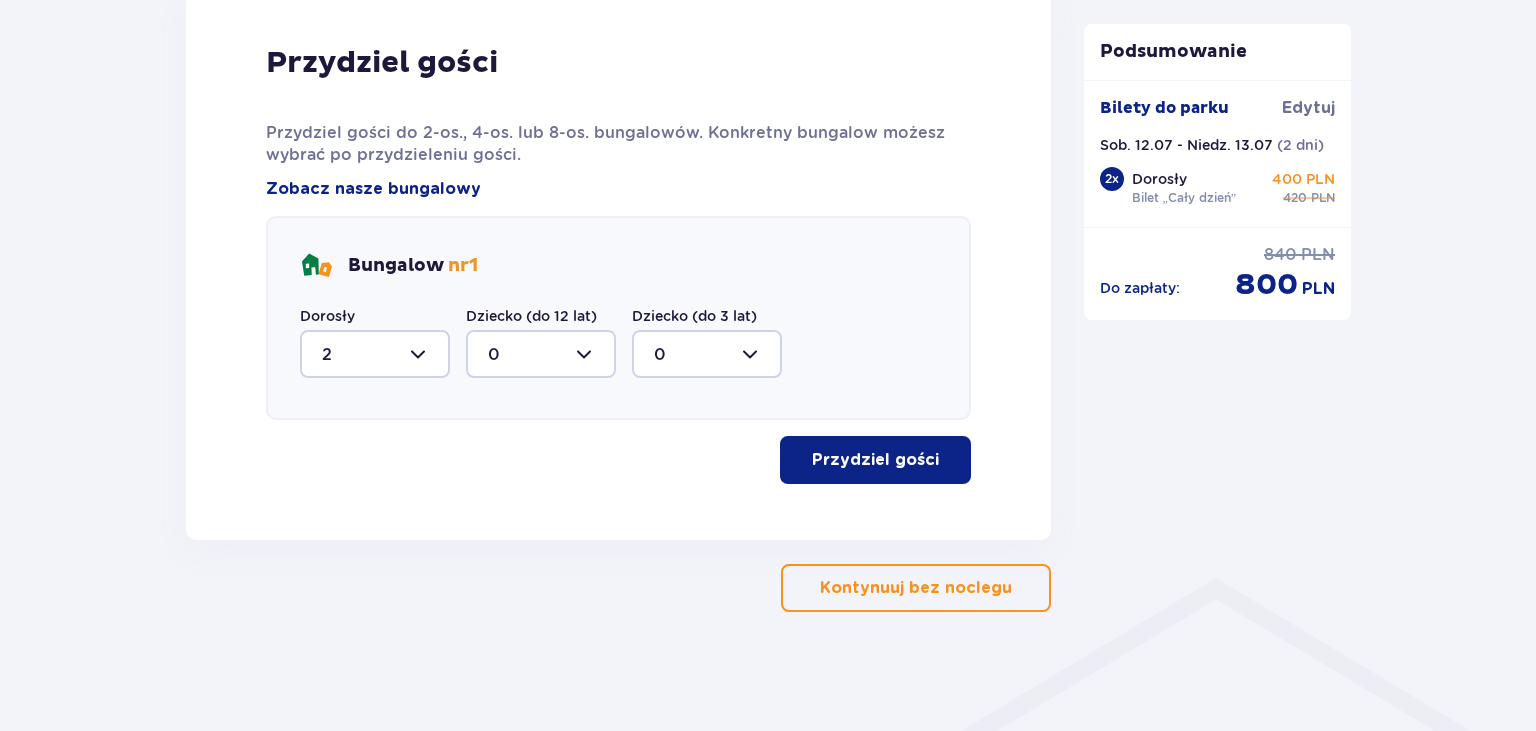 click on "Przydziel gości" at bounding box center (875, 460) 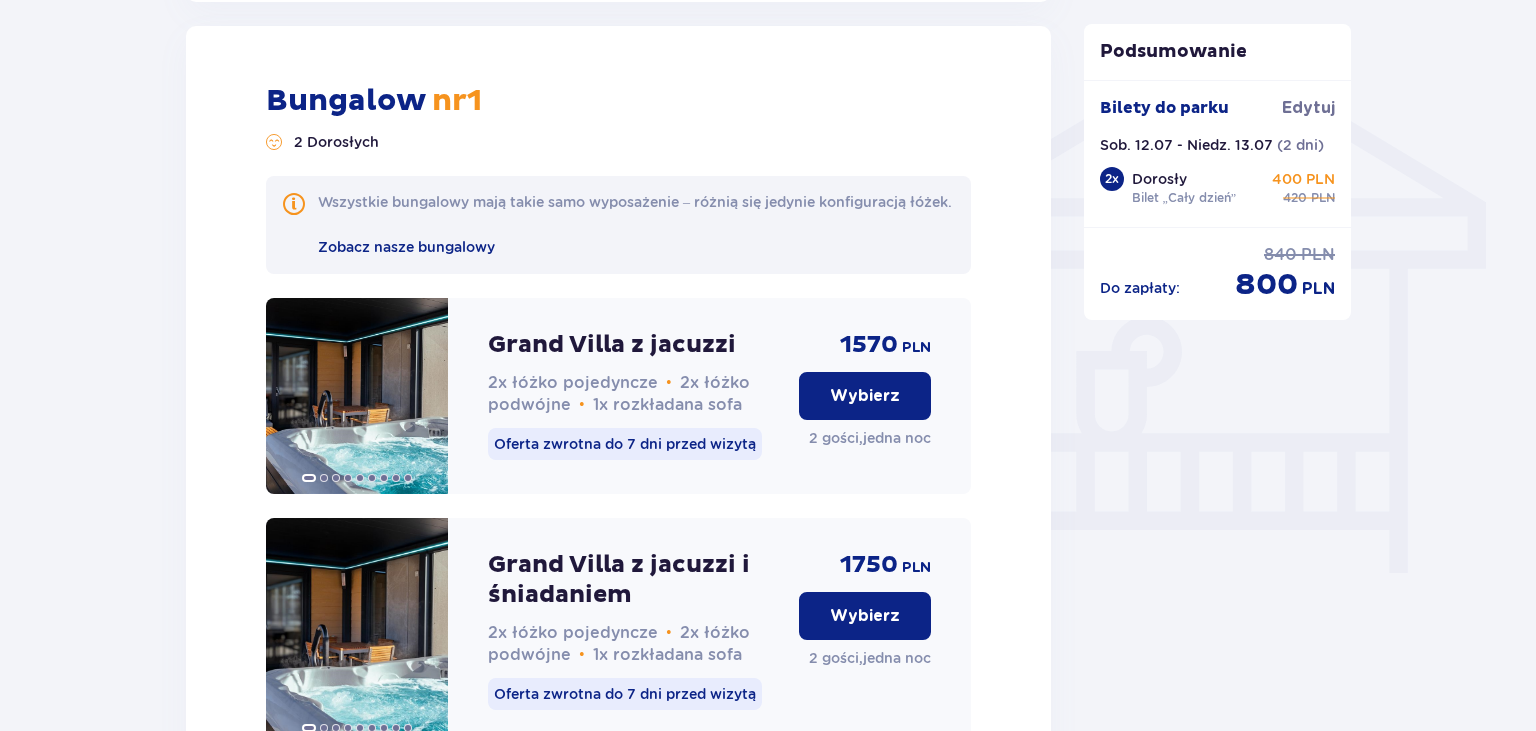 scroll, scrollTop: 1907, scrollLeft: 0, axis: vertical 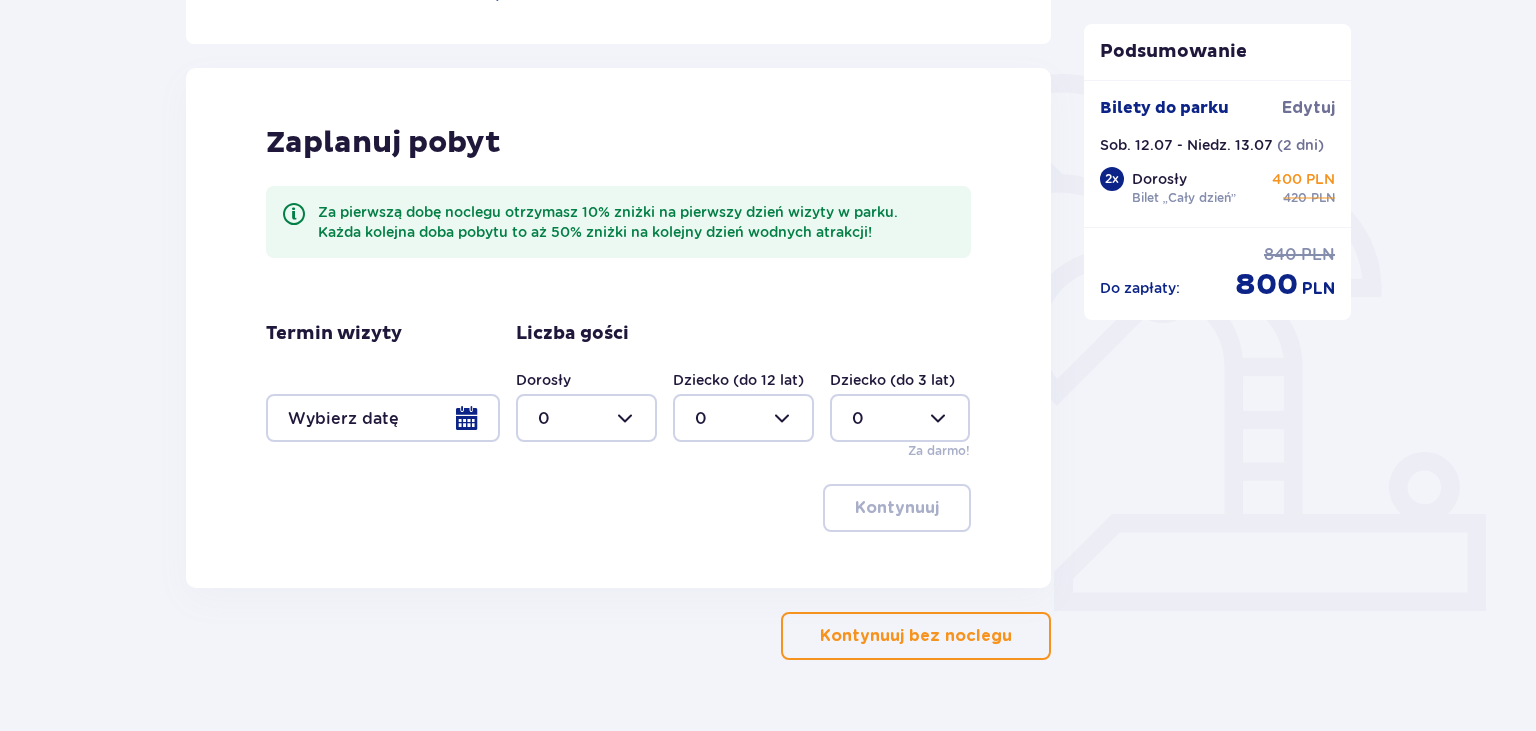click at bounding box center [383, 418] 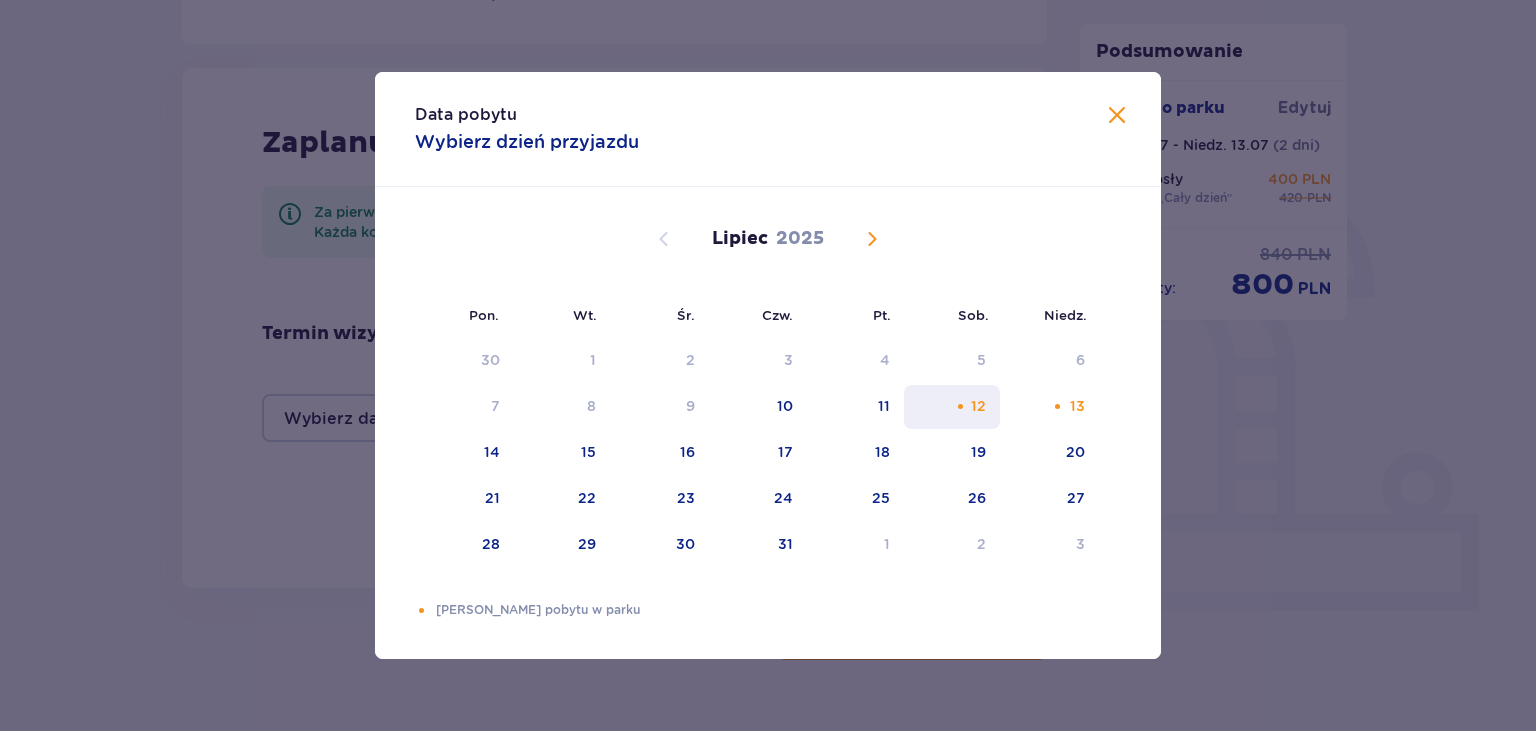 click on "12" at bounding box center (952, 407) 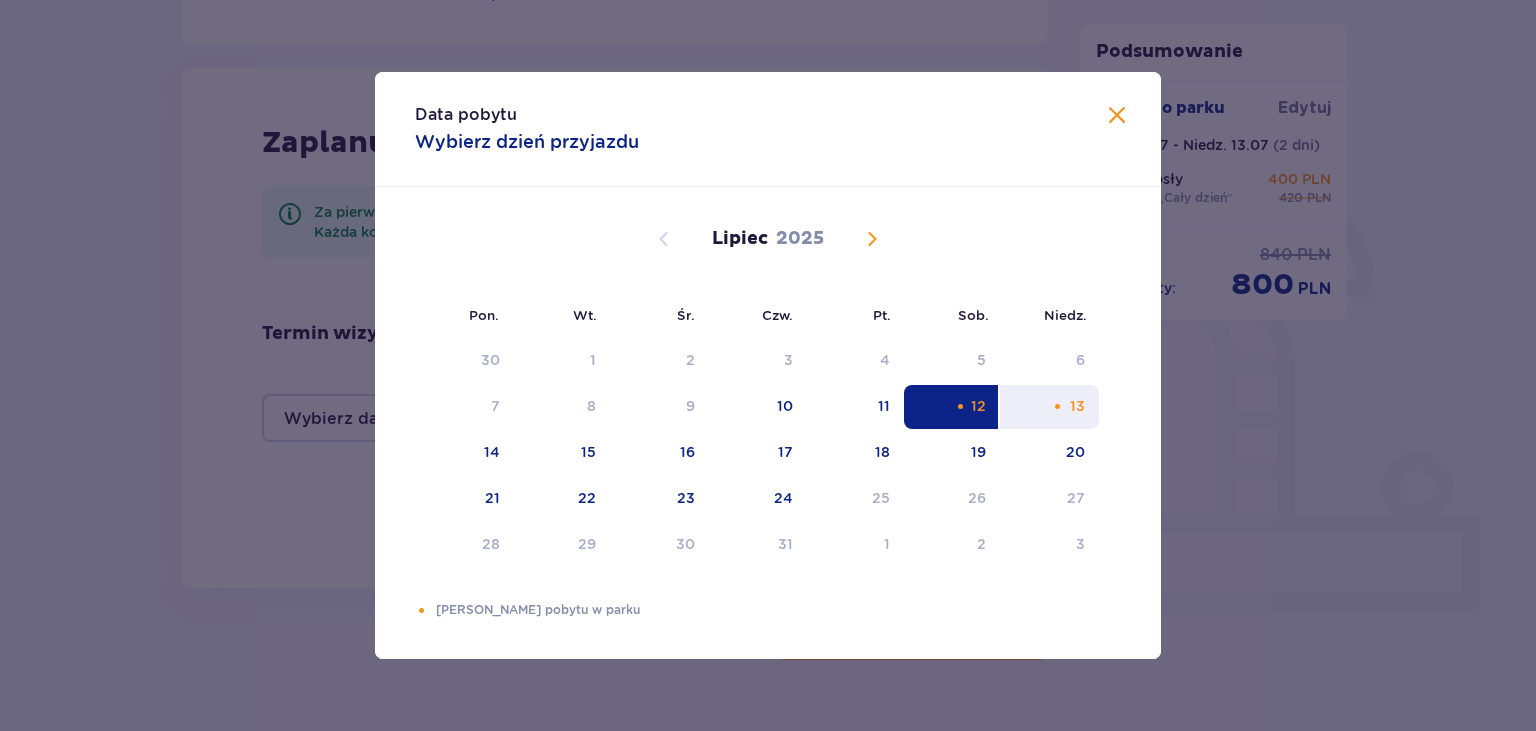 click on "13" at bounding box center [1049, 407] 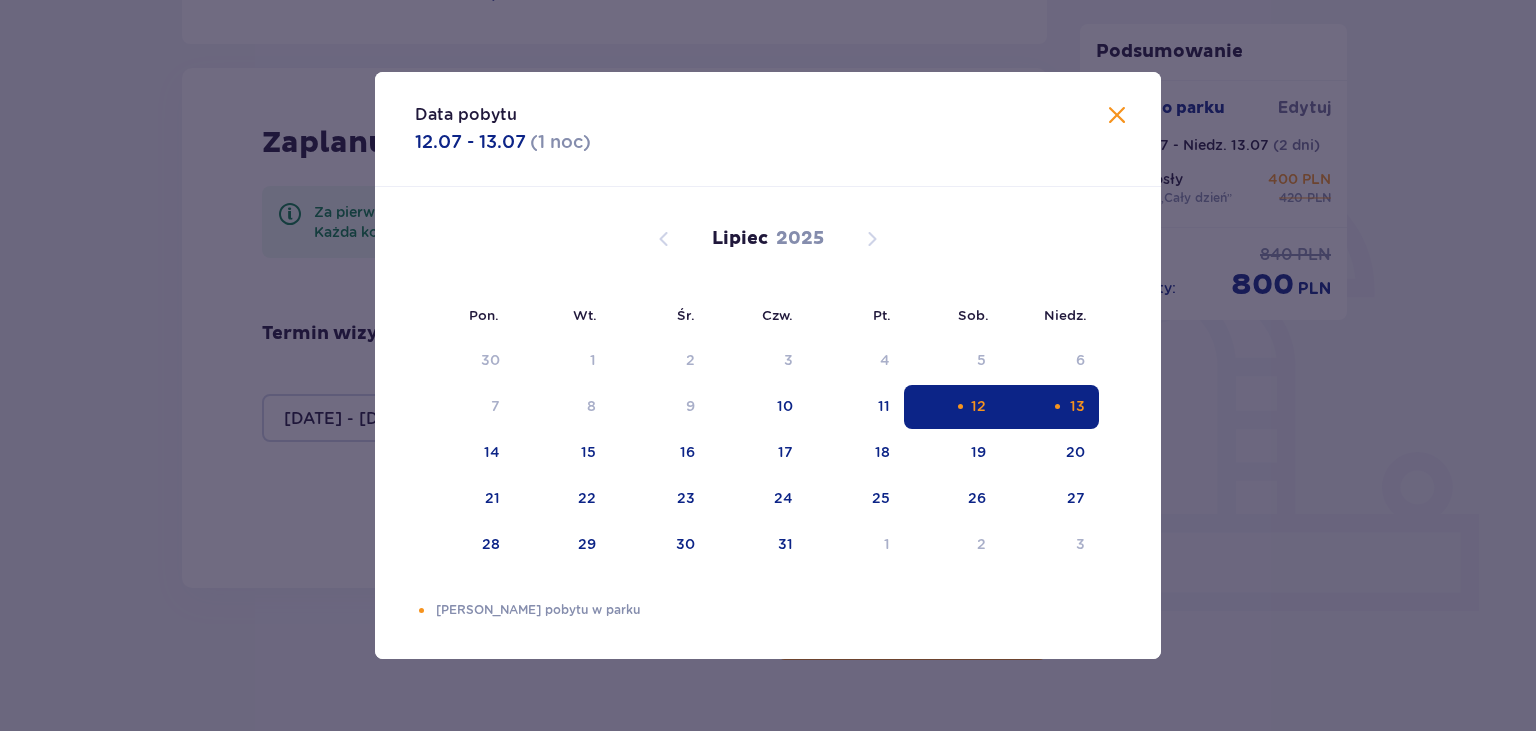 type on "[DATE] - [DATE]" 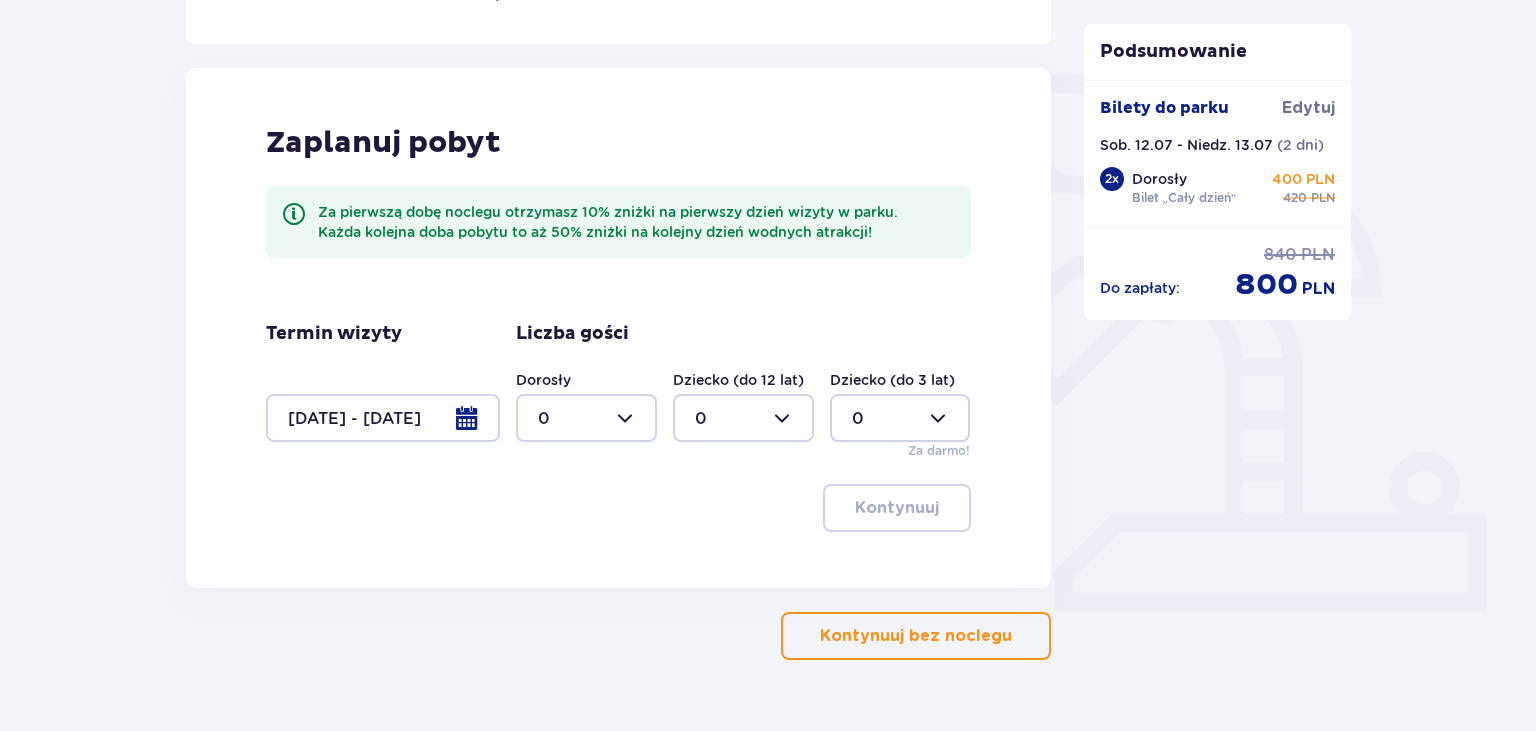 click at bounding box center [586, 418] 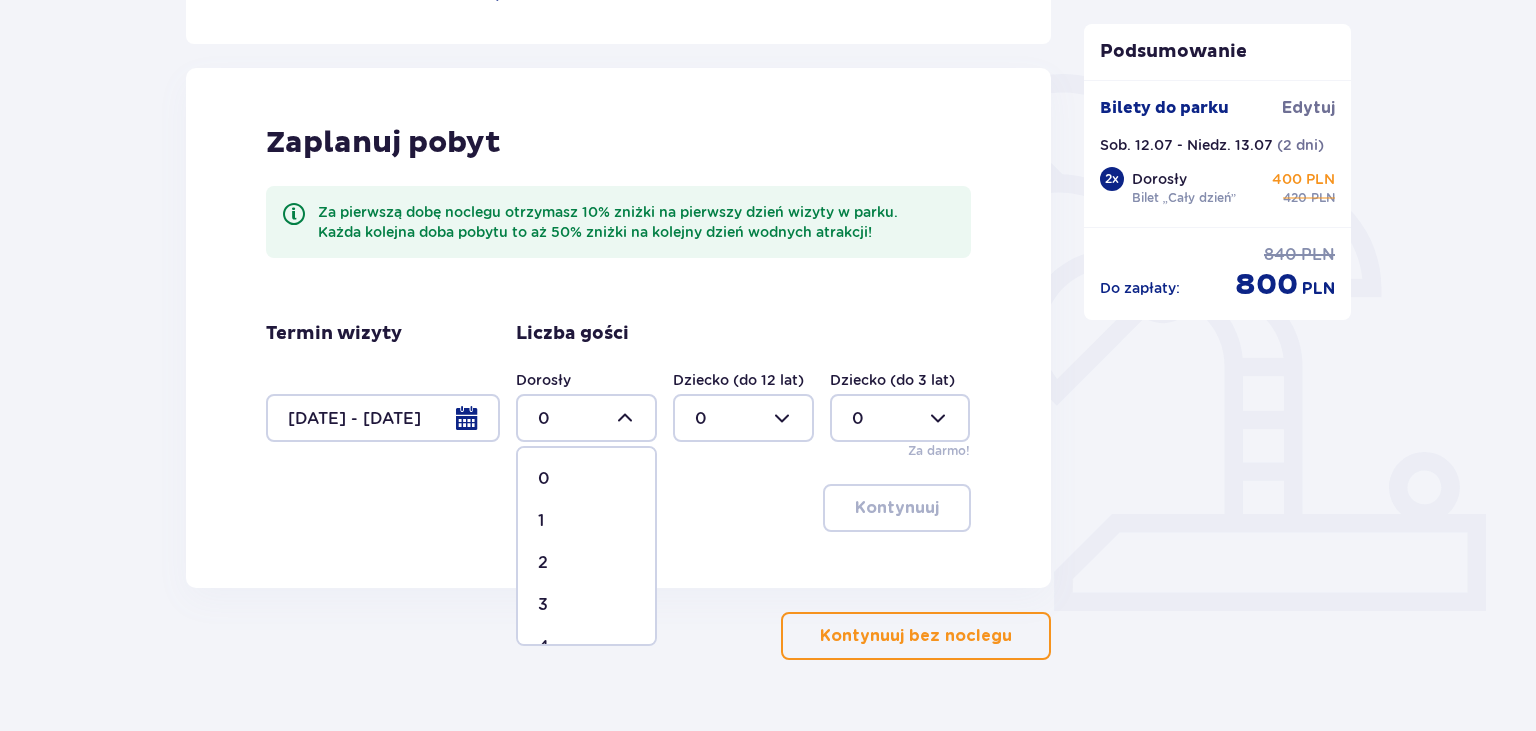 click on "2" at bounding box center [586, 563] 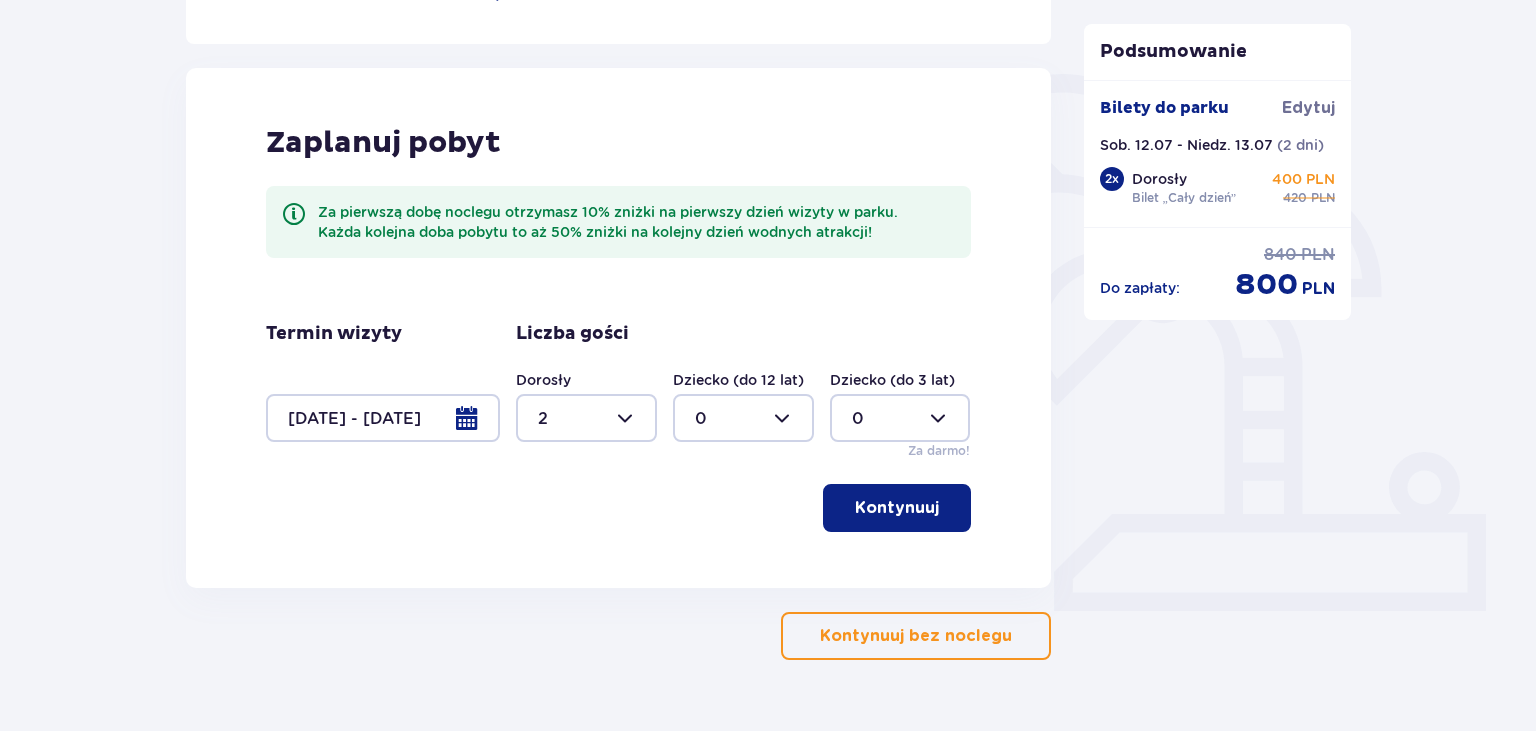 click at bounding box center [943, 508] 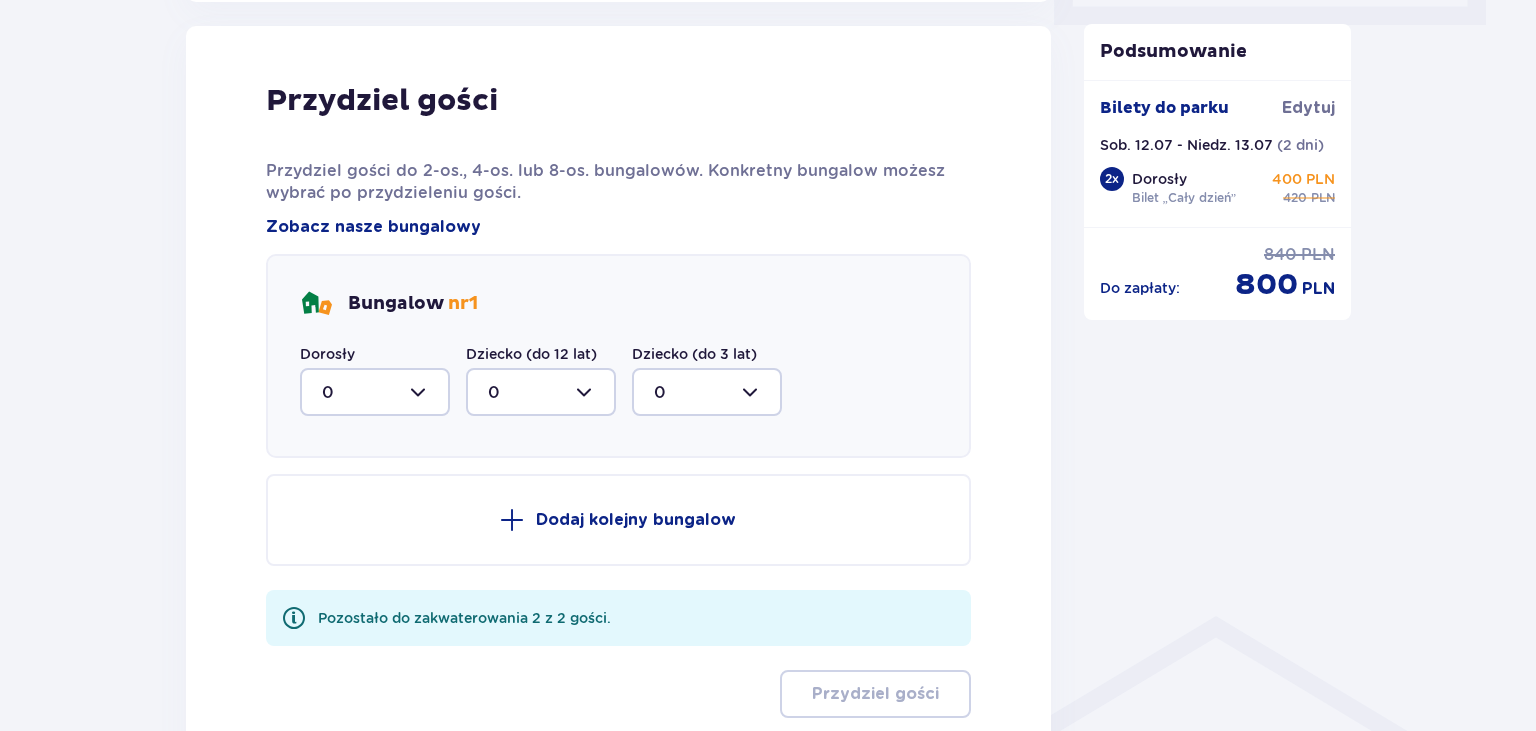 scroll, scrollTop: 1010, scrollLeft: 0, axis: vertical 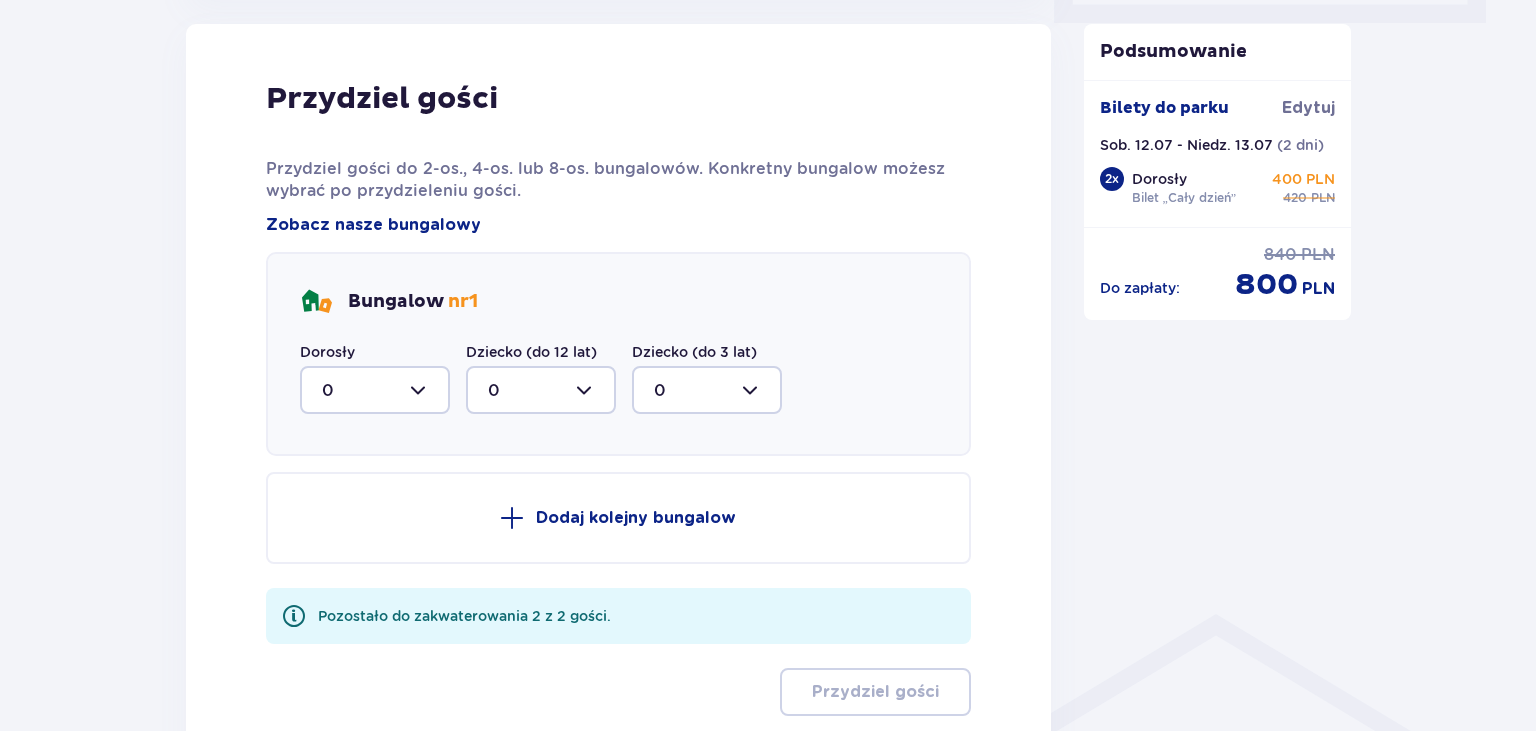click at bounding box center [375, 390] 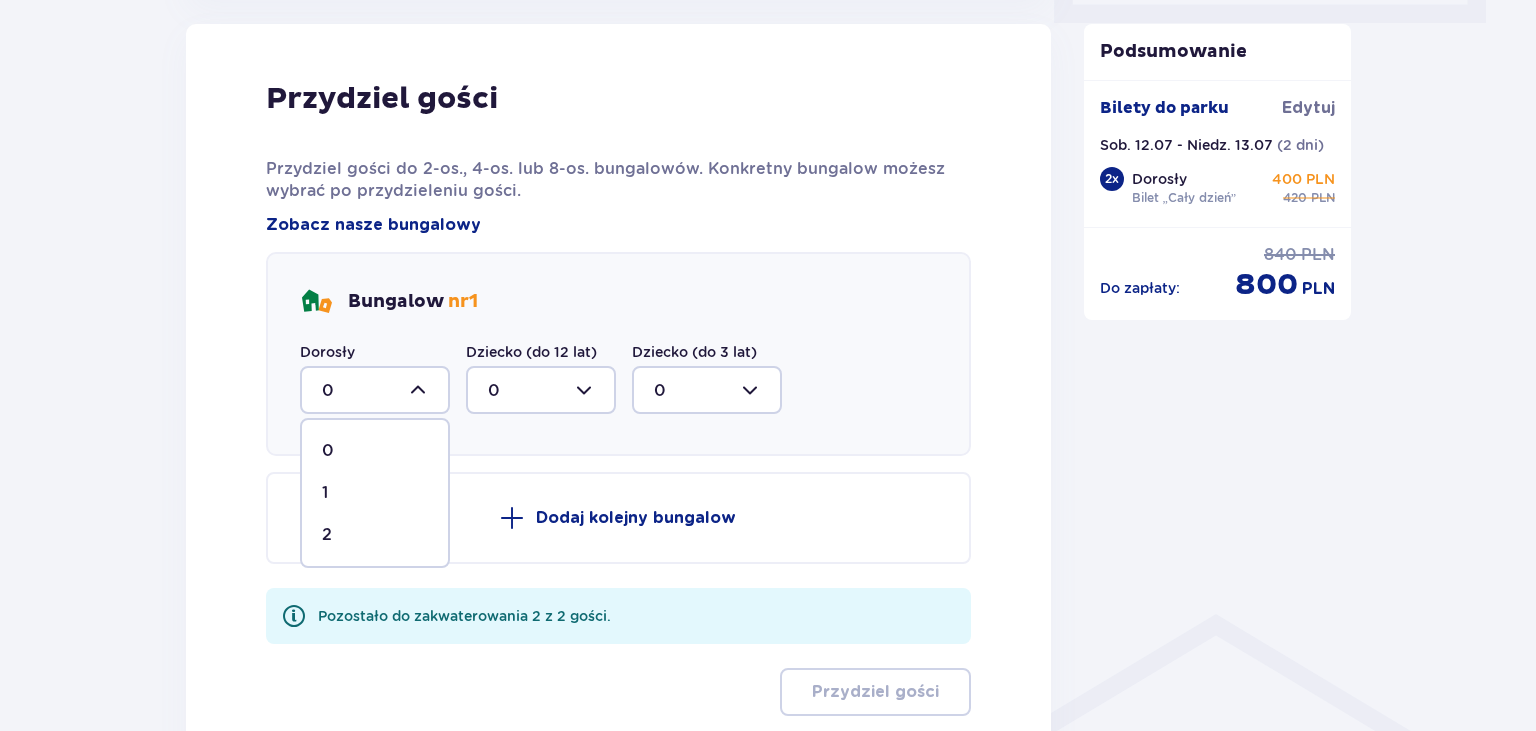 click on "2" at bounding box center [375, 535] 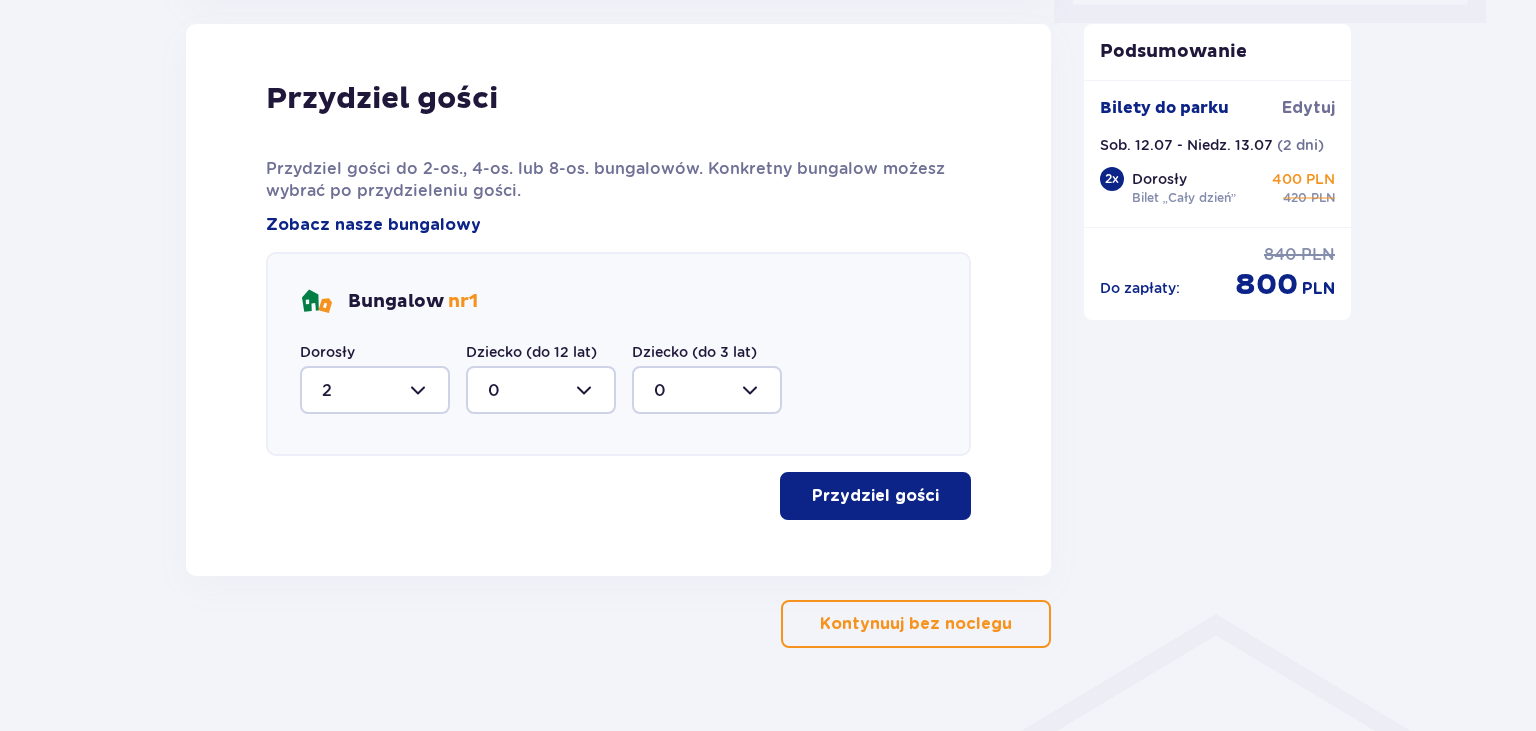 click on "Przydziel gości" at bounding box center [875, 496] 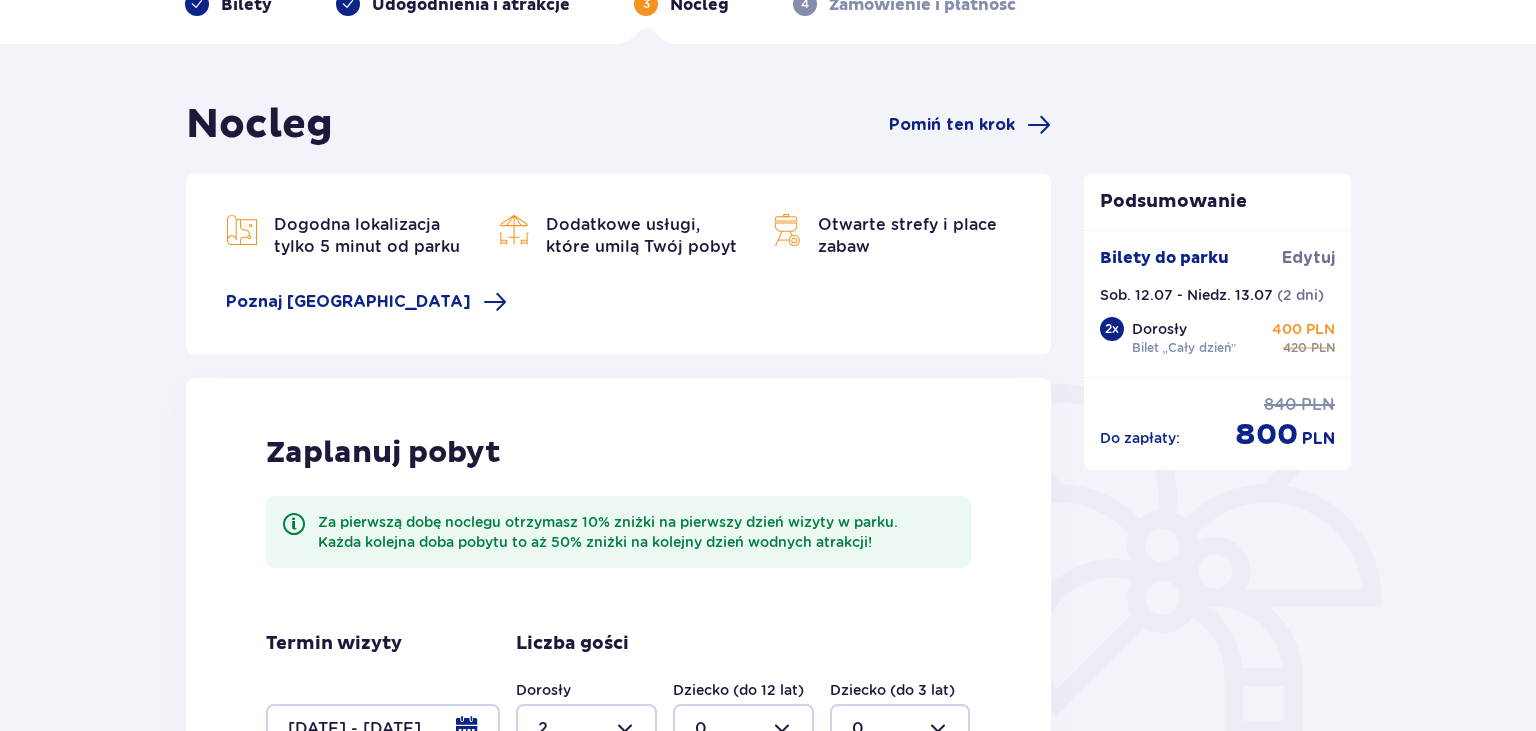 scroll, scrollTop: 0, scrollLeft: 0, axis: both 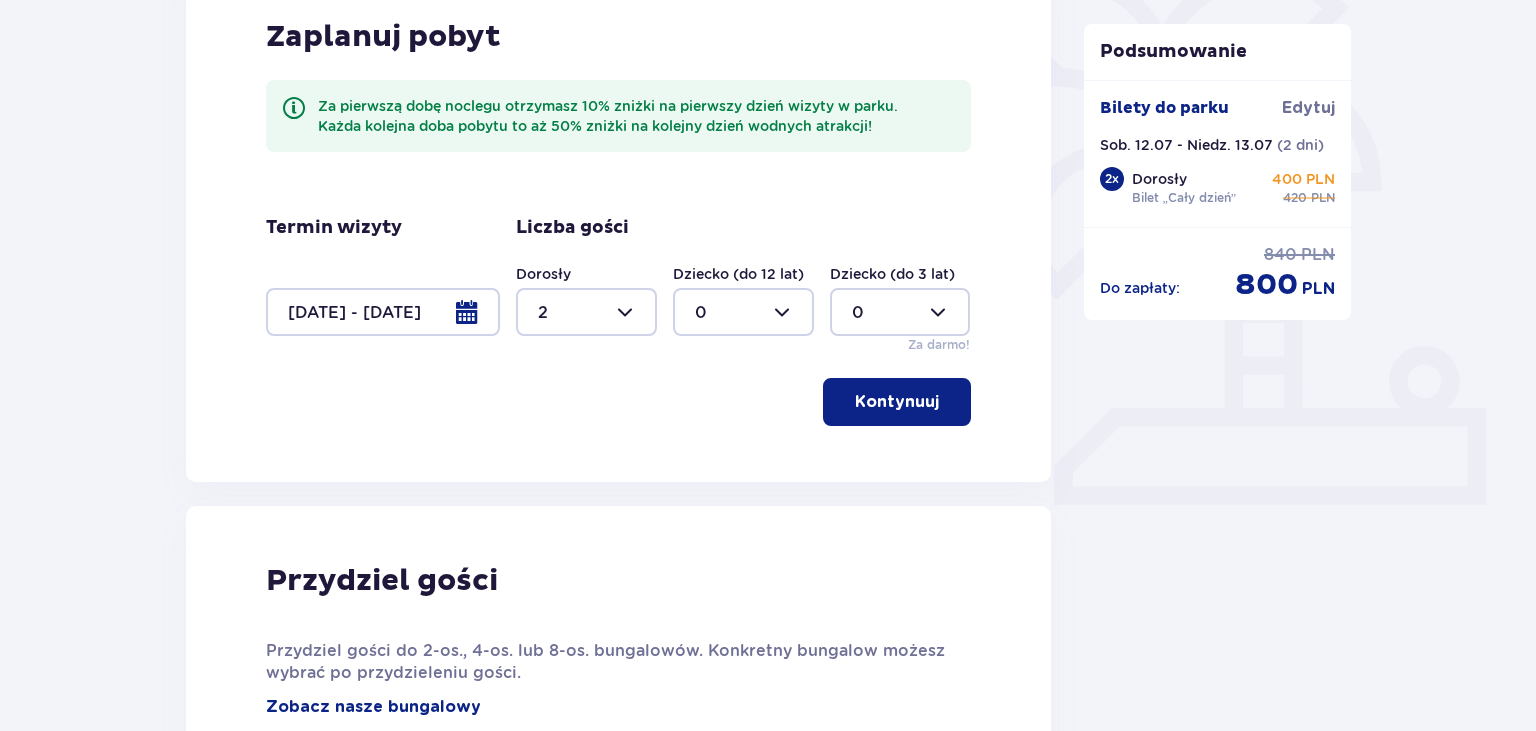 click on "Kontynuuj" at bounding box center (897, 402) 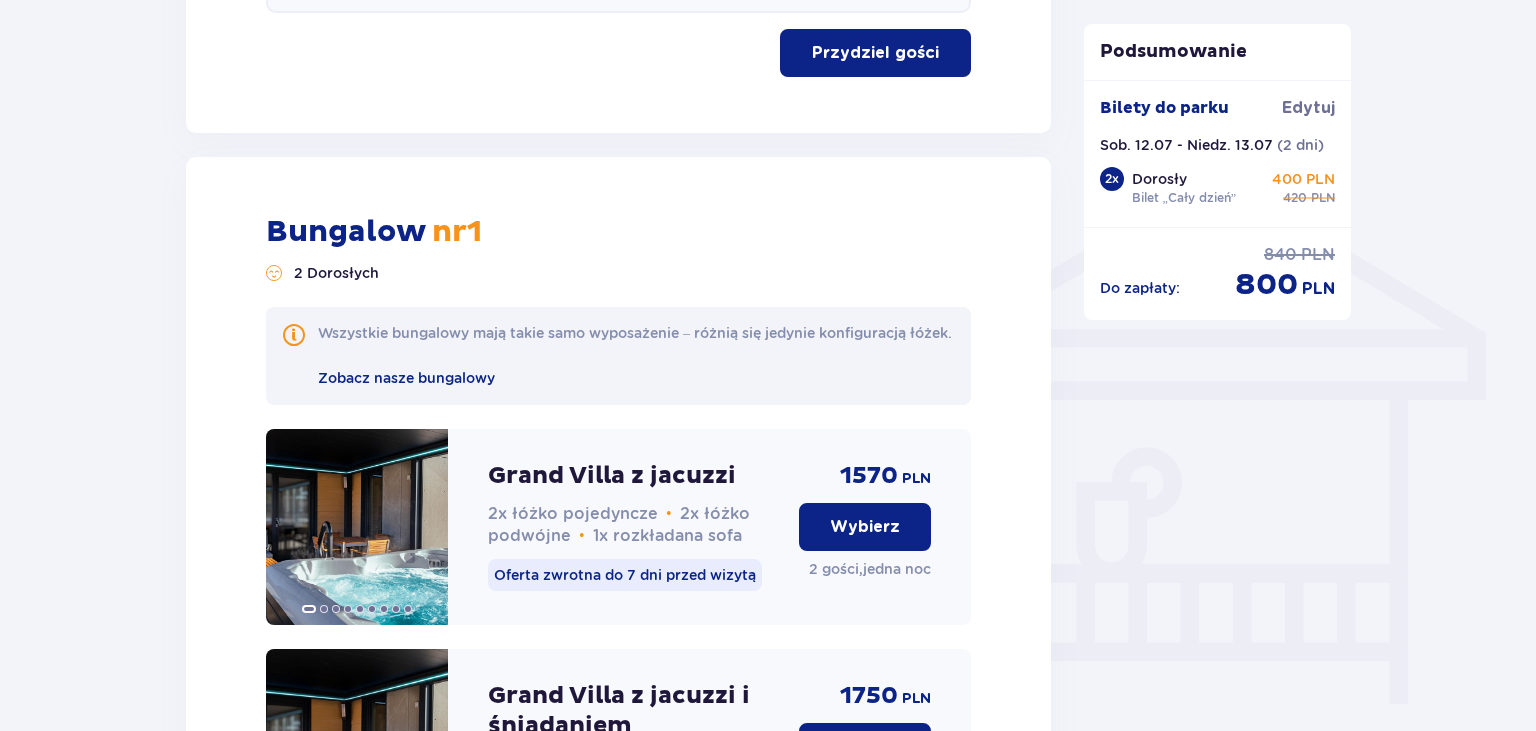 scroll, scrollTop: 1327, scrollLeft: 0, axis: vertical 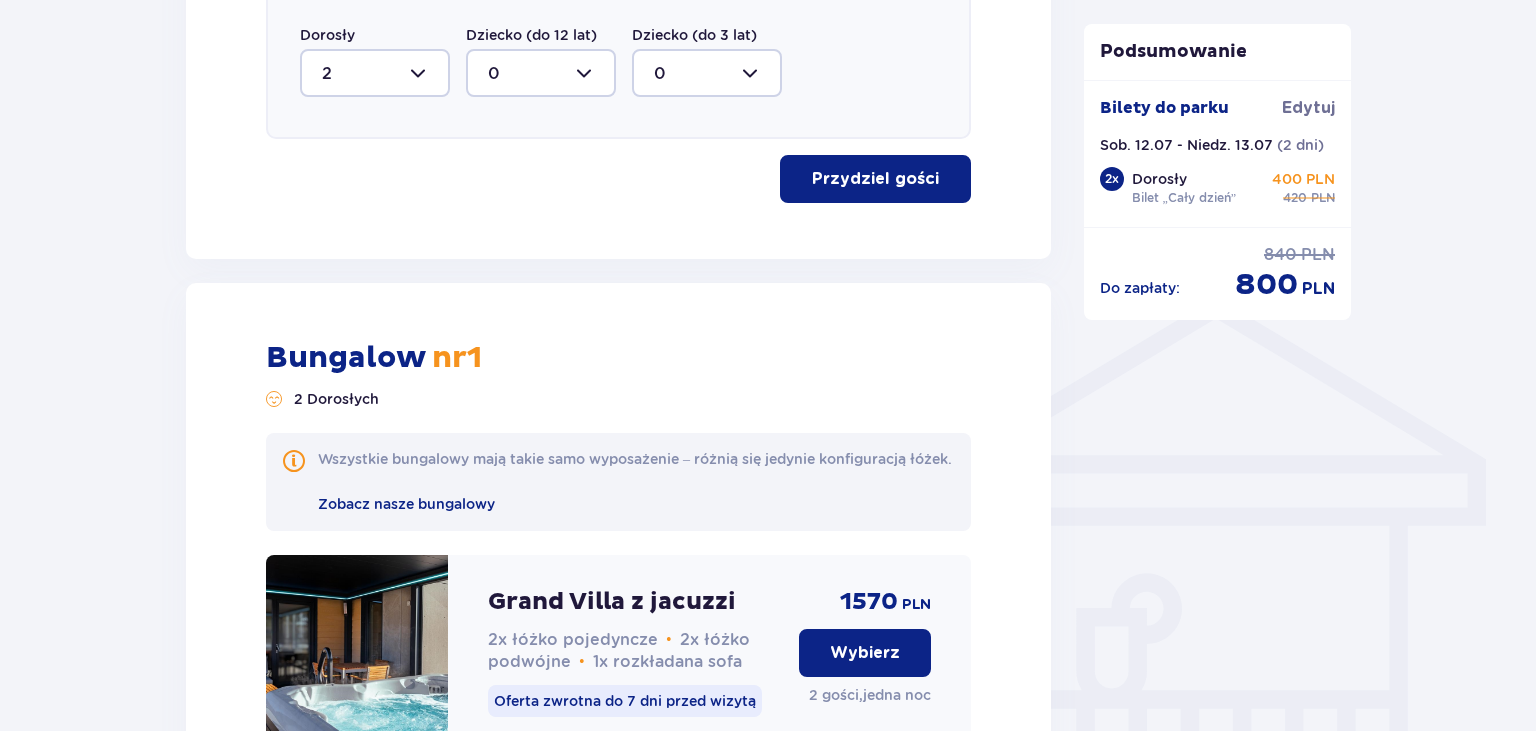 click on "Przydziel gości" at bounding box center (875, 179) 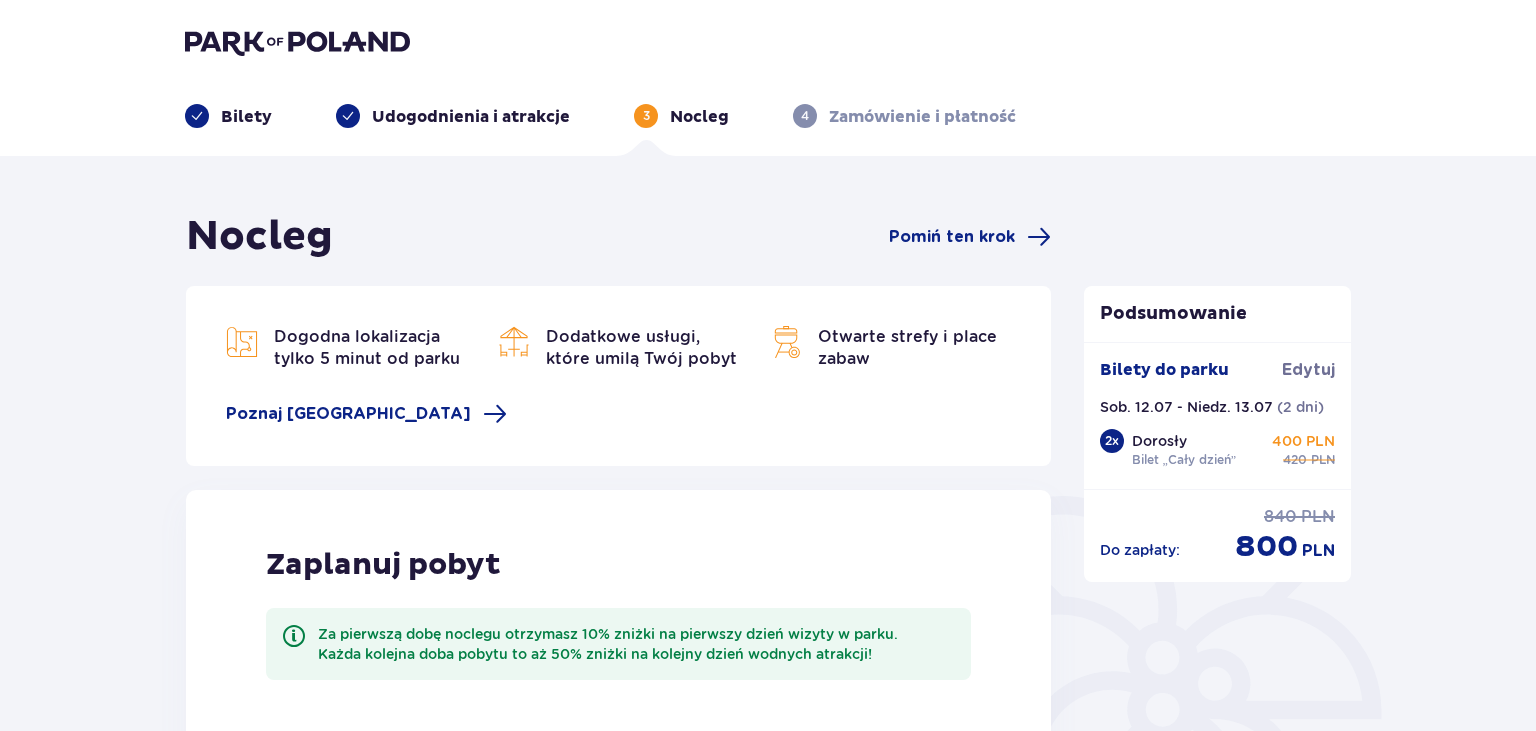 scroll, scrollTop: 471, scrollLeft: 0, axis: vertical 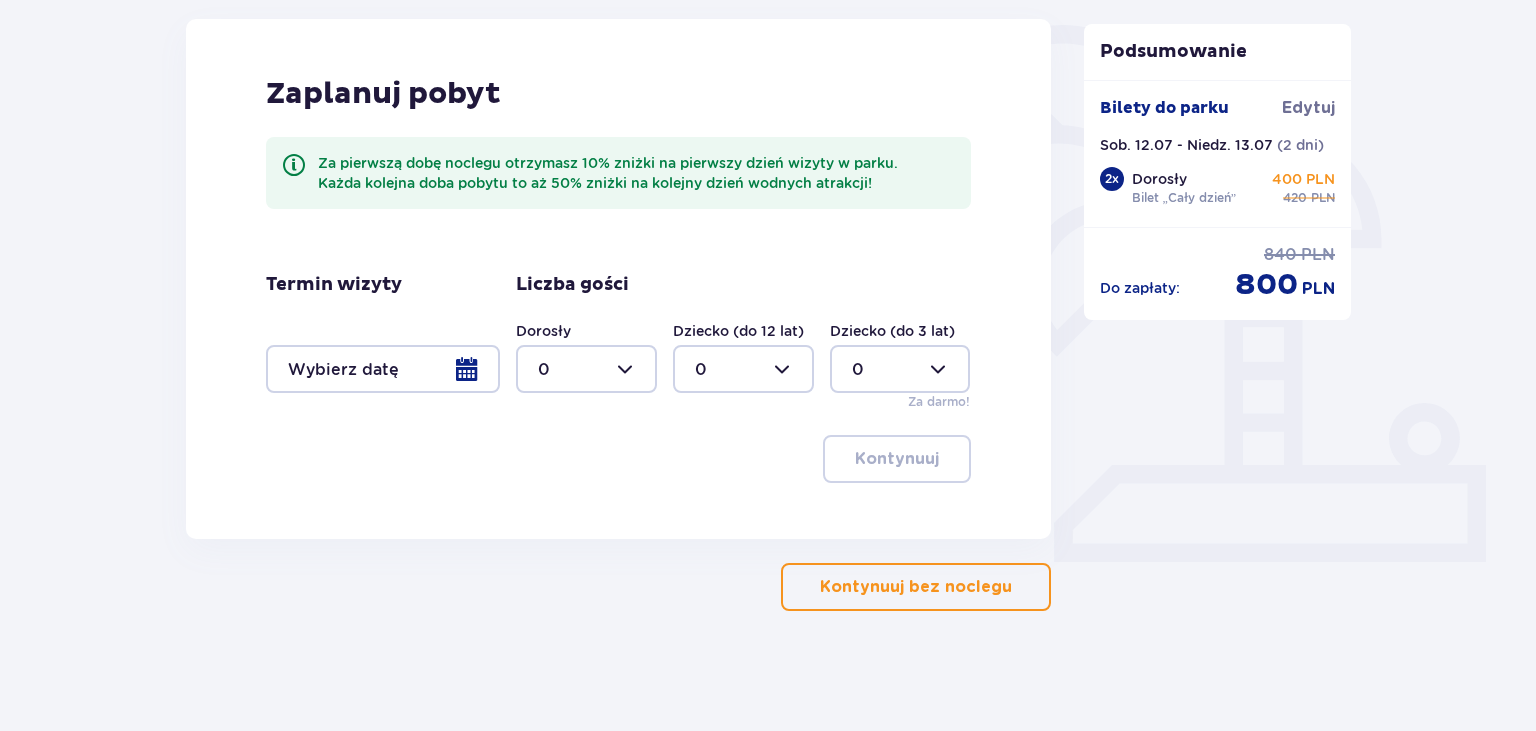 click at bounding box center (383, 369) 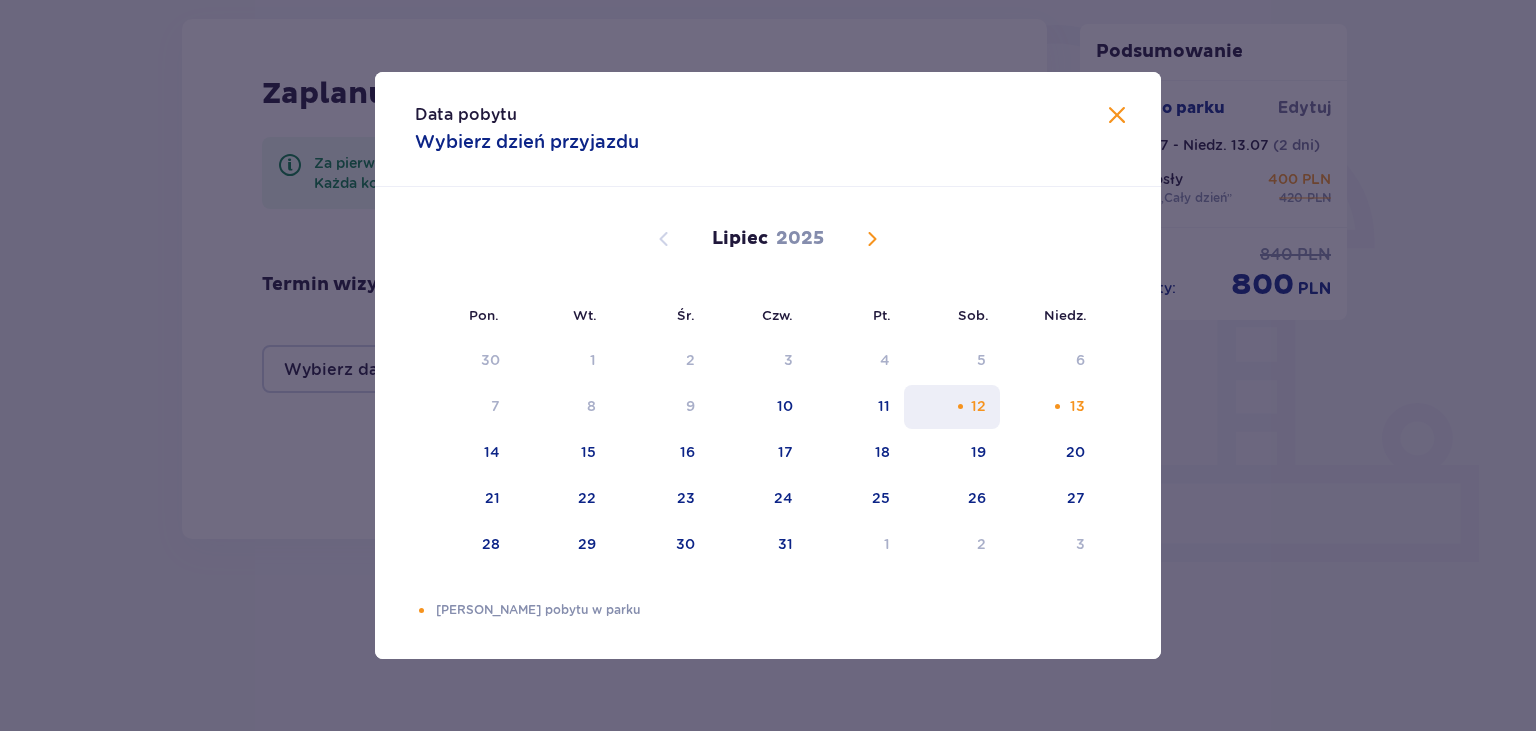 click on "12" at bounding box center (978, 406) 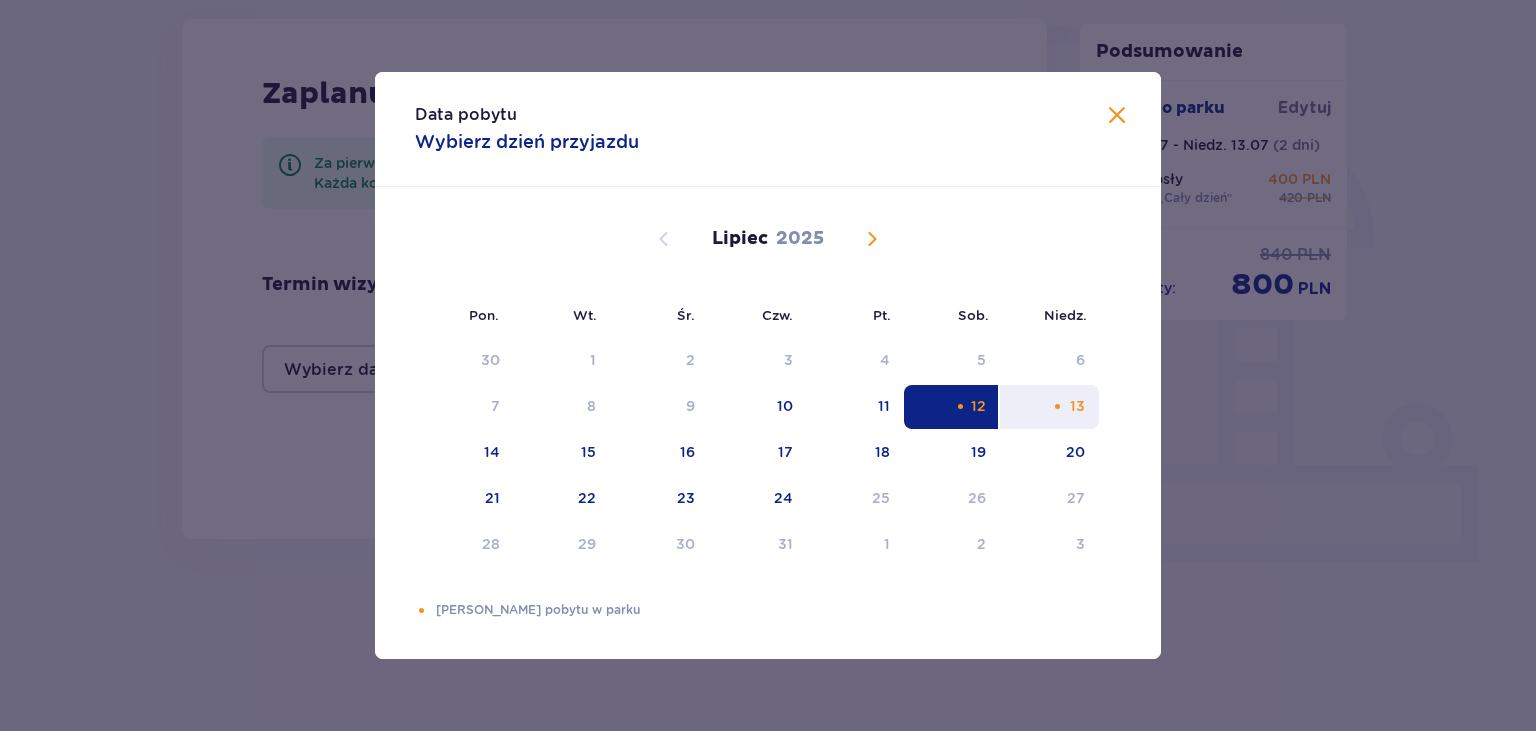 click at bounding box center (1057, 406) 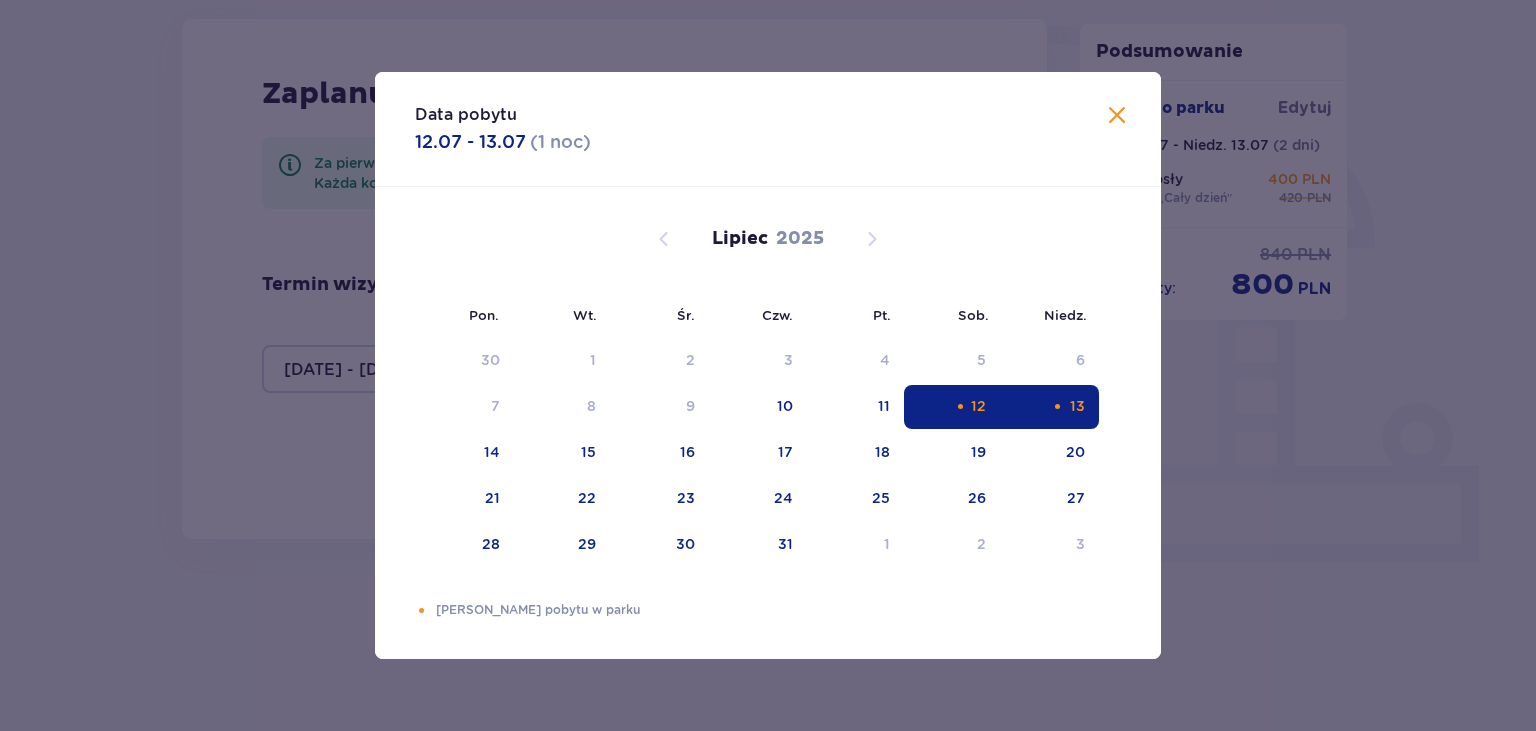 type on "[DATE] - [DATE]" 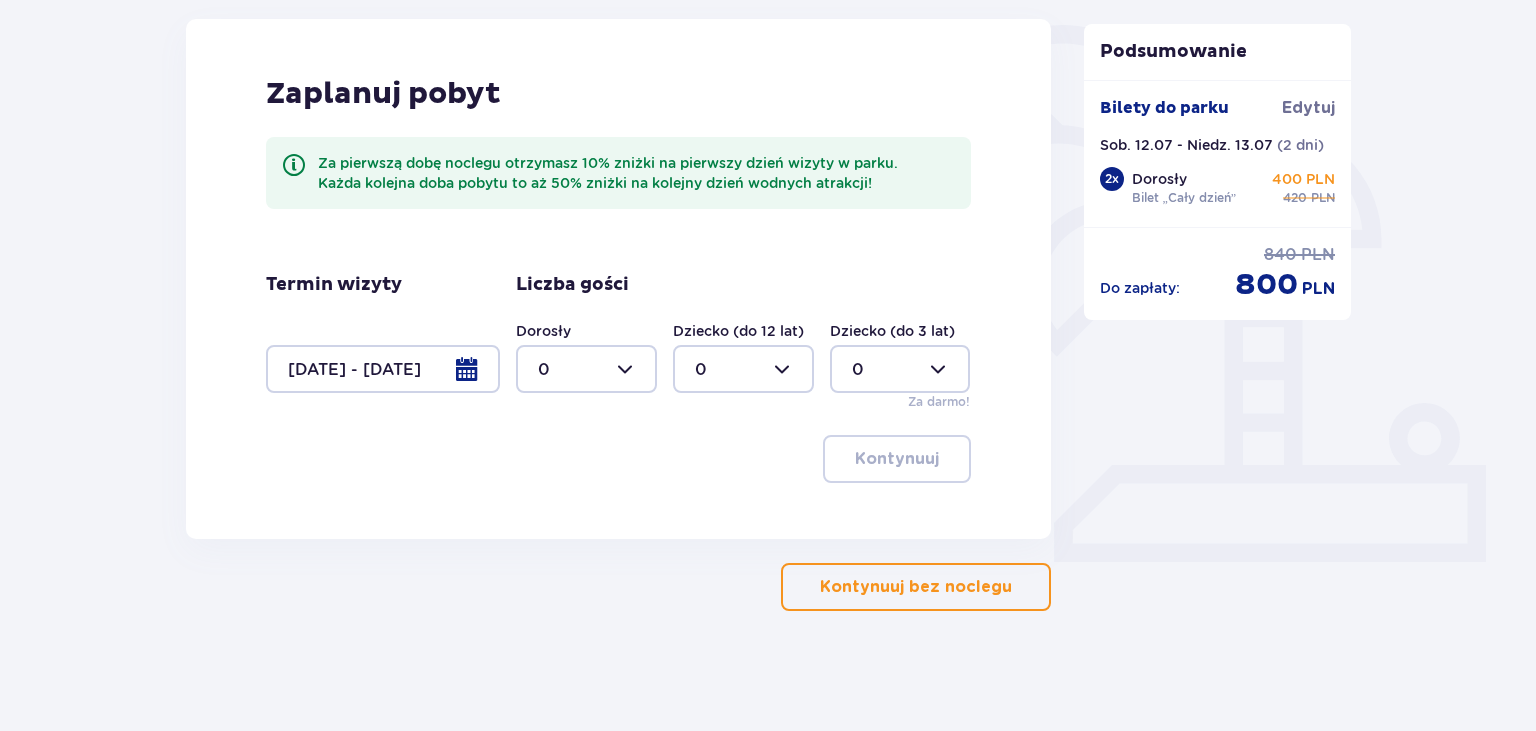 click at bounding box center [586, 369] 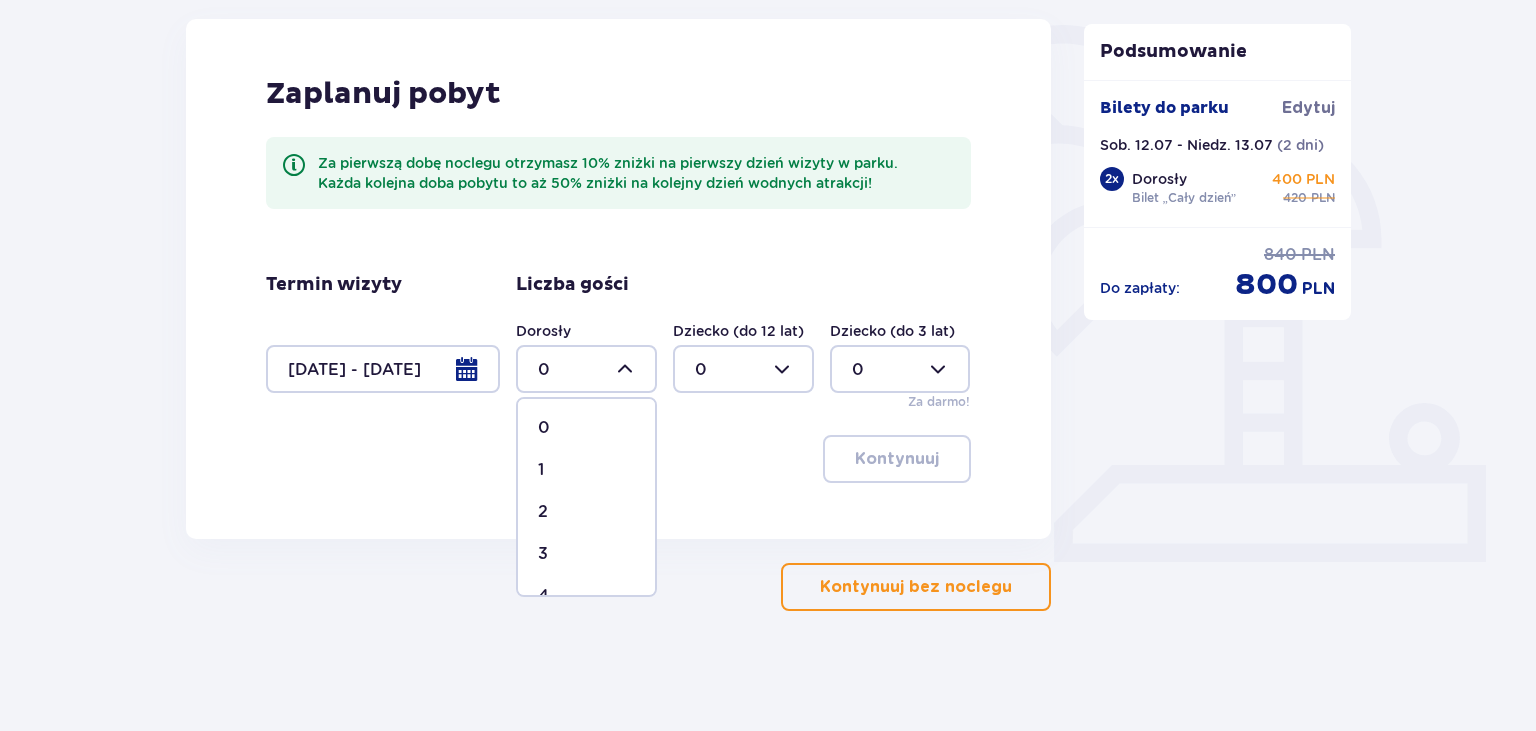 scroll, scrollTop: 0, scrollLeft: 0, axis: both 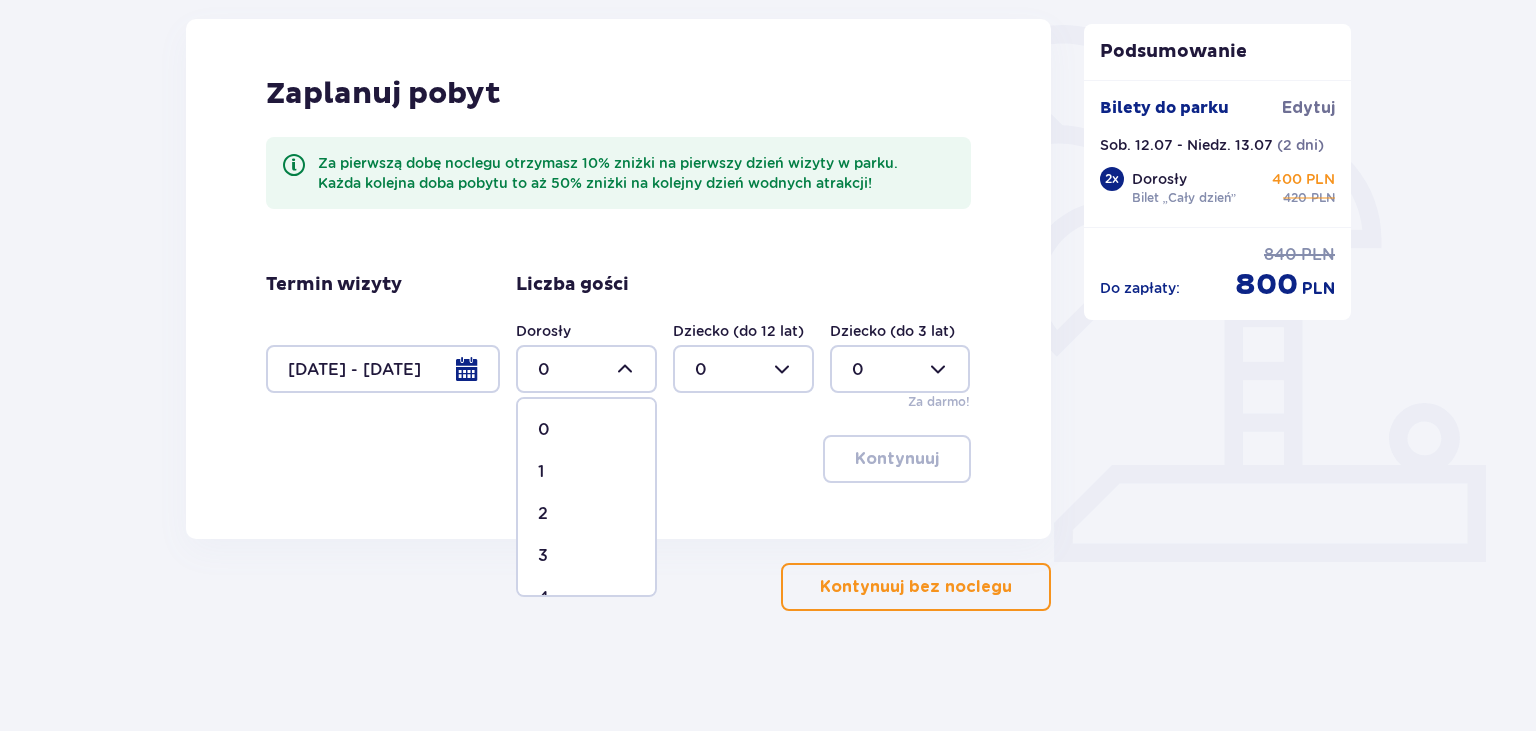click on "2" at bounding box center (586, 514) 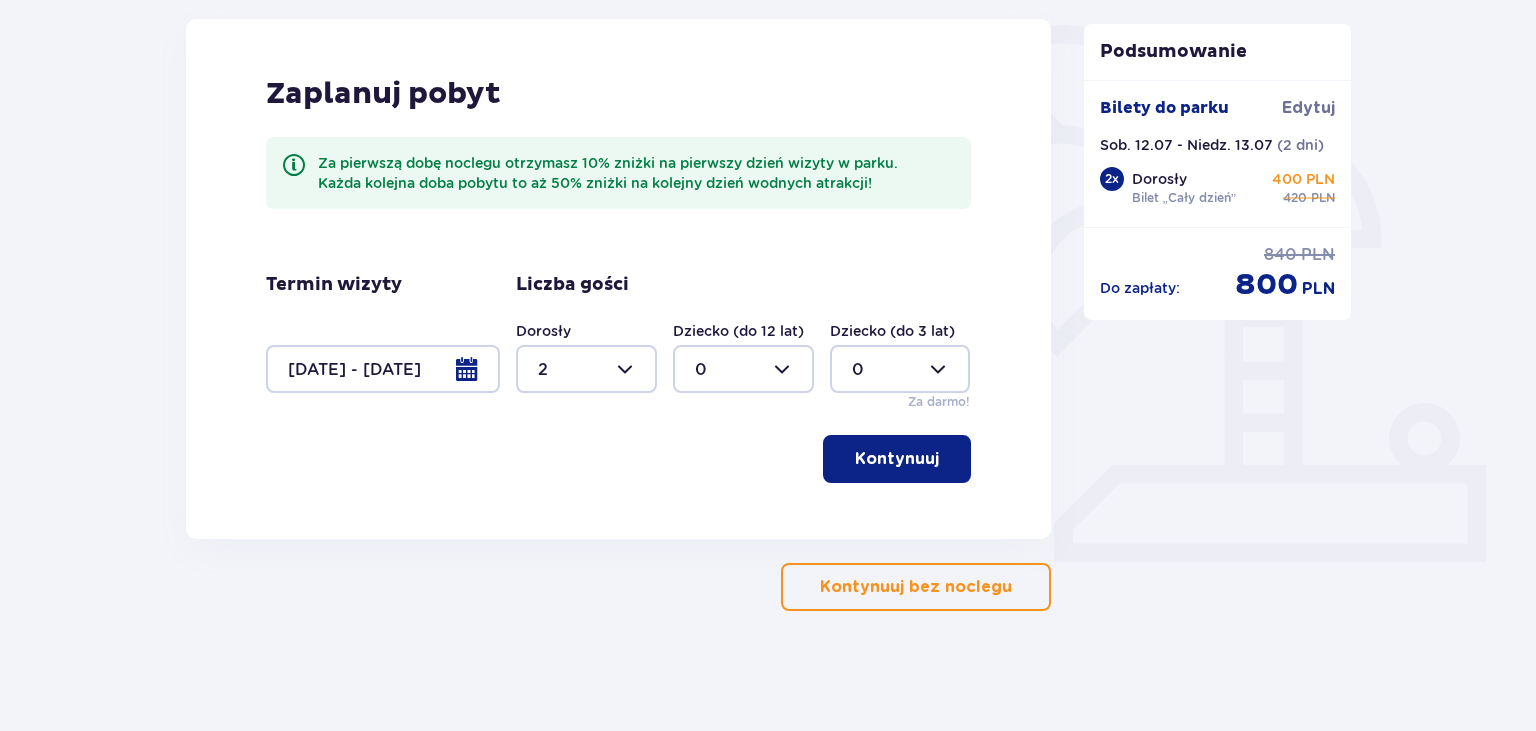 click on "Kontynuuj" at bounding box center (897, 459) 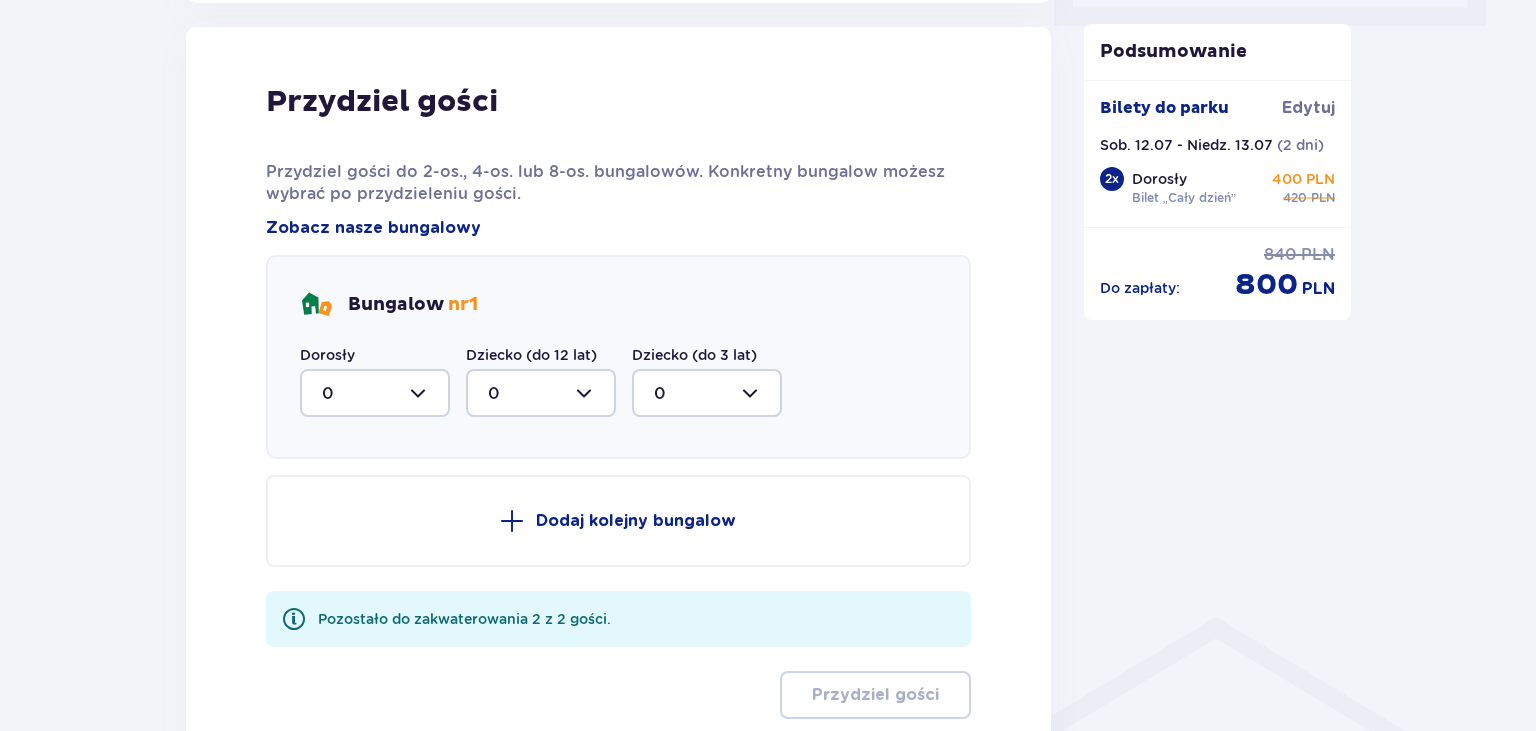 scroll, scrollTop: 1010, scrollLeft: 0, axis: vertical 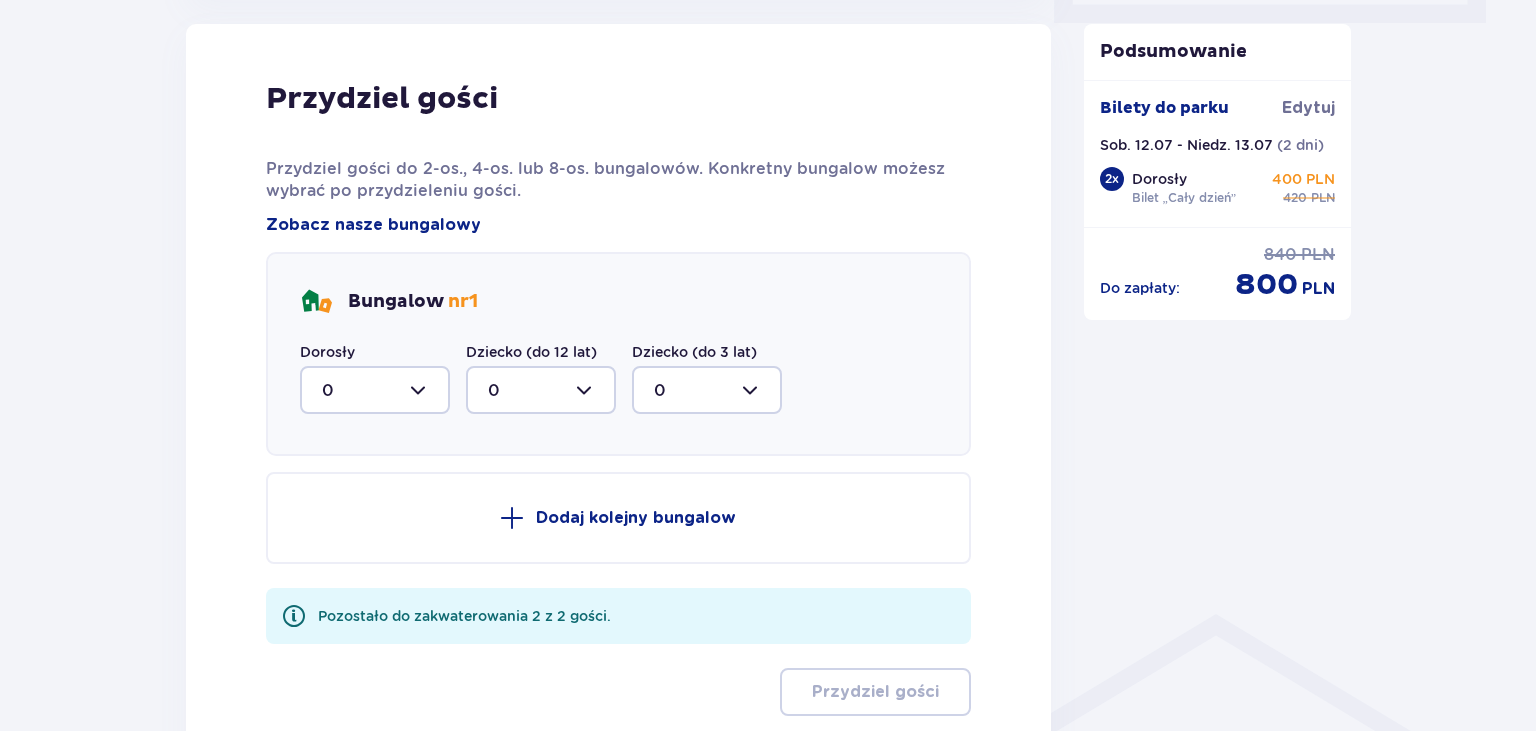 click at bounding box center (375, 390) 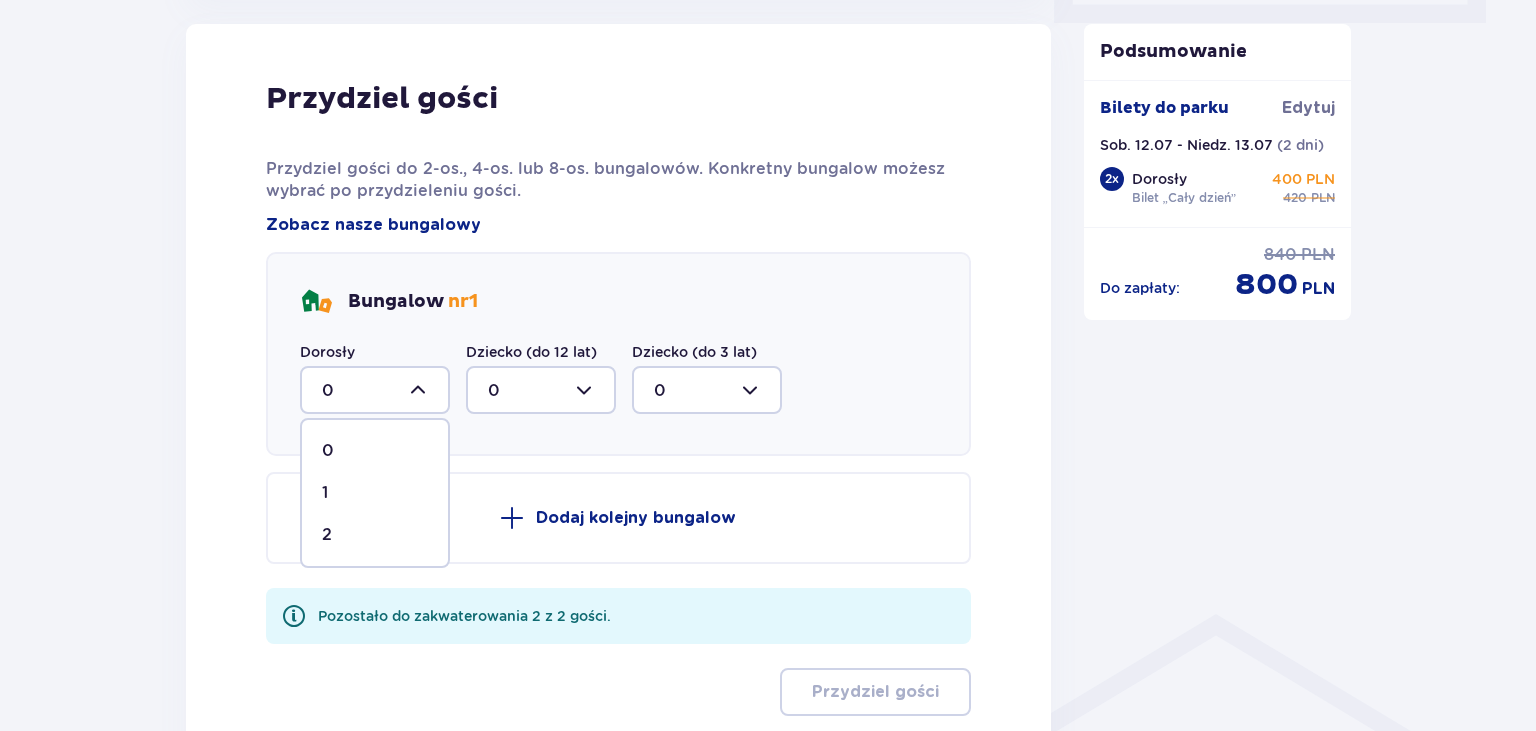 click on "2" at bounding box center (375, 535) 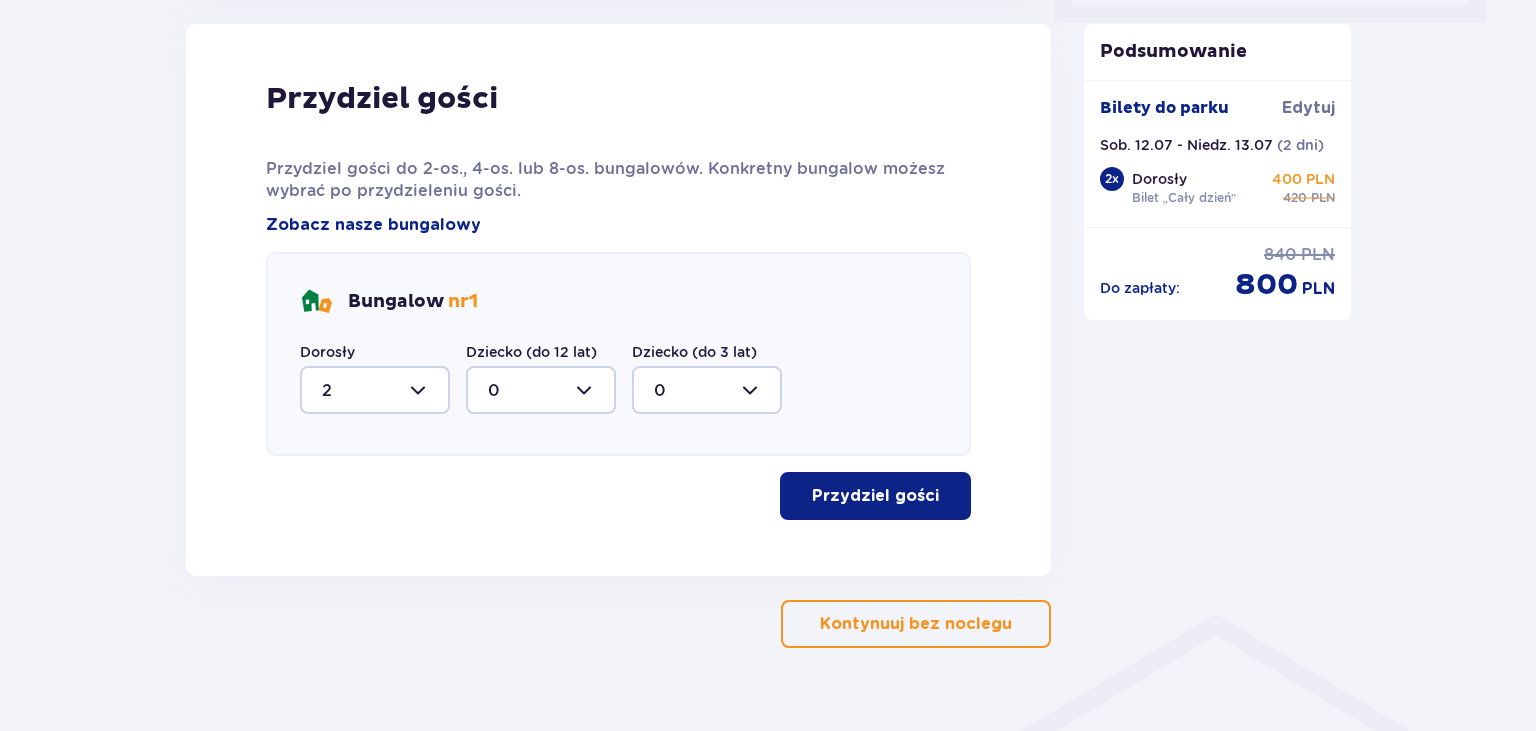 click on "Przydziel gości" at bounding box center (875, 496) 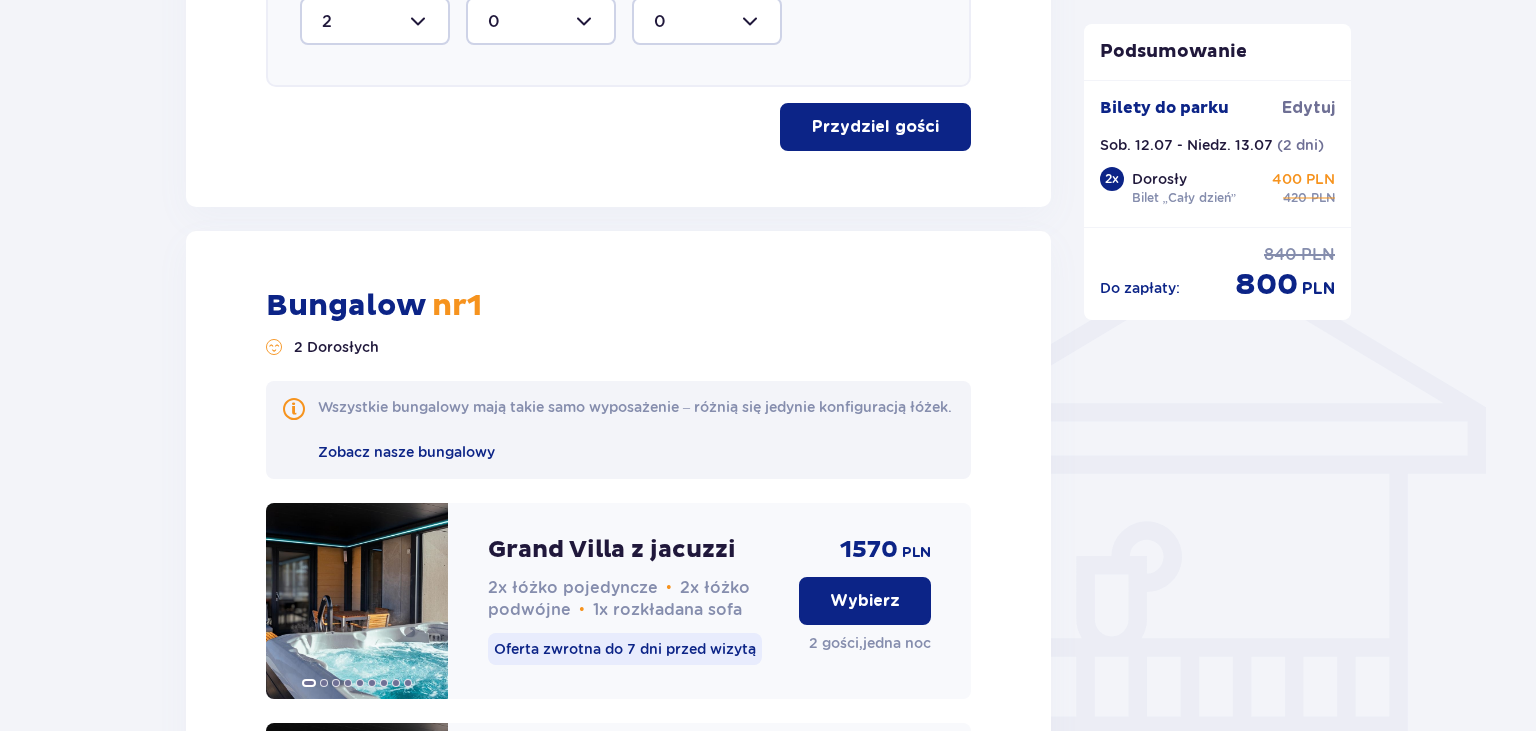 scroll, scrollTop: 956, scrollLeft: 0, axis: vertical 